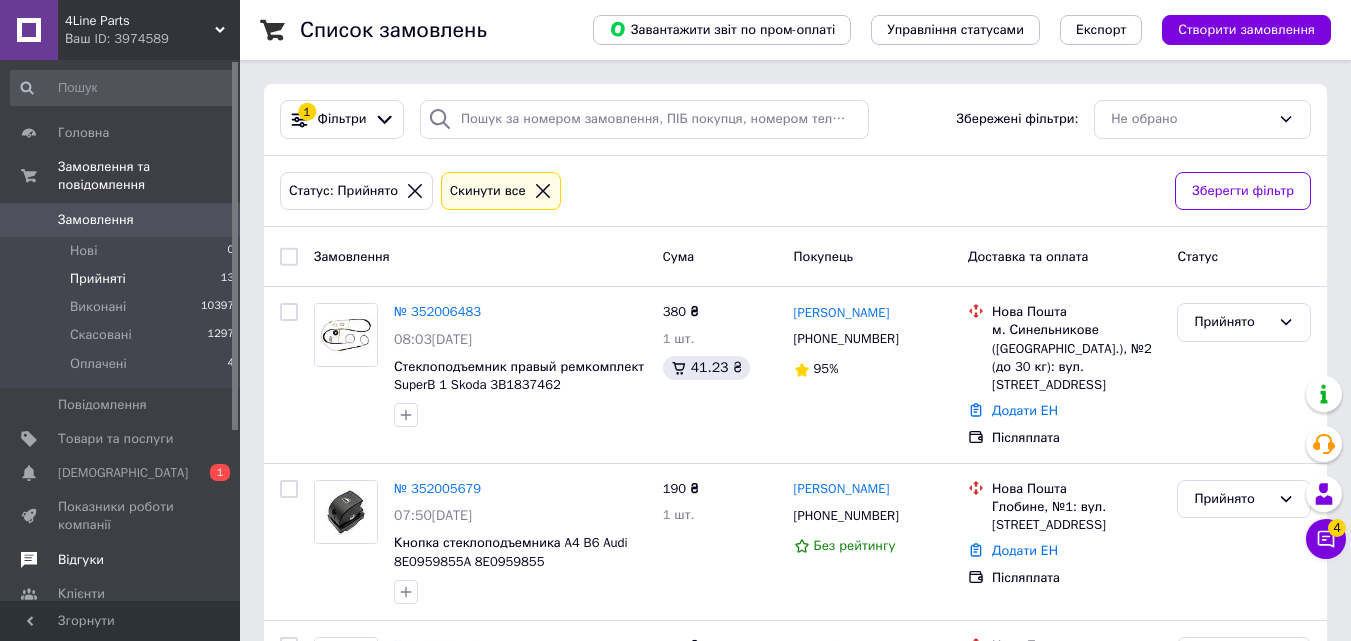 scroll, scrollTop: 0, scrollLeft: 0, axis: both 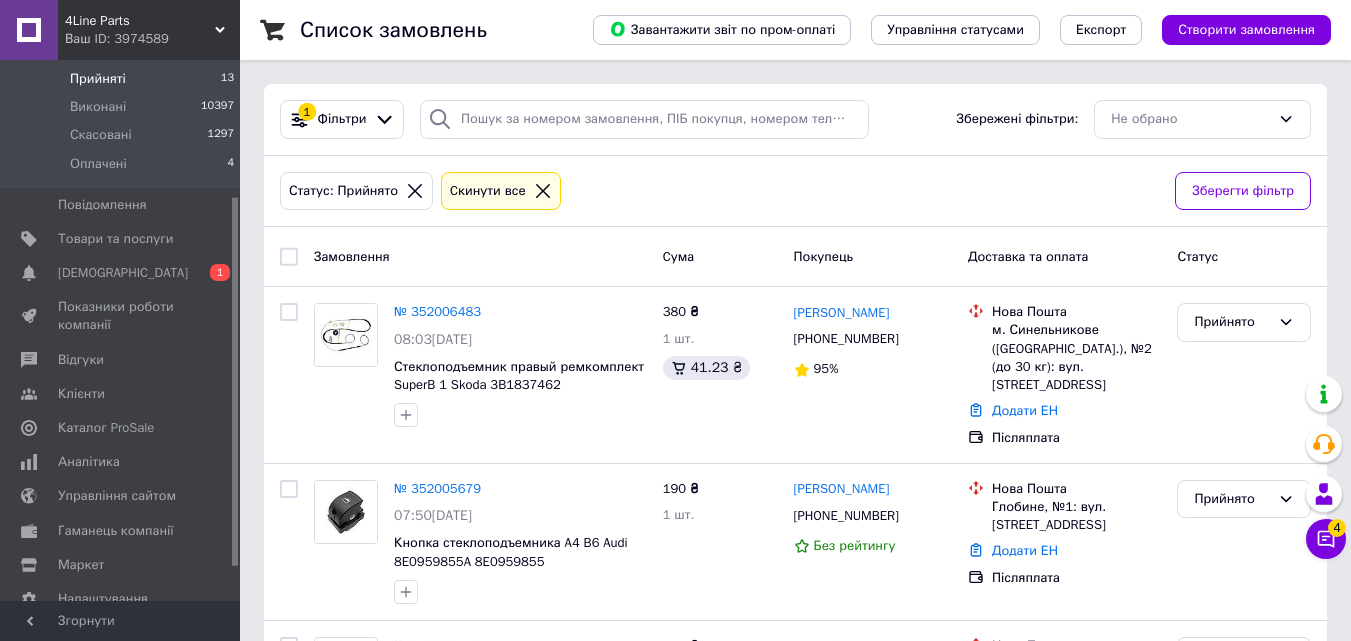 click on "Каталог ProSale" at bounding box center [106, 428] 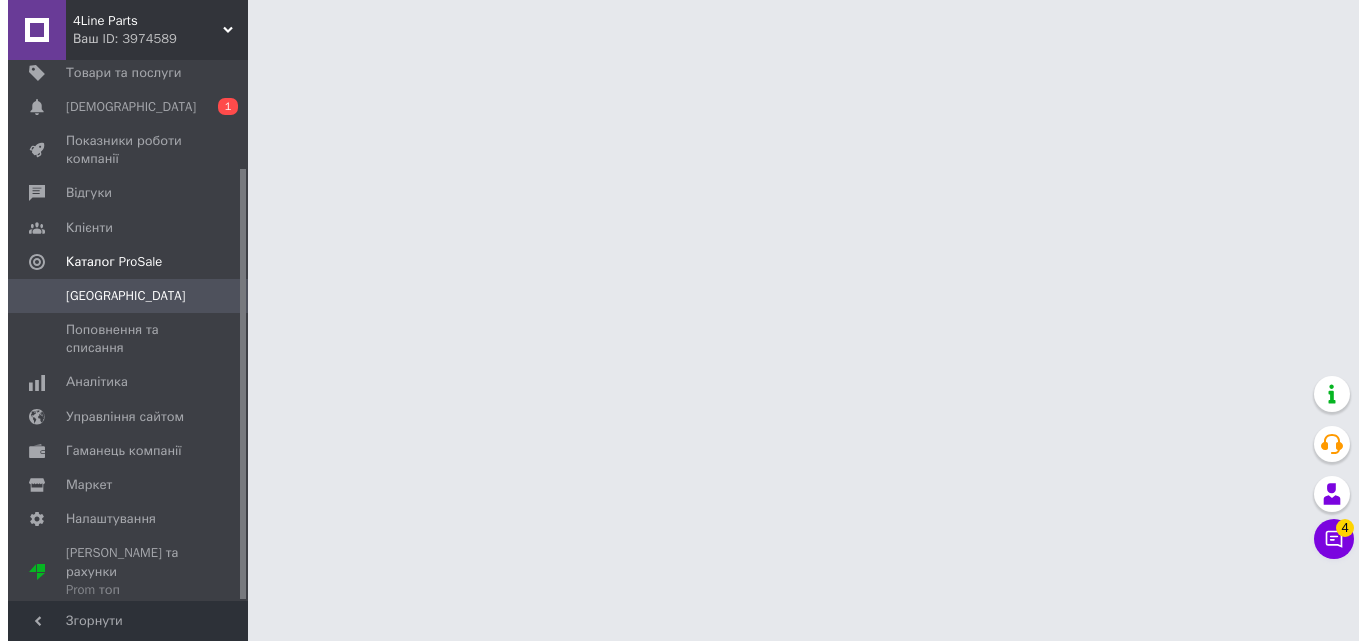 scroll, scrollTop: 135, scrollLeft: 0, axis: vertical 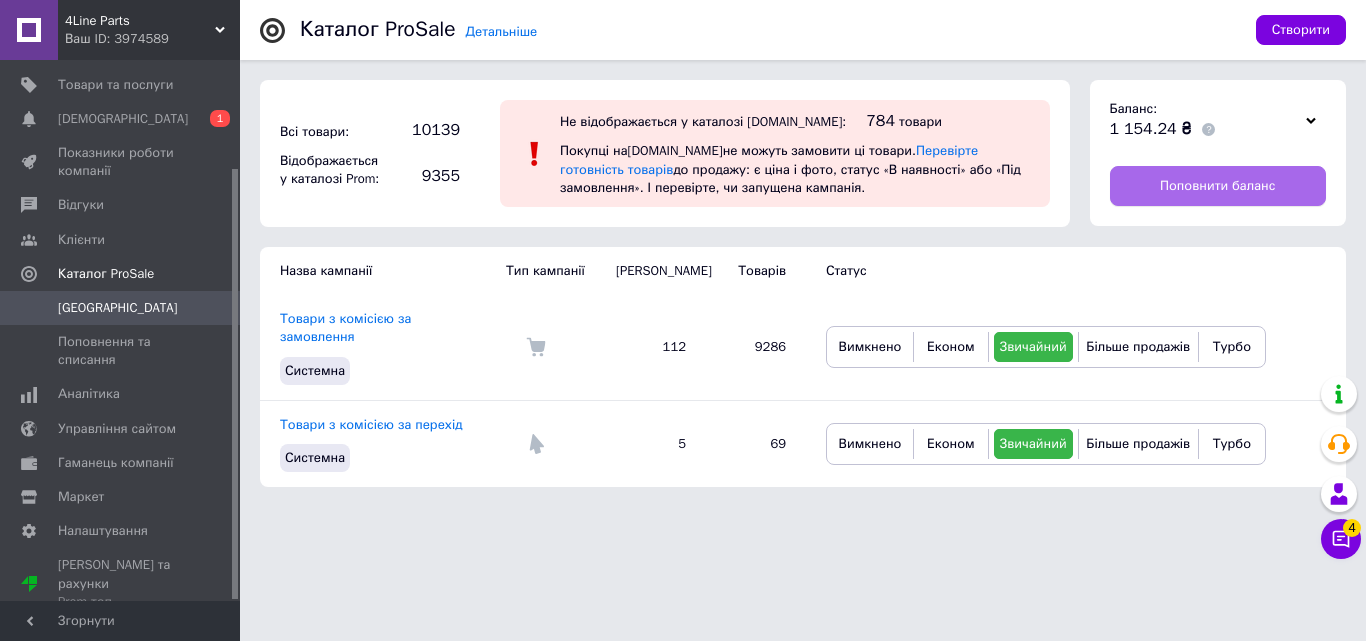 click on "Поповнити баланс" at bounding box center [1217, 186] 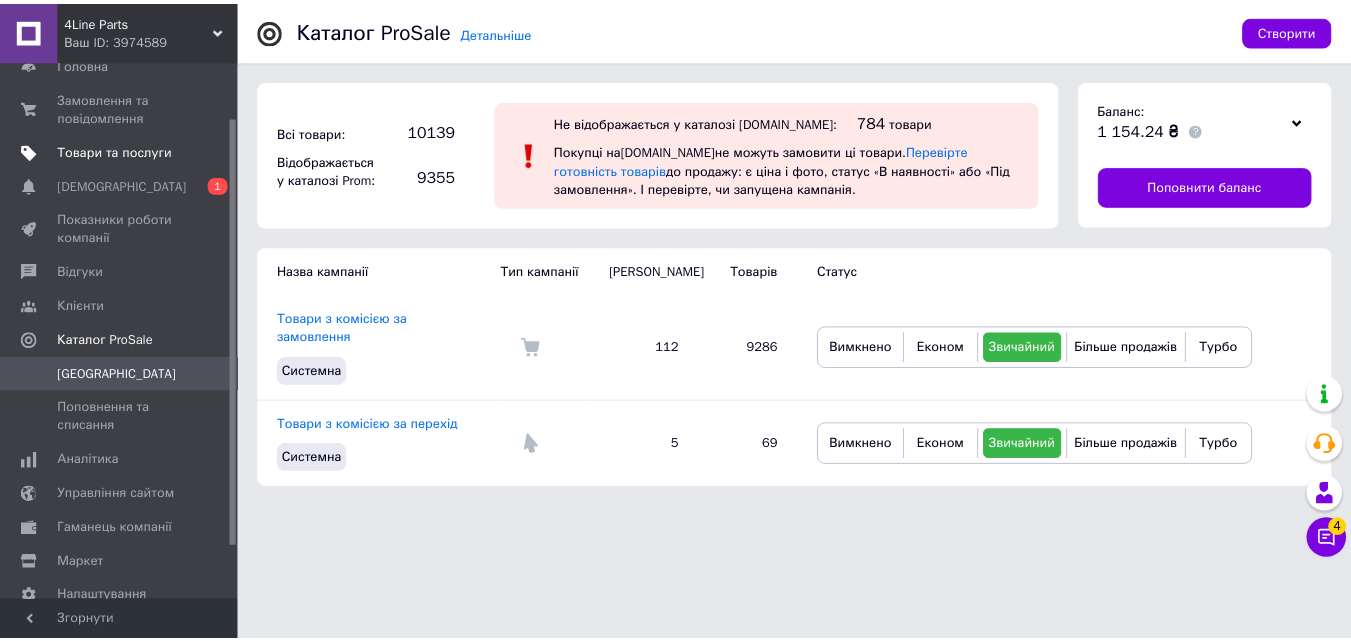 scroll, scrollTop: 0, scrollLeft: 0, axis: both 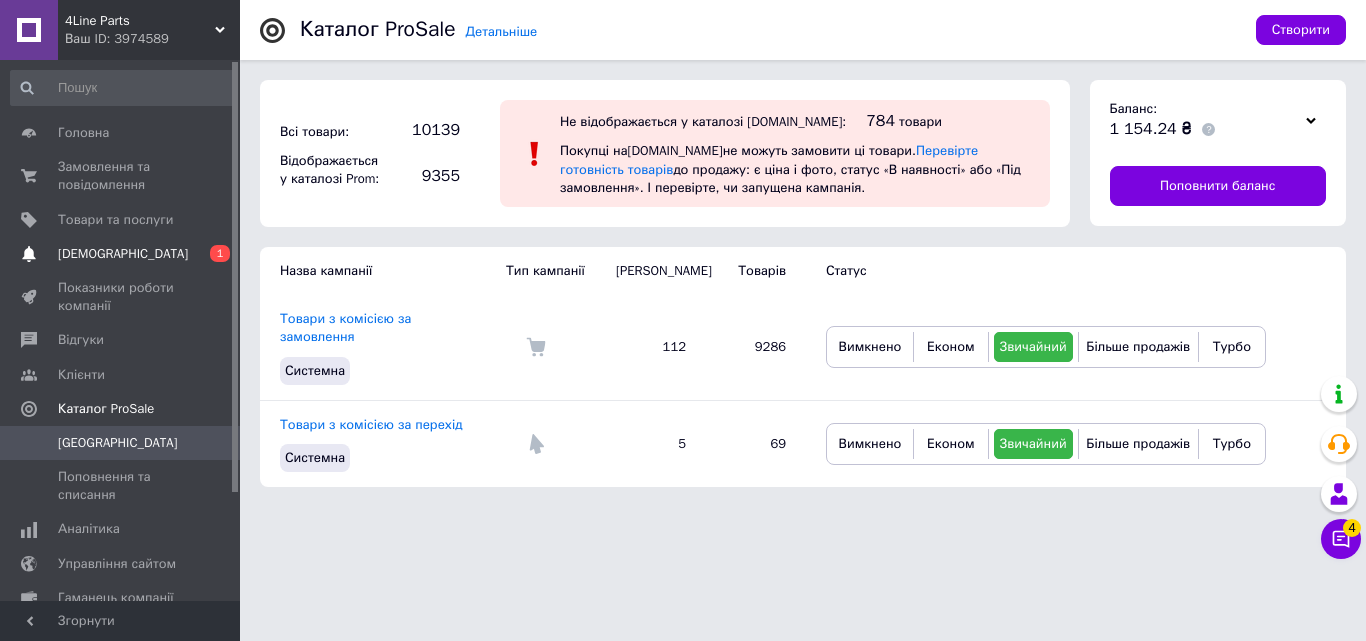 click on "[DEMOGRAPHIC_DATA]" at bounding box center [121, 254] 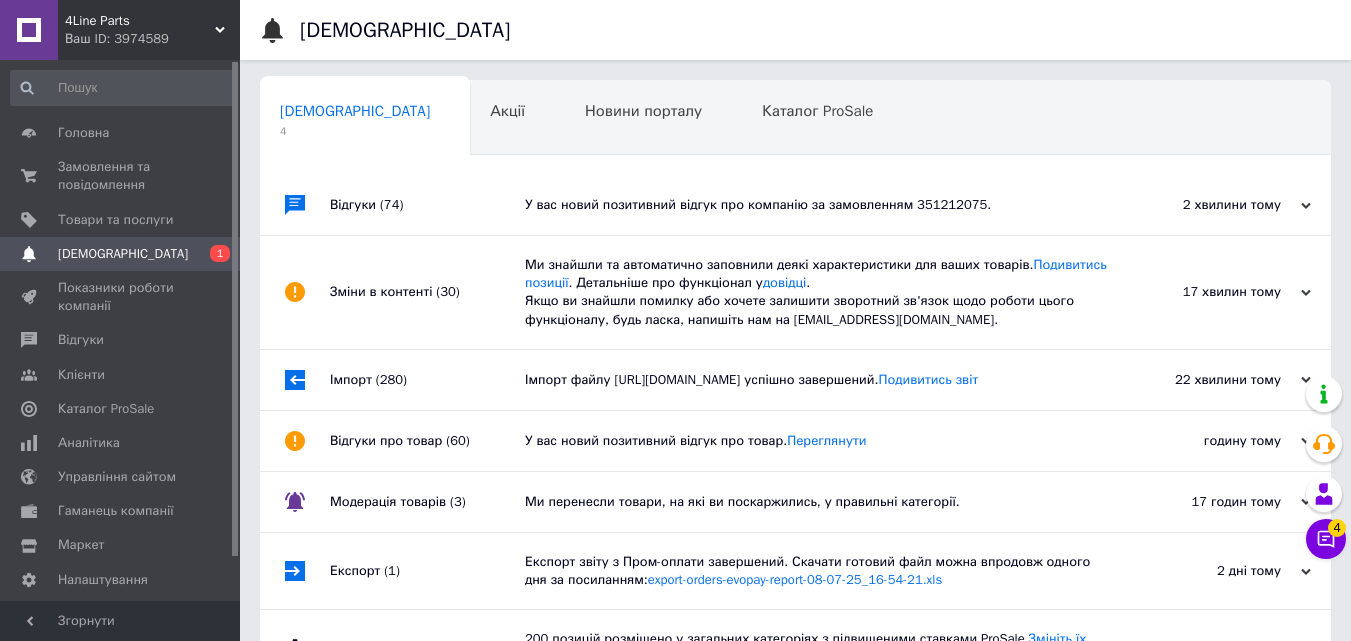 click on "У вас новий позитивний відгук про компанію за замовленням 351212075." at bounding box center [818, 205] 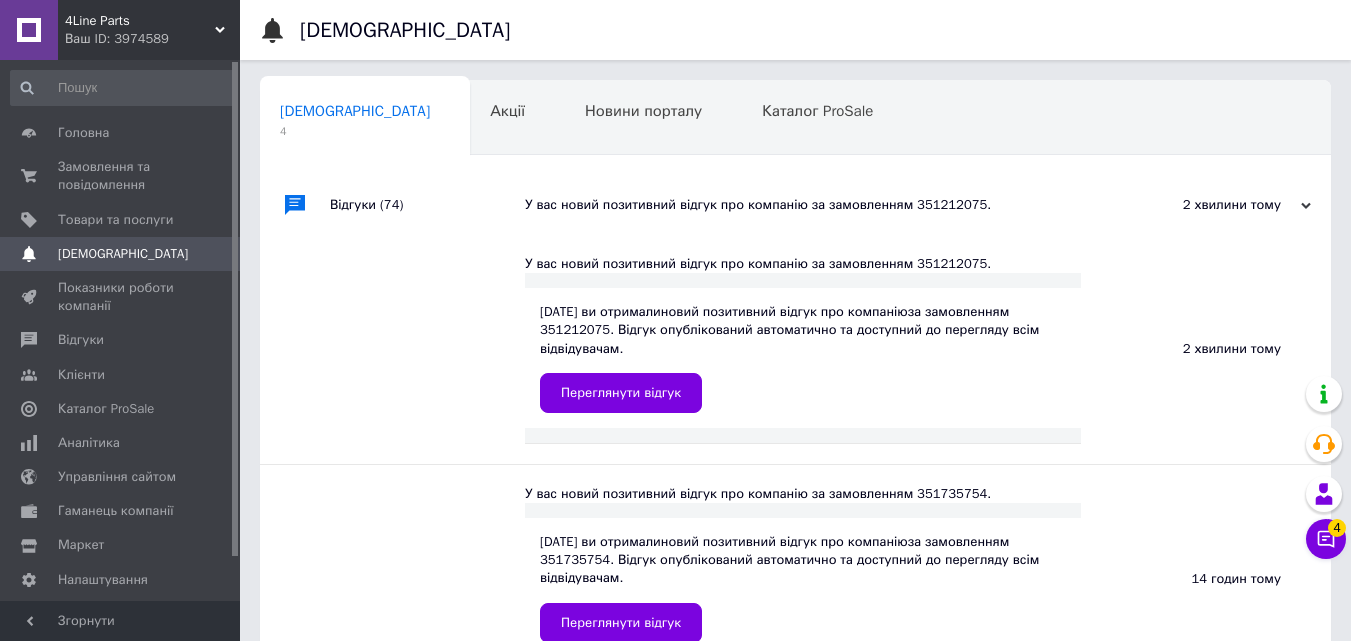 click on "У вас новий позитивний відгук про компанію за замовленням 351212075." at bounding box center [818, 205] 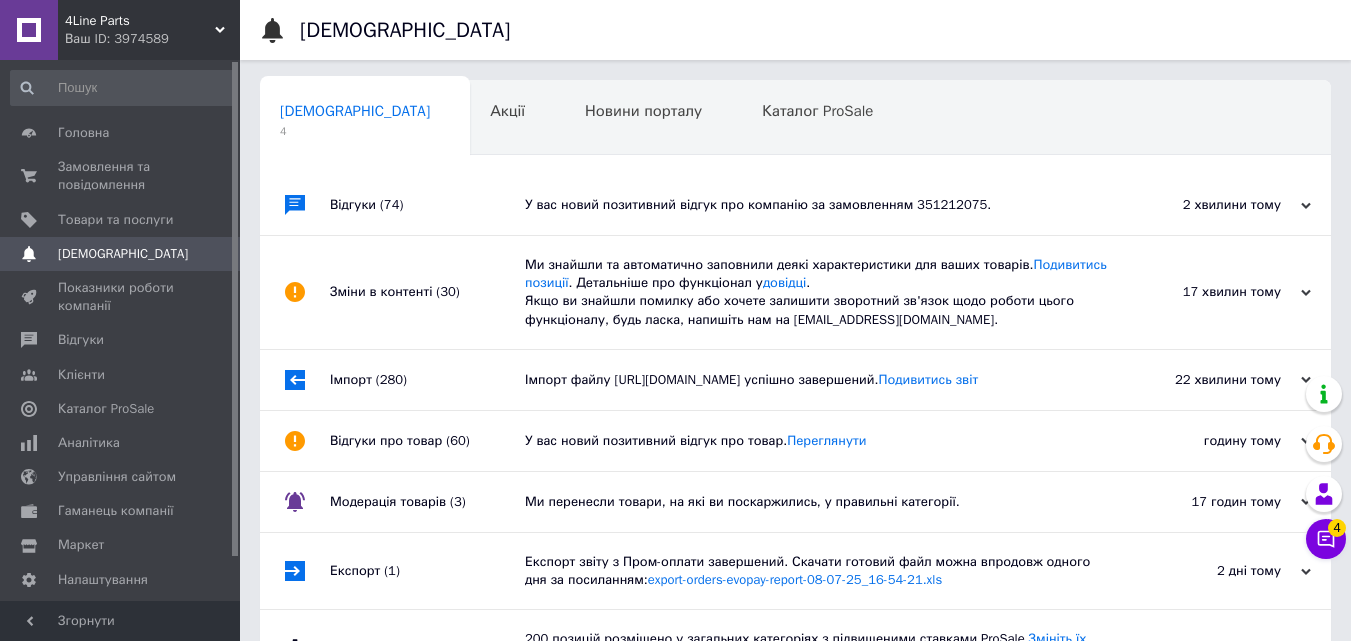 drag, startPoint x: 1018, startPoint y: 266, endPoint x: 1034, endPoint y: 274, distance: 17.888544 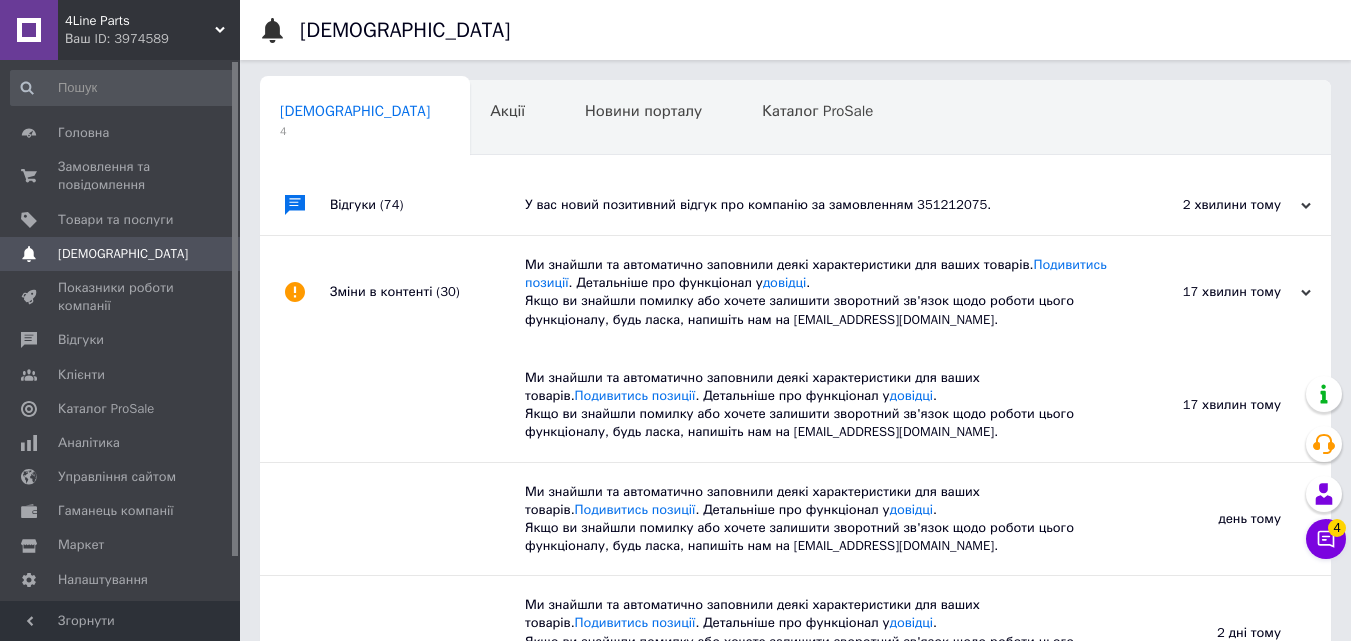 click on "Ми знайшли та автоматично заповнили деякі характеристики для ваших товарів.  Подивитись позиції . Детальніше про функціонал у  довідці . Якщо ви знайшли помилку або хочете залишити зворотний зв'язок щодо роботи цього функціоналу, будь ласка, напишіть нам на [EMAIL_ADDRESS][DOMAIN_NAME]." at bounding box center [818, 292] 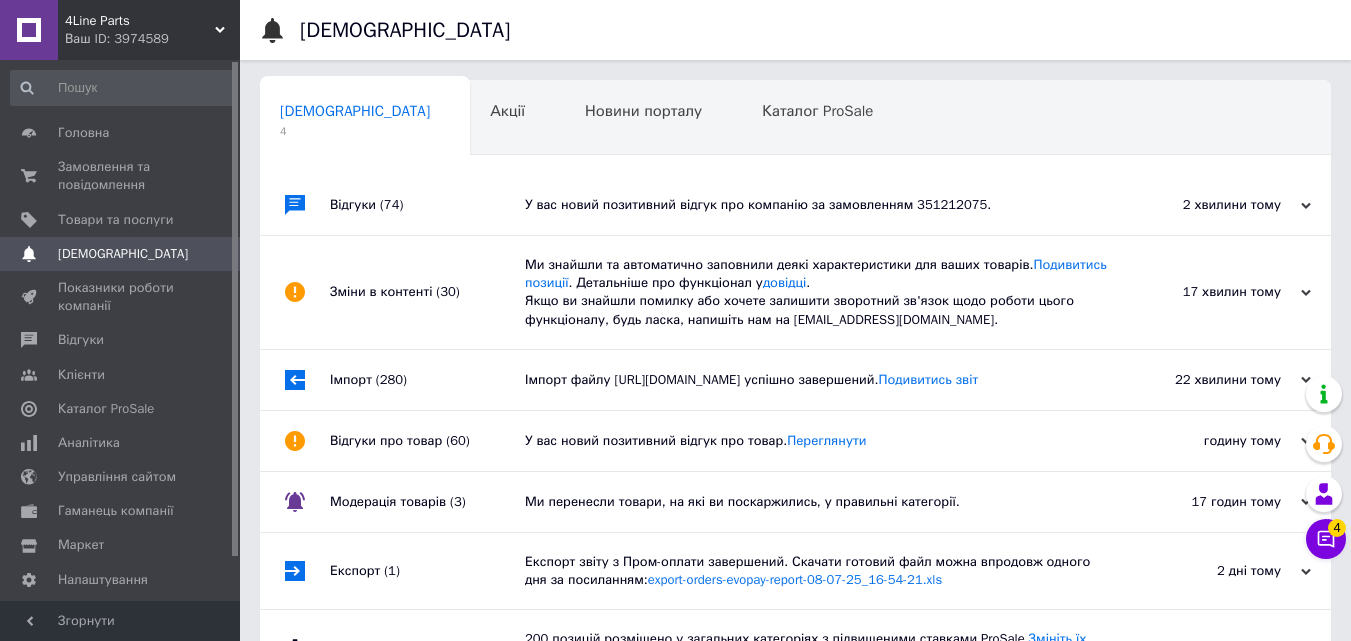click on "Імпорт файлу [URL][DOMAIN_NAME] успішно завершений.  Подивитись звіт" at bounding box center (818, 380) 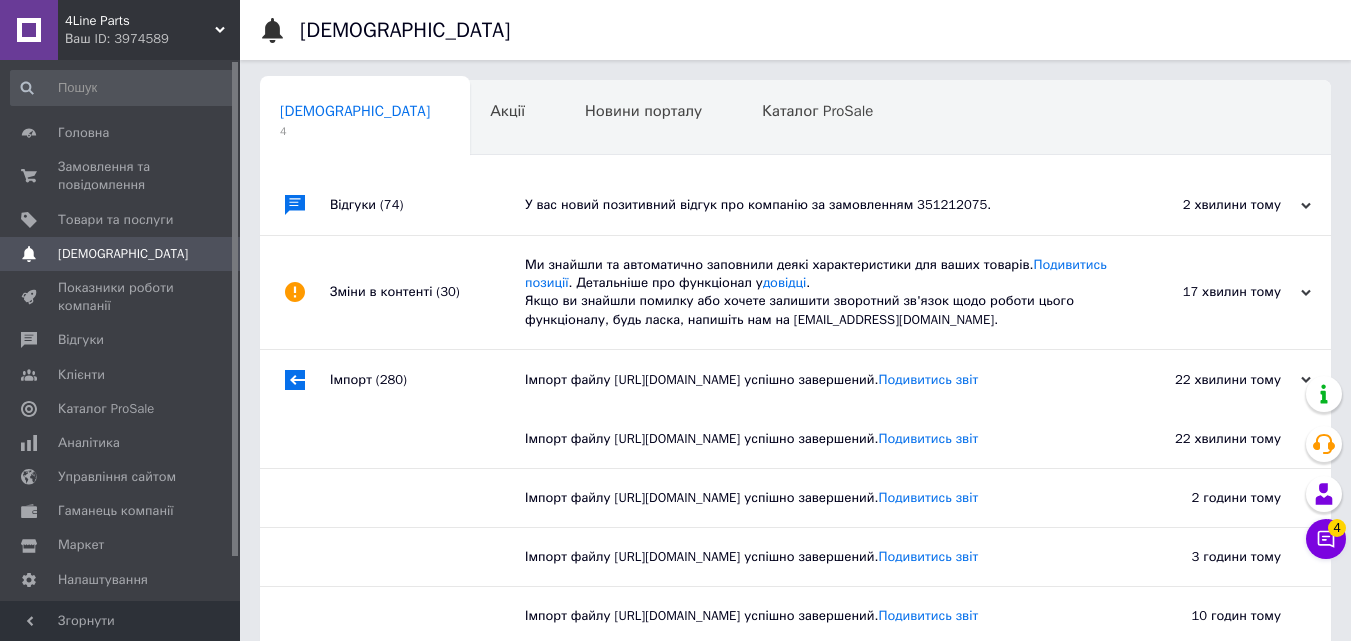 click on "Імпорт файлу [URL][DOMAIN_NAME] успішно завершений.  Подивитись звіт" at bounding box center [818, 380] 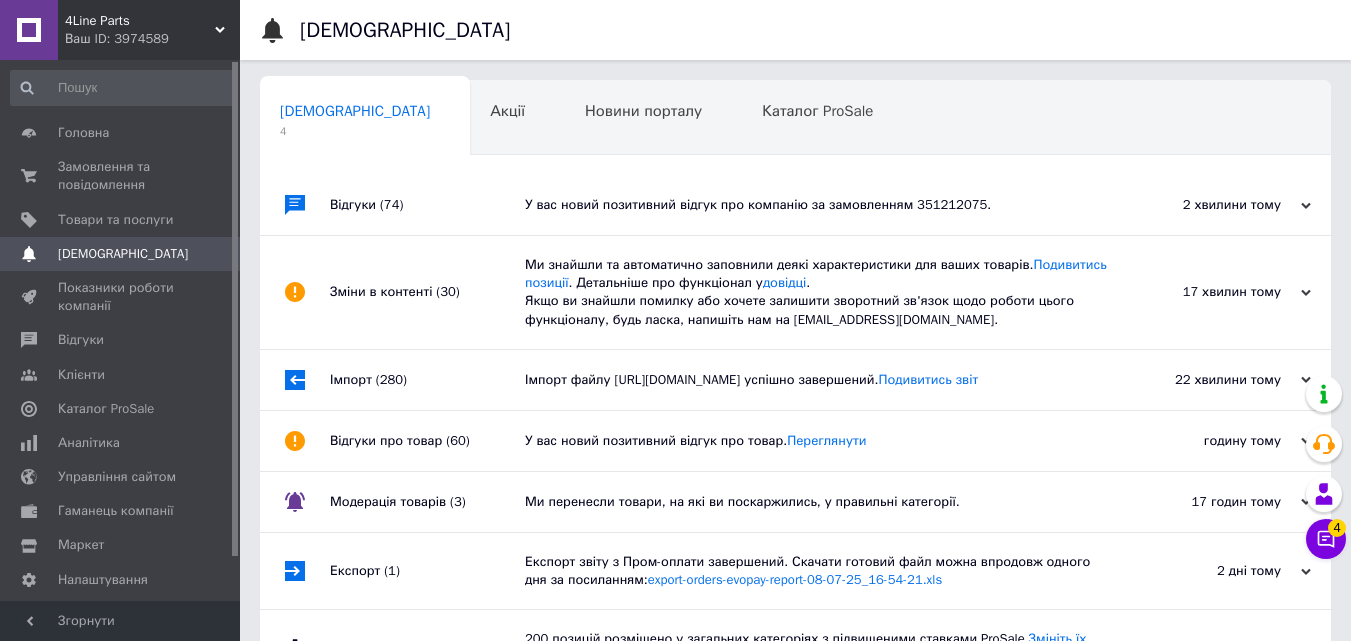 click on "У вас новий позитивний відгук про товар.  [GEOGRAPHIC_DATA]" at bounding box center (818, 441) 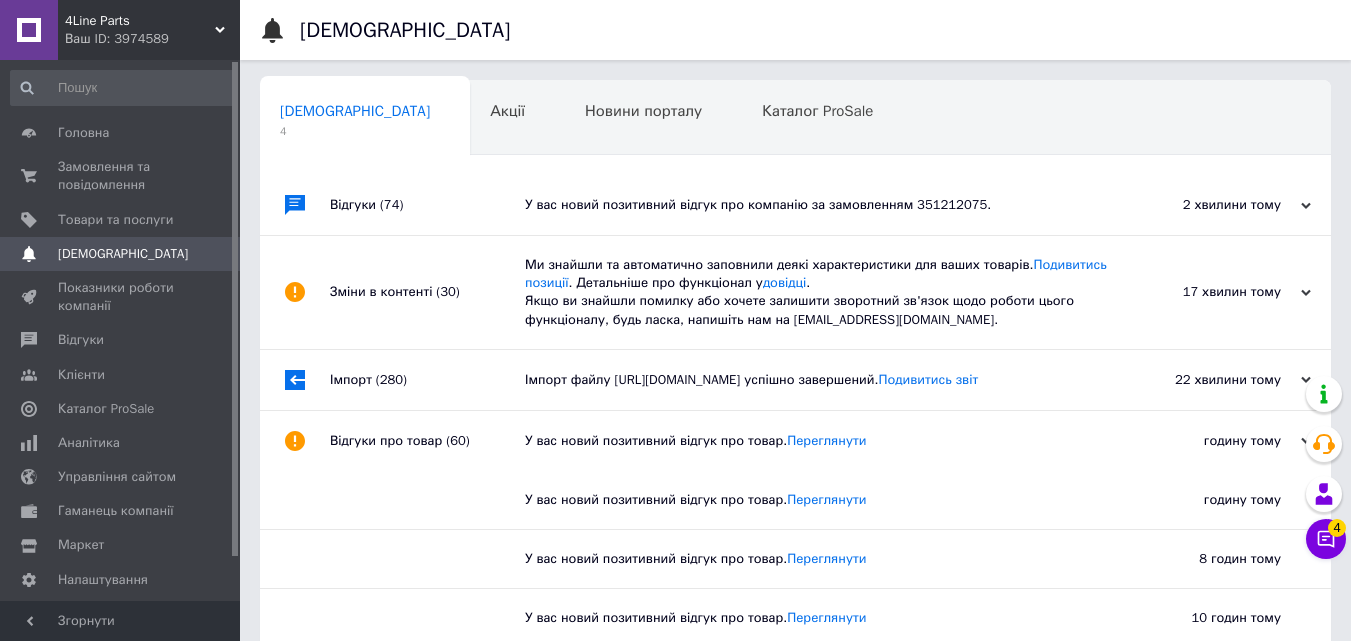 click on "У вас новий позитивний відгук про товар.  [GEOGRAPHIC_DATA]" at bounding box center [818, 441] 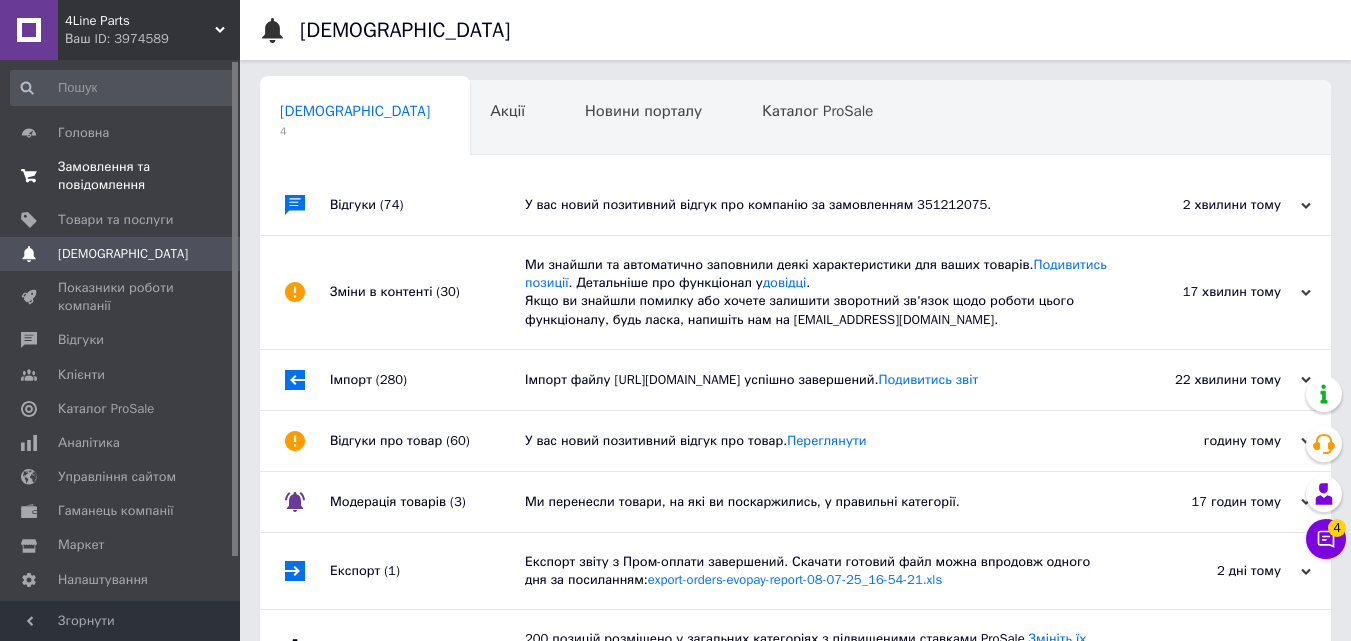 click on "Замовлення та повідомлення" at bounding box center (121, 176) 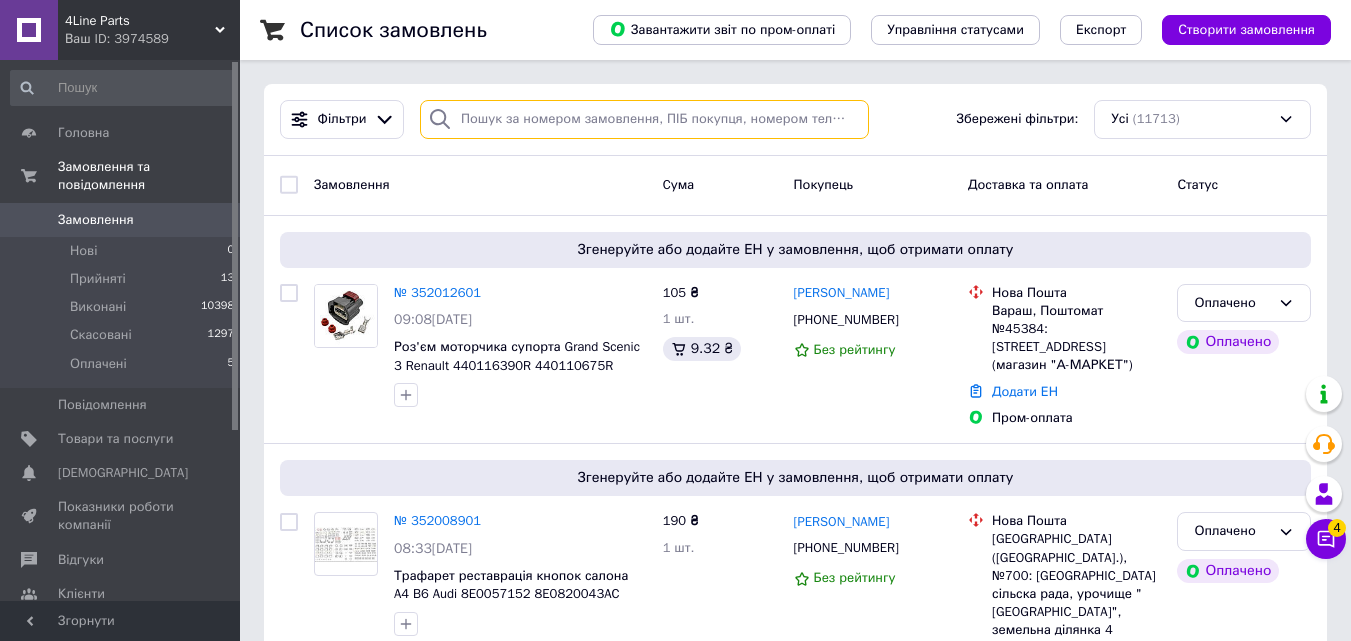 click at bounding box center (644, 119) 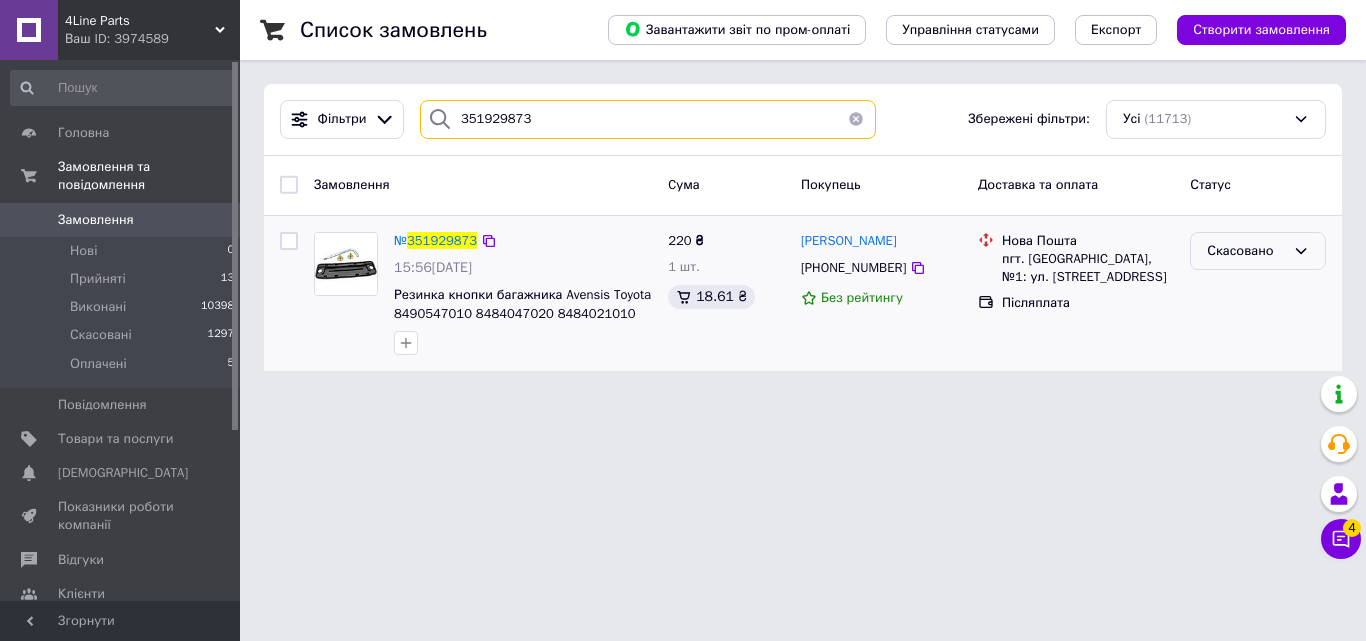 type on "351929873" 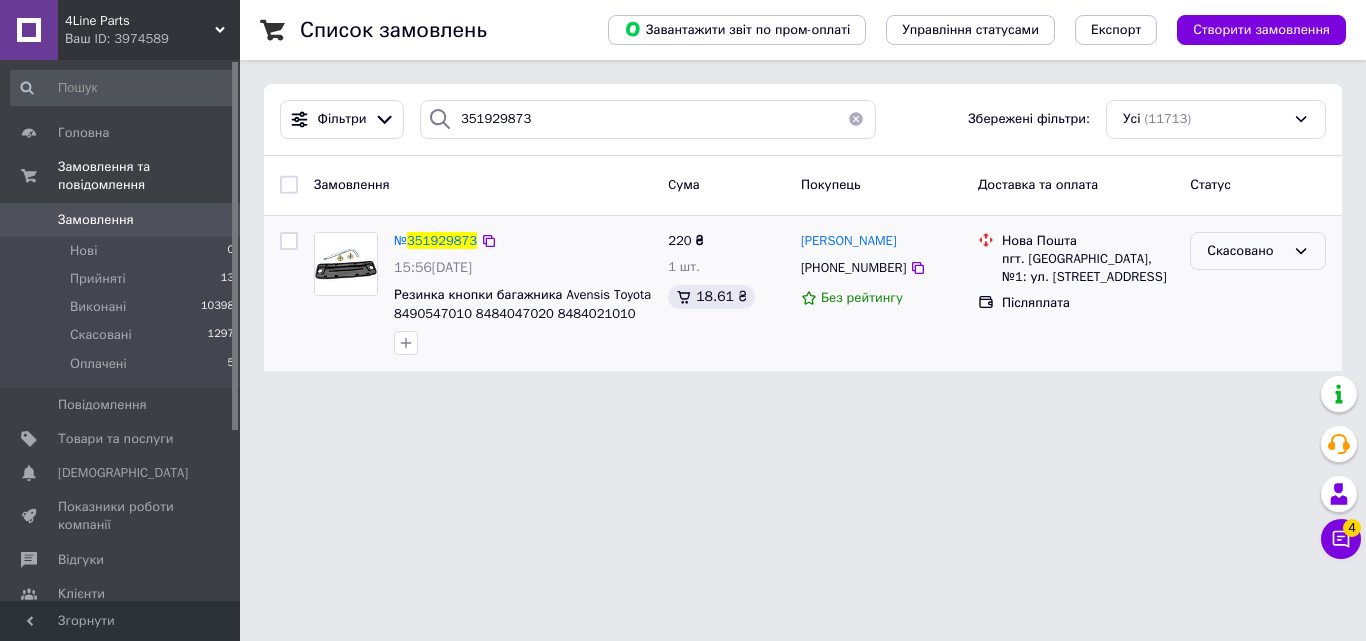click on "Скасовано" at bounding box center [1246, 251] 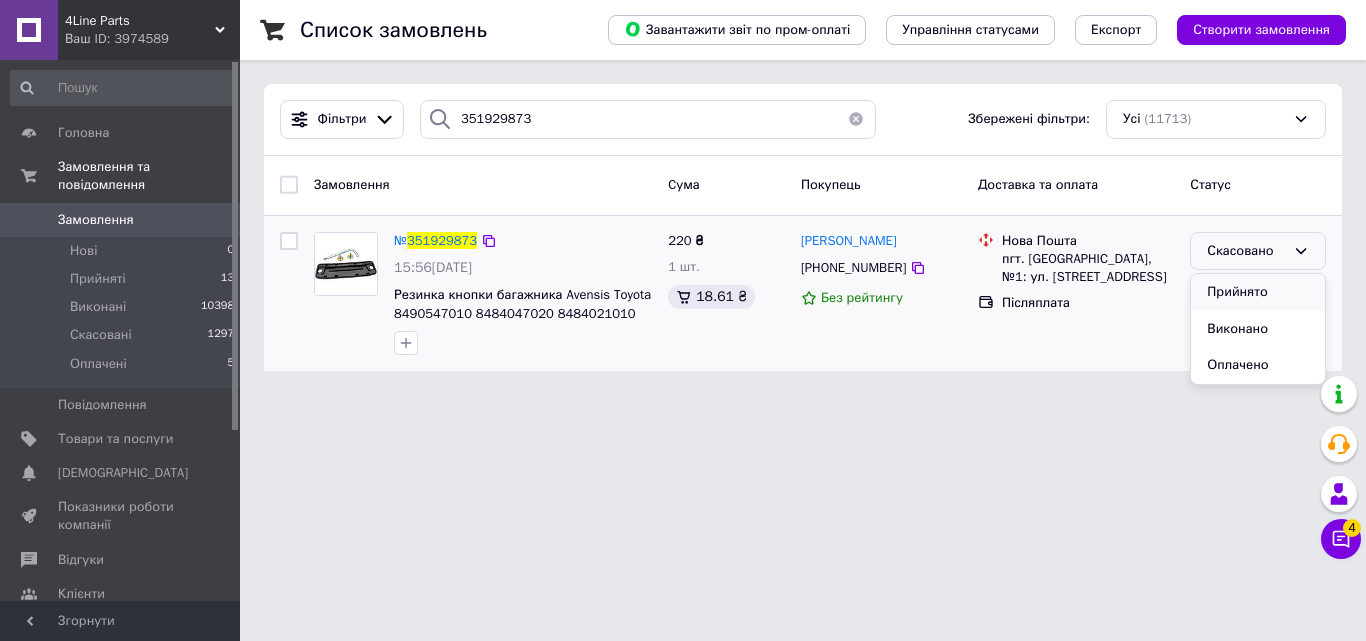 click on "Прийнято" at bounding box center [1258, 292] 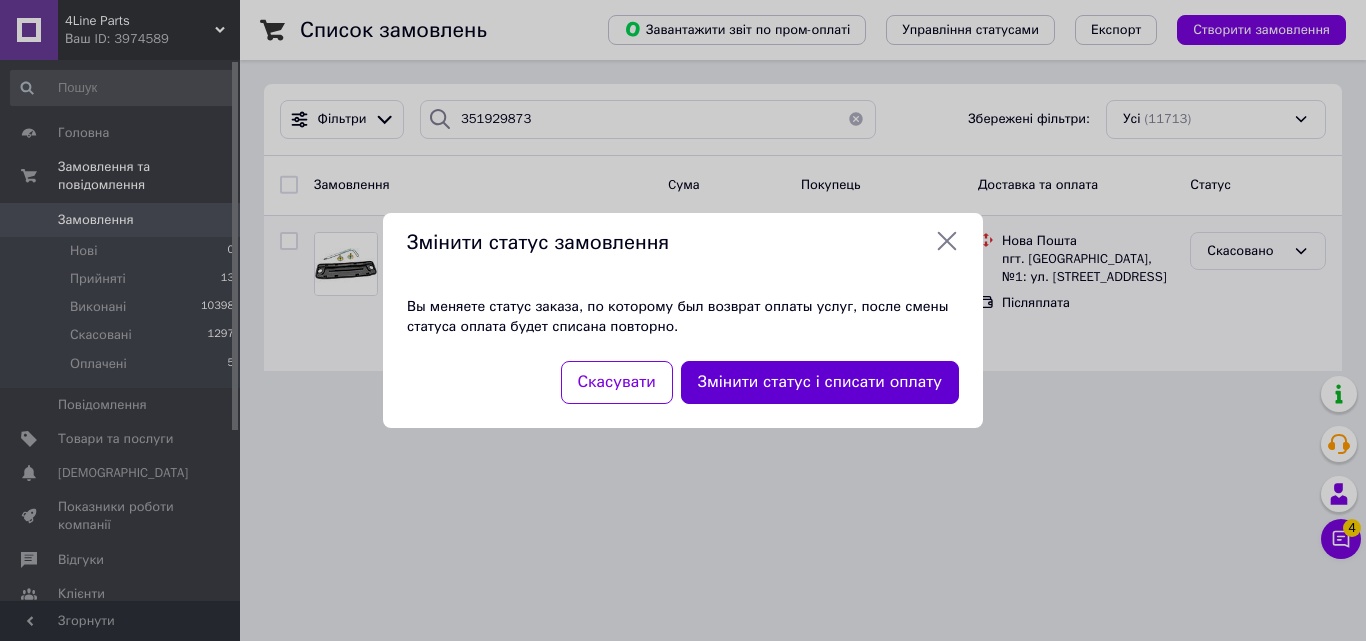 click on "Змінити статус і списати оплату" at bounding box center [820, 382] 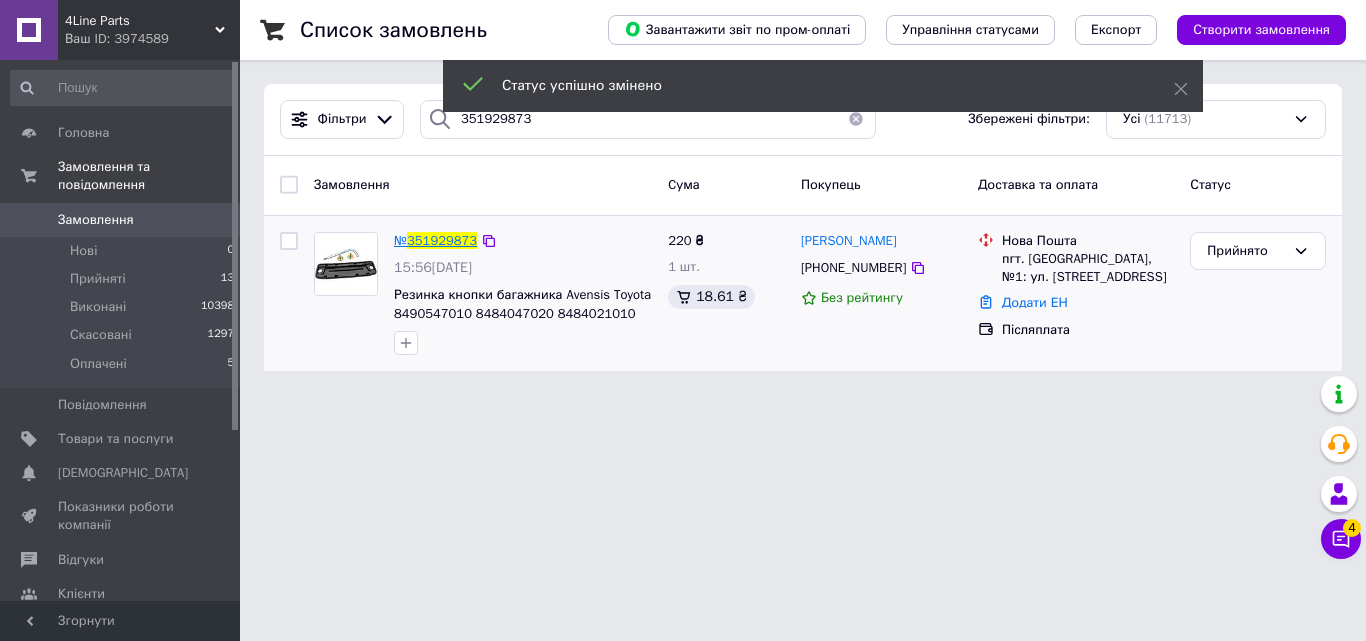 click on "351929873" at bounding box center (442, 240) 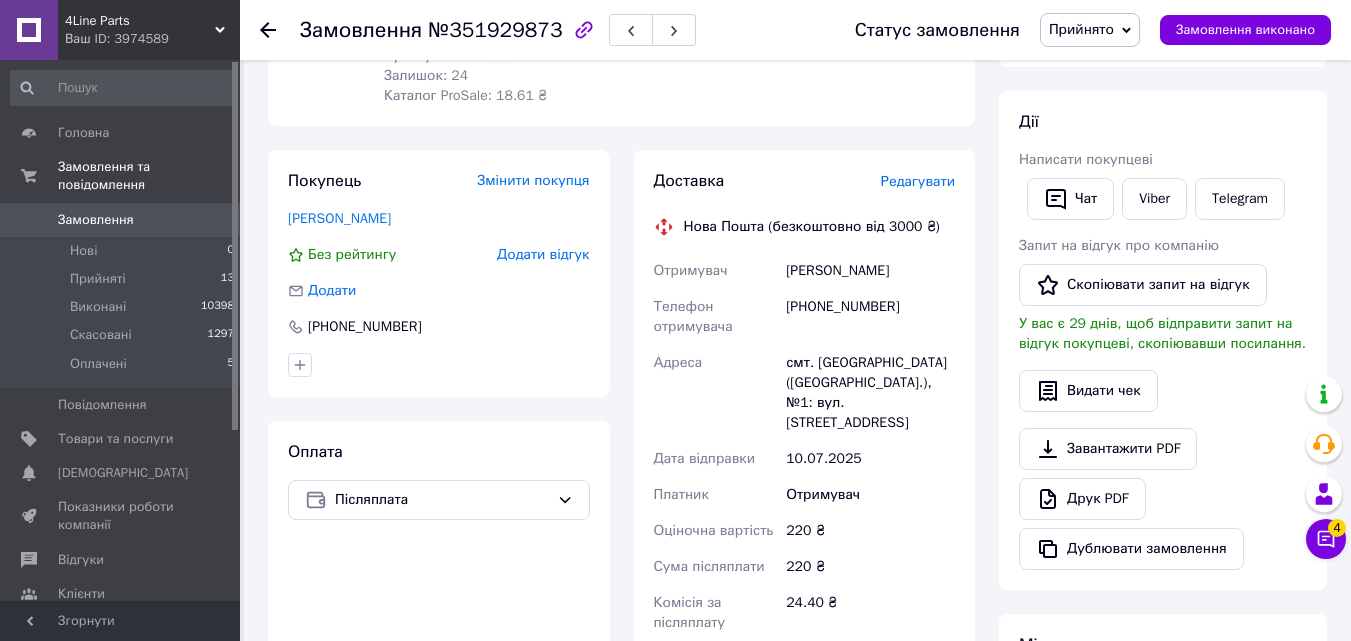 scroll, scrollTop: 600, scrollLeft: 0, axis: vertical 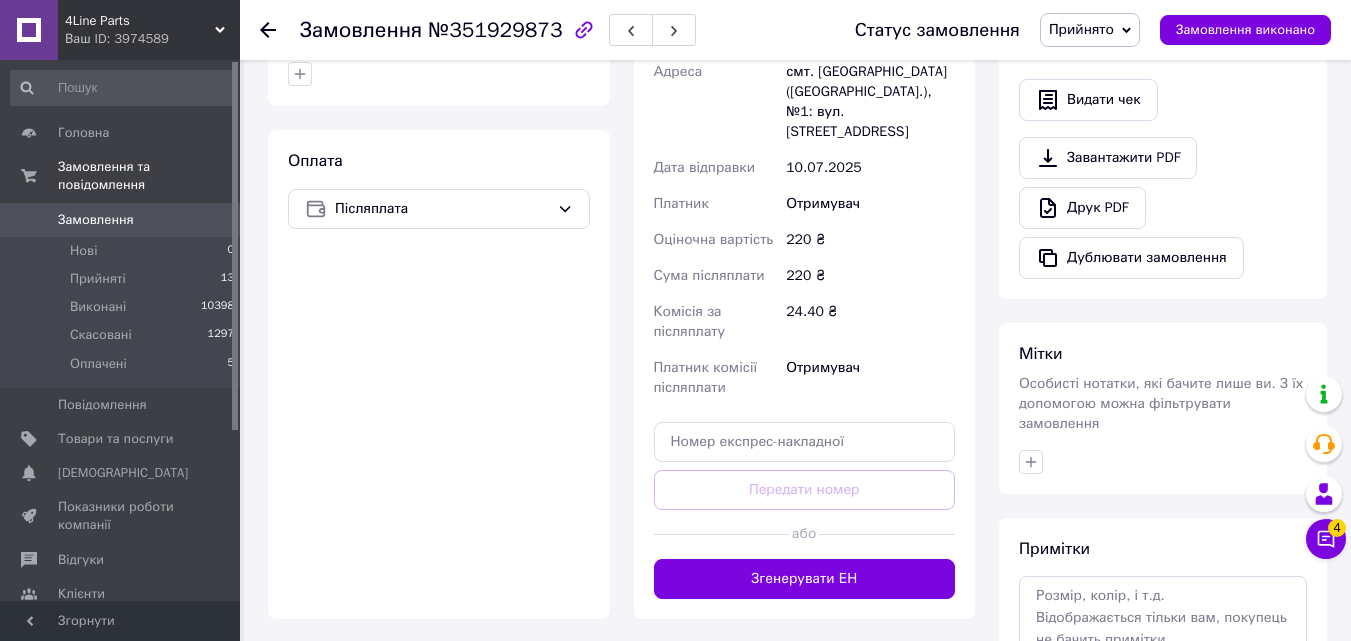 click on "Доставка Редагувати Нова Пошта (безкоштовно від 3000 ₴) Отримувач [PERSON_NAME] Телефон отримувача [PHONE_NUMBER] [GEOGRAPHIC_DATA] смт. [GEOGRAPHIC_DATA] ([GEOGRAPHIC_DATA].), №1: вул. Європейська, 2 Дата відправки [DATE] Платник Отримувач Оціночна вартість 220 ₴ Сума післяплати 220 ₴ Комісія за післяплату 24.40 ₴ Платник комісії післяплати Отримувач Передати номер або Згенерувати ЕН" at bounding box center [805, 239] 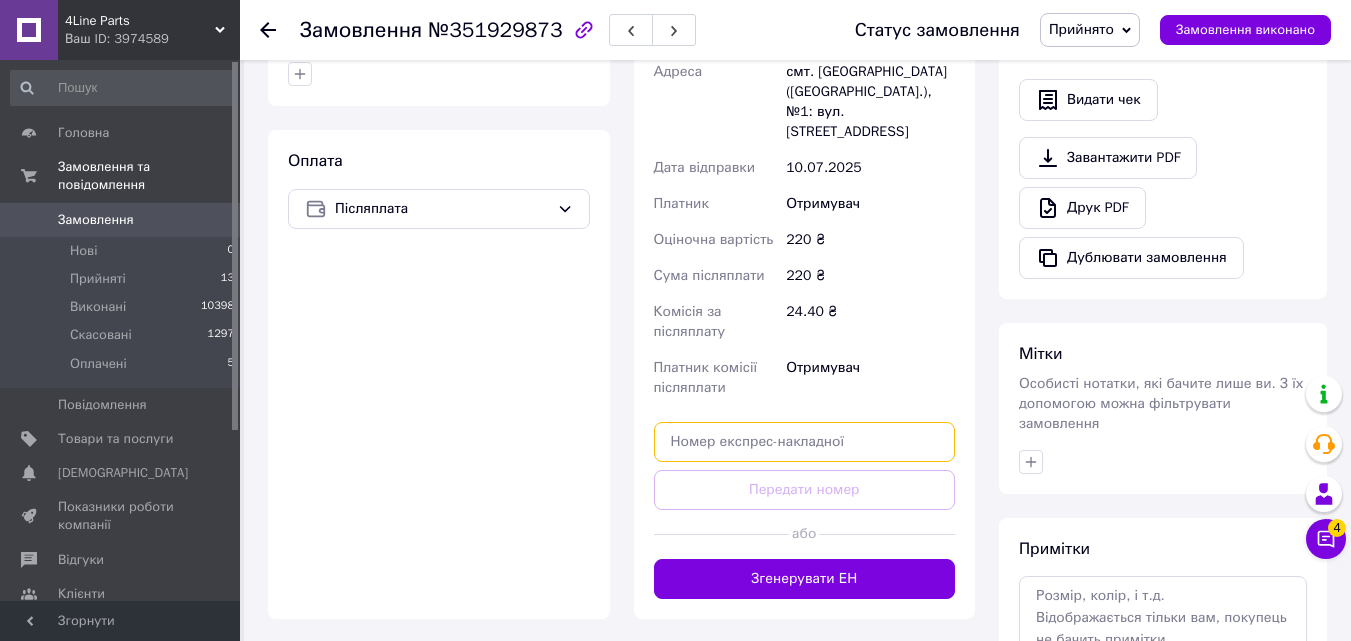click at bounding box center [805, 442] 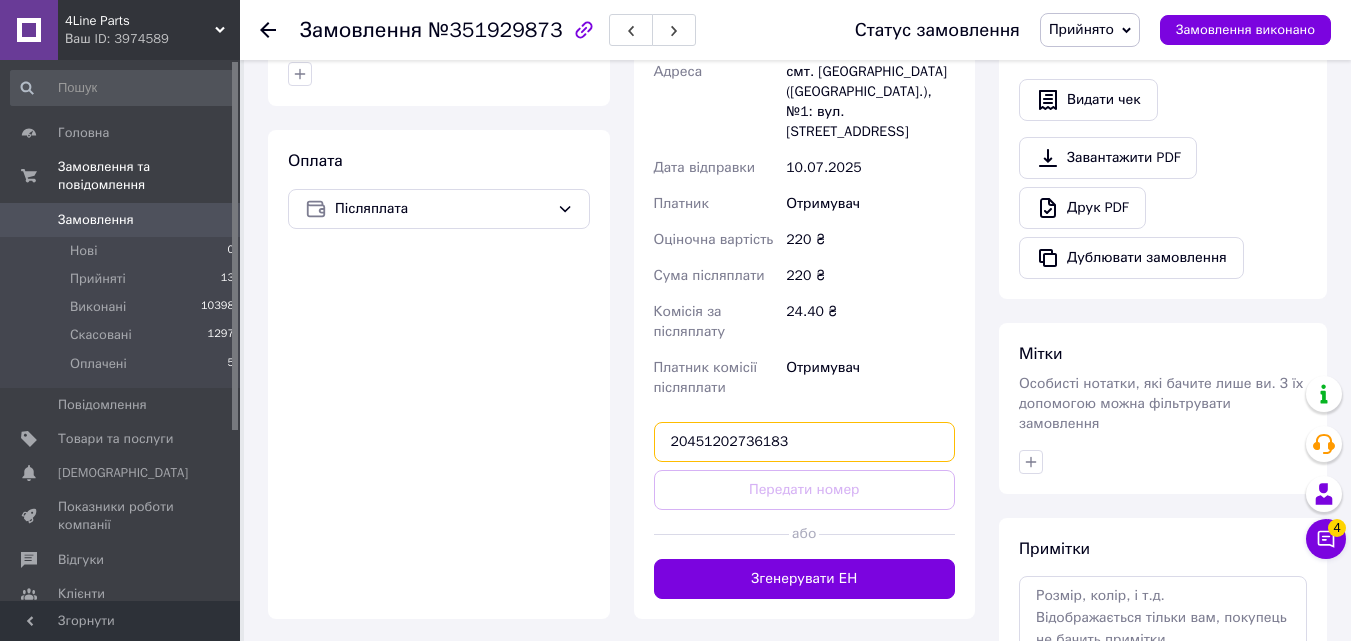 type on "20451202736183" 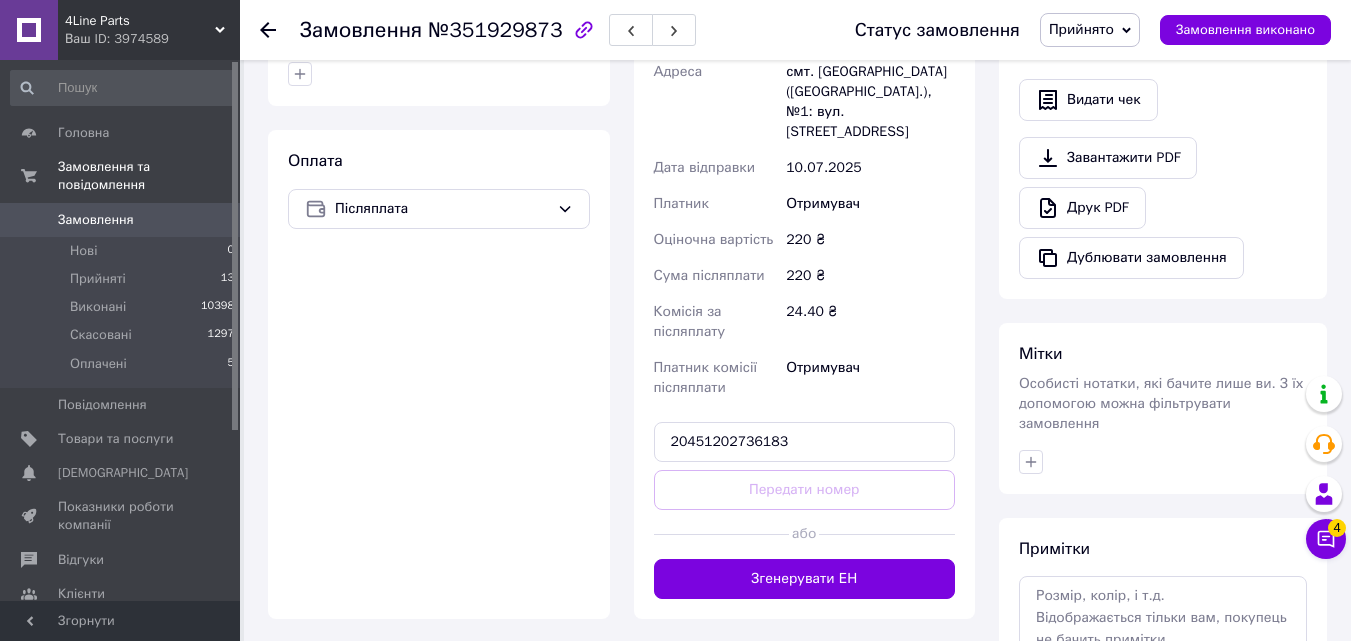 type 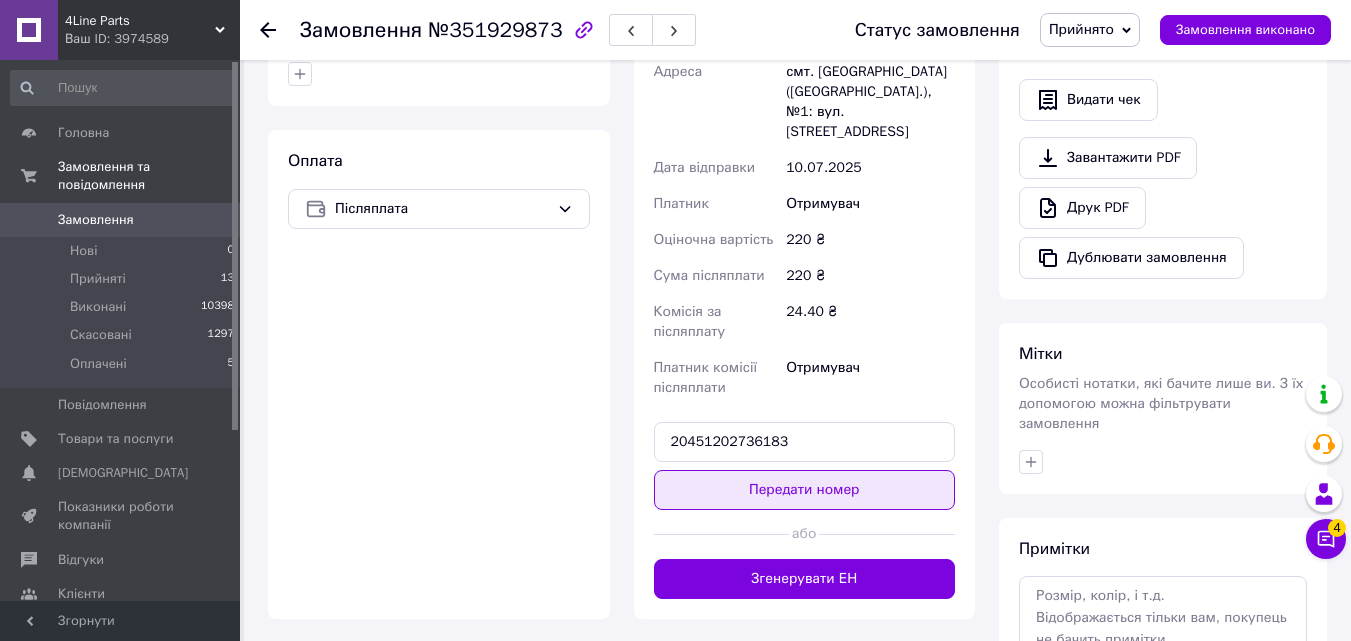click on "Передати номер" at bounding box center [805, 490] 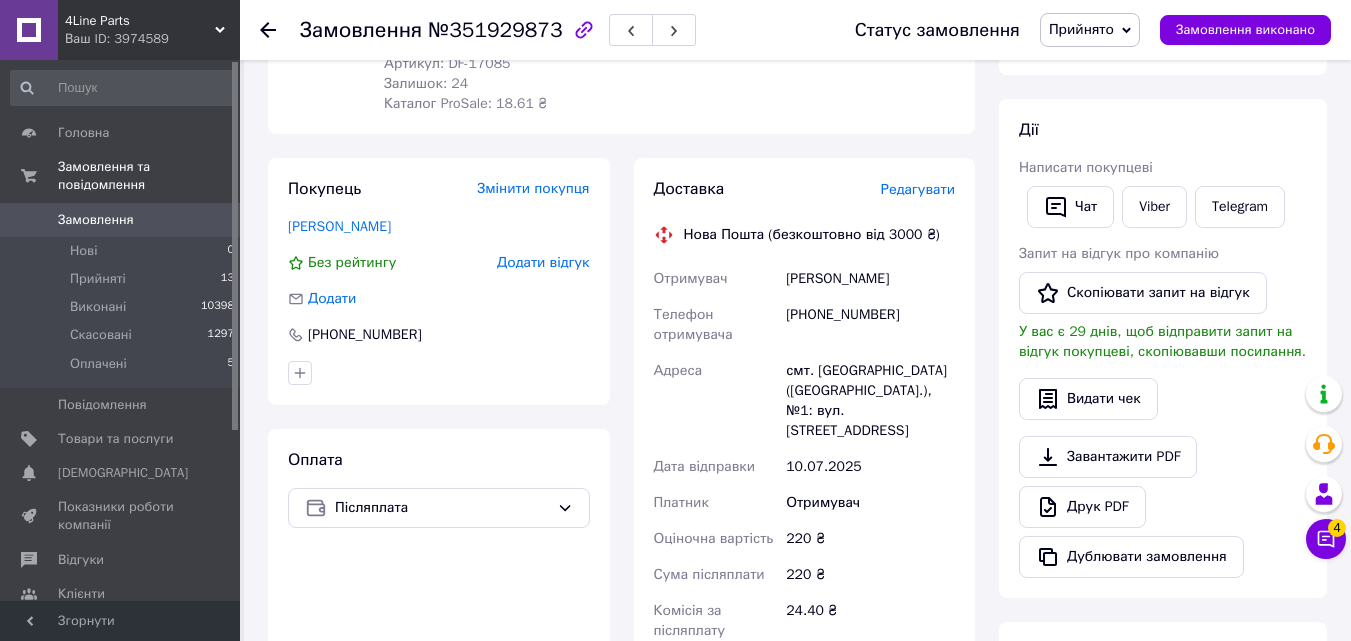 scroll, scrollTop: 300, scrollLeft: 0, axis: vertical 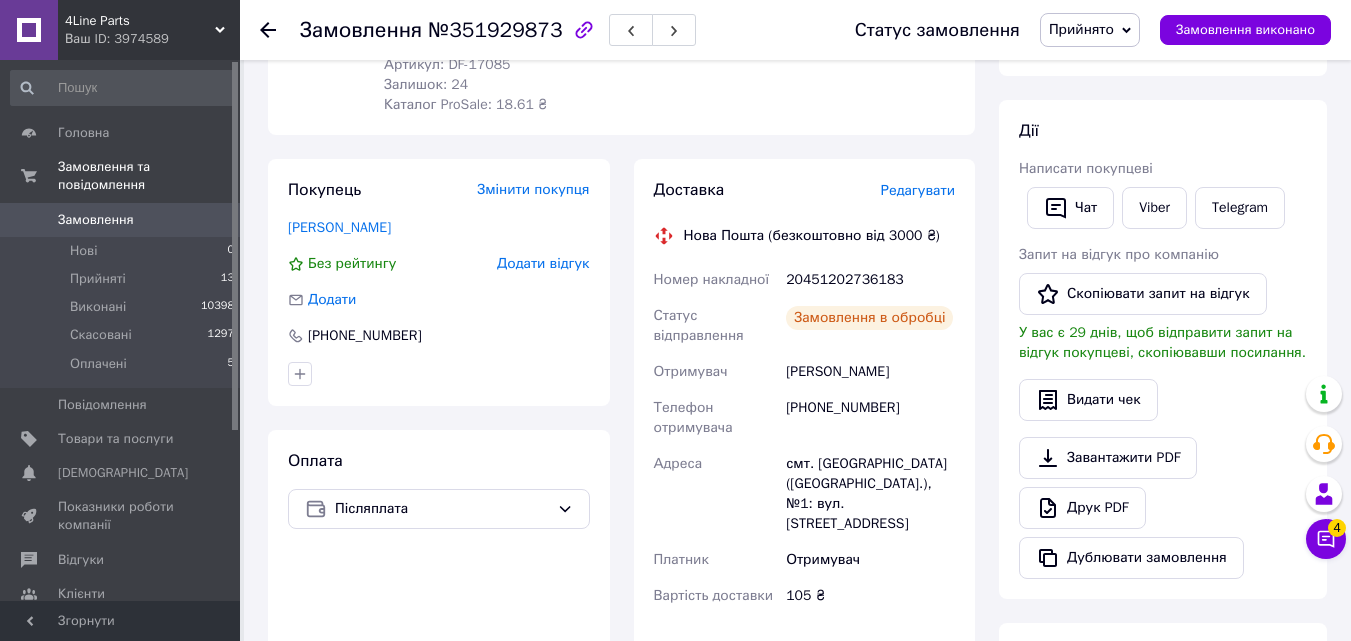 click on "Прийнято" at bounding box center [1081, 29] 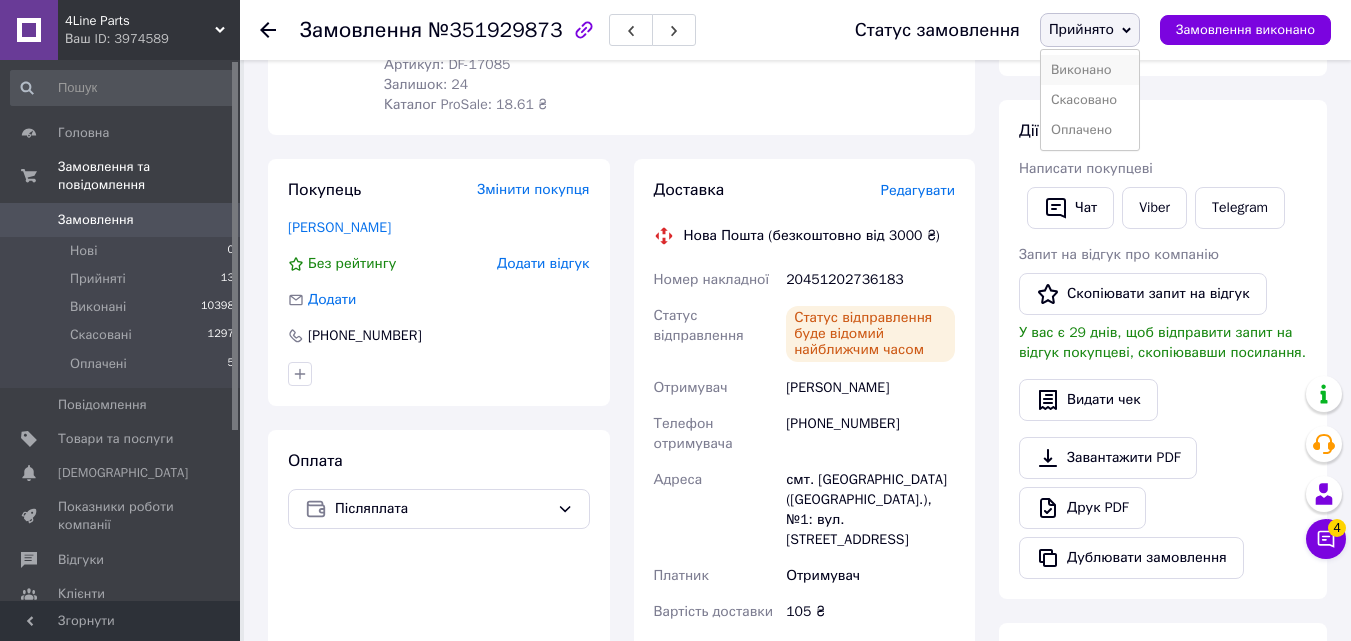 click on "Виконано" at bounding box center [1090, 70] 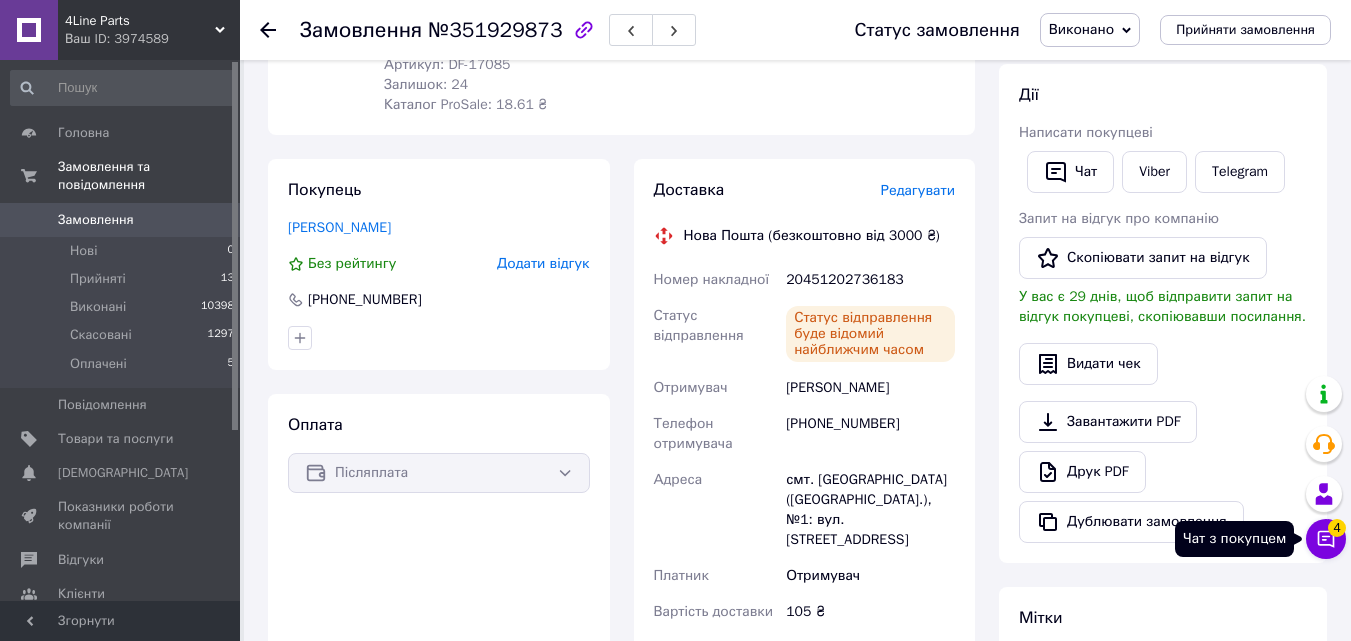 click 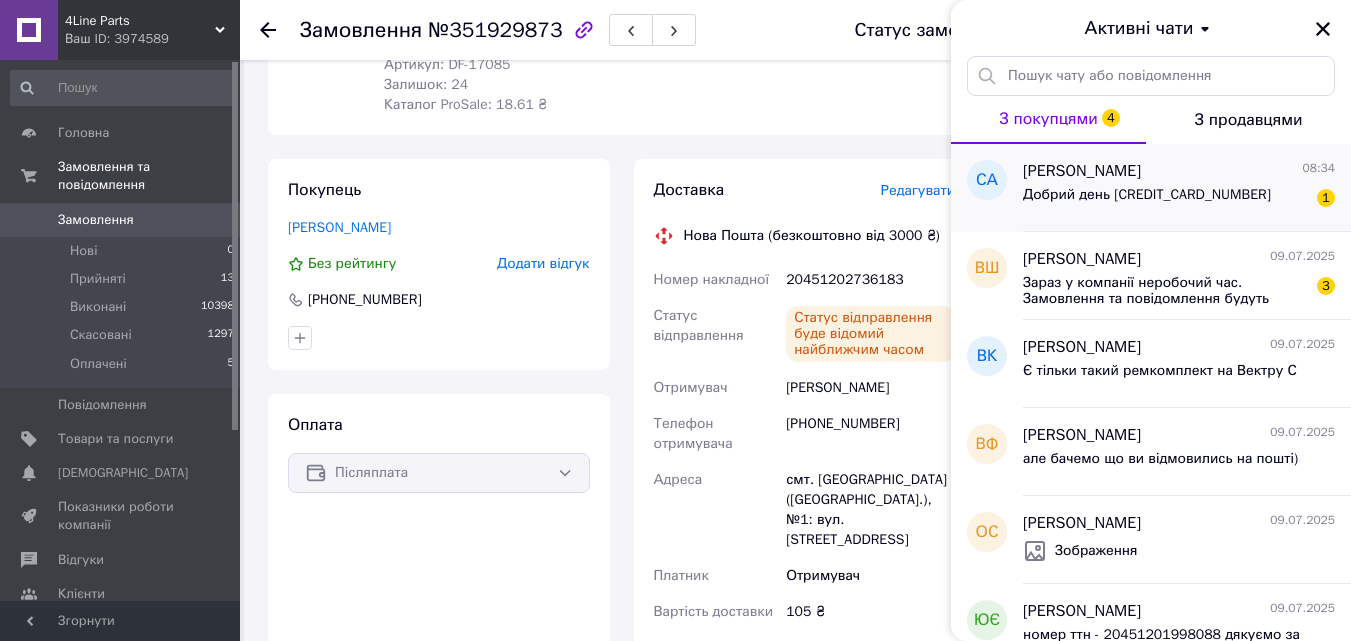 click on "Добрий день
[CREDIT_CARD_NUMBER]" at bounding box center (1147, 195) 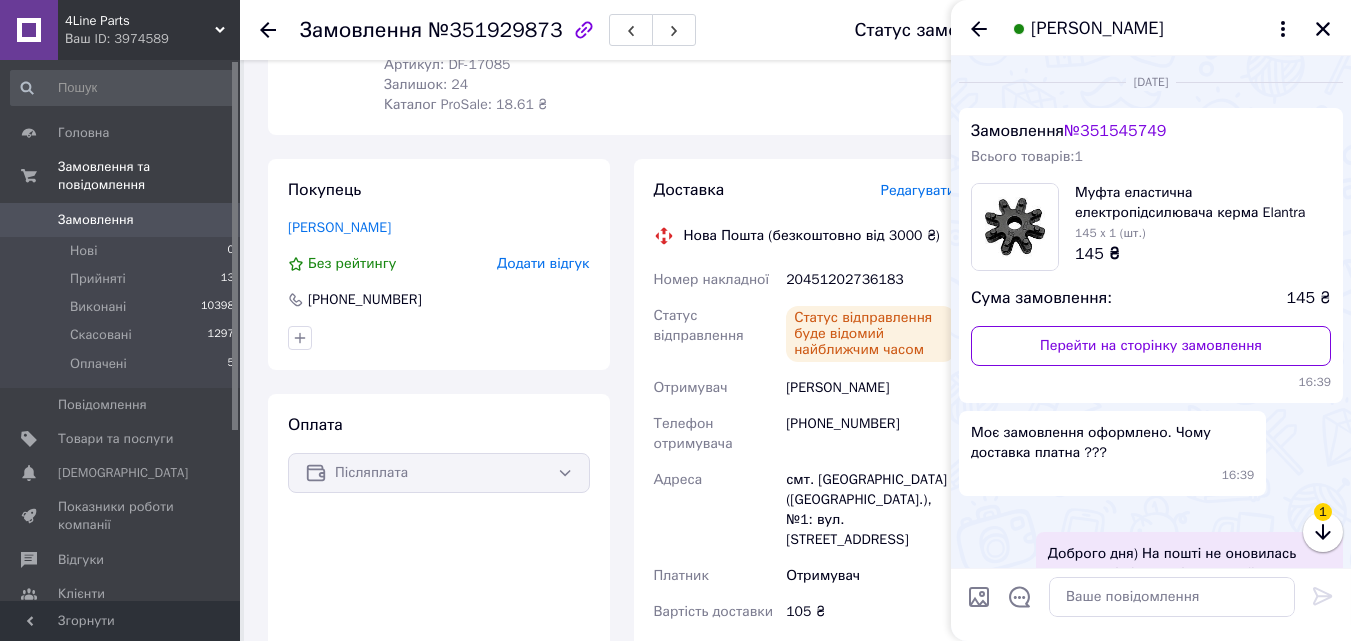 scroll, scrollTop: 2636, scrollLeft: 0, axis: vertical 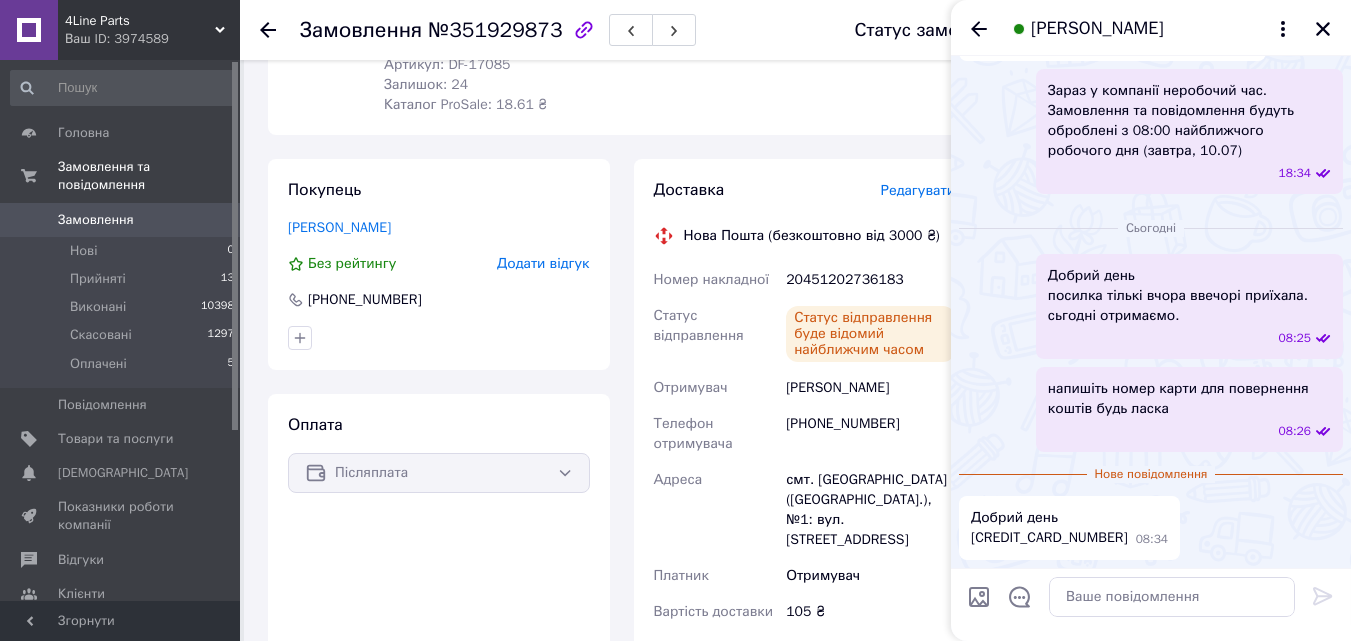 click on "Добрий день [CREDIT_CARD_NUMBER]" at bounding box center (1049, 528) 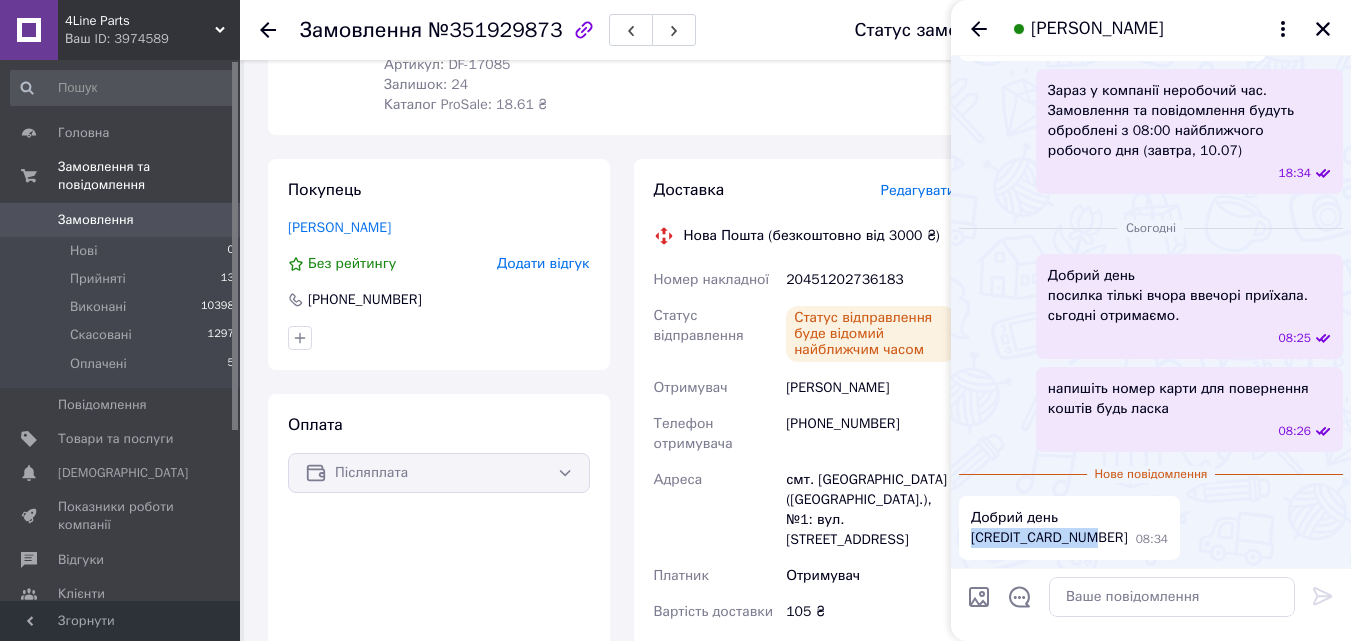 click on "Добрий день [CREDIT_CARD_NUMBER]" at bounding box center (1049, 528) 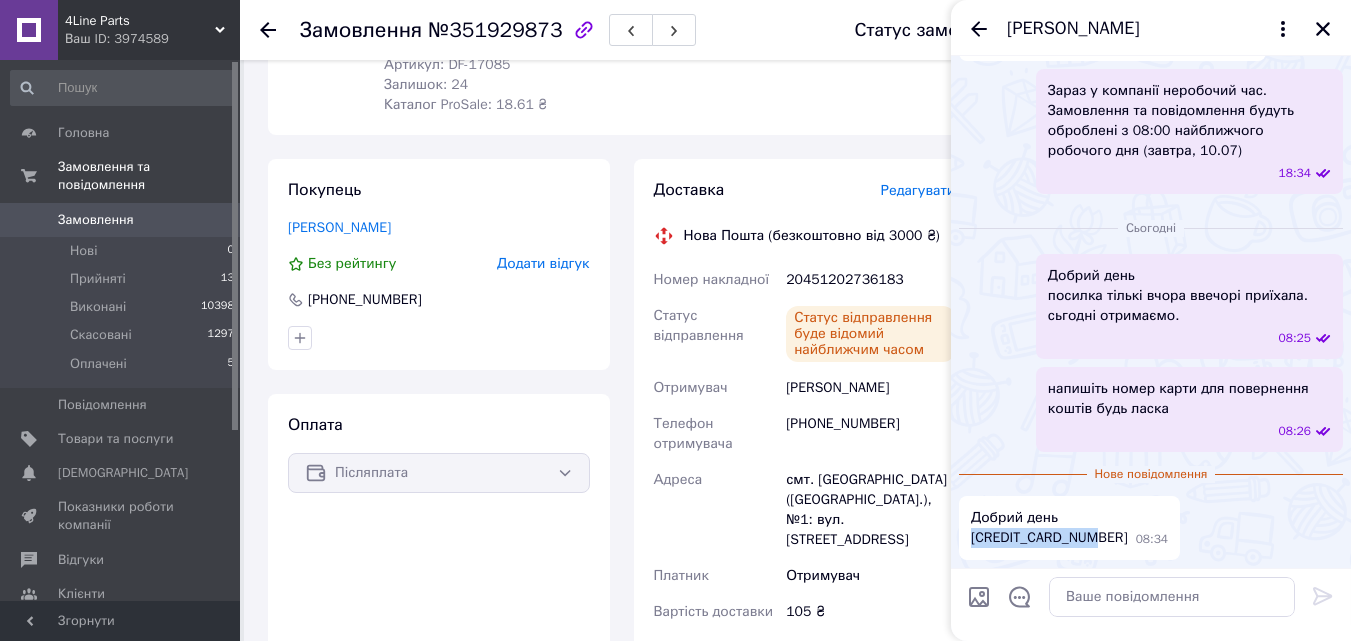 click on "Добрий день [CREDIT_CARD_NUMBER]" at bounding box center [1049, 528] 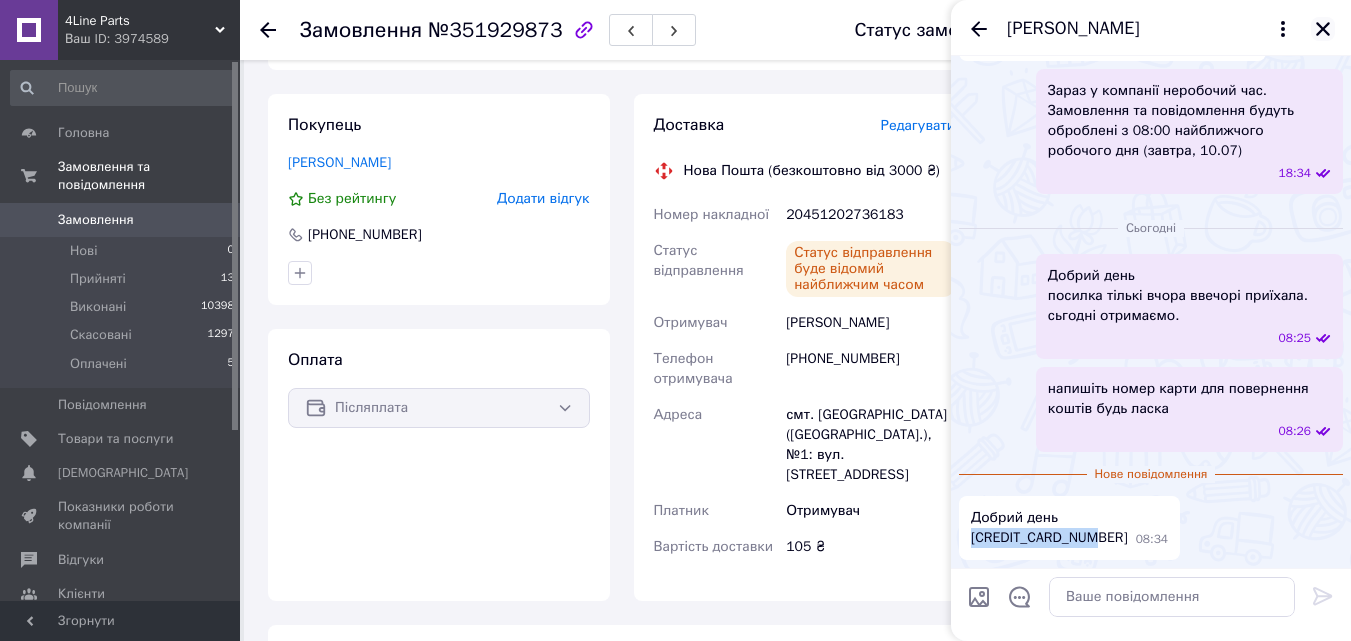scroll, scrollTop: 400, scrollLeft: 0, axis: vertical 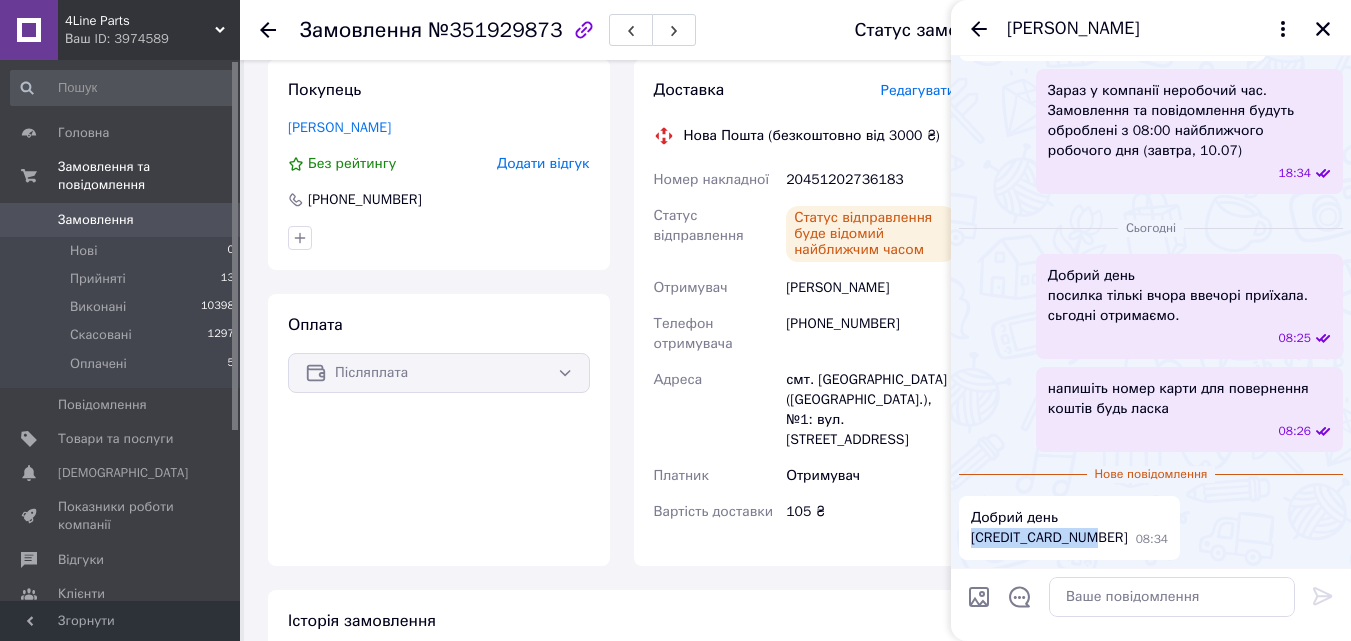 click 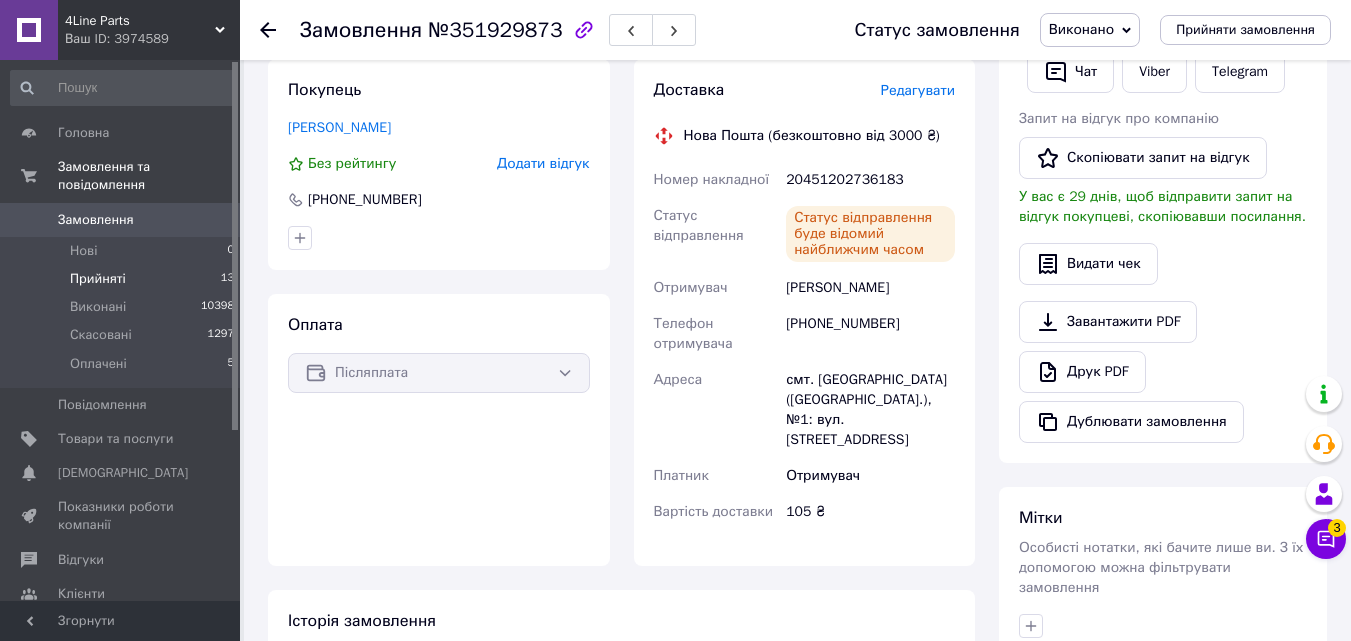 click on "Прийняті 13" at bounding box center [123, 279] 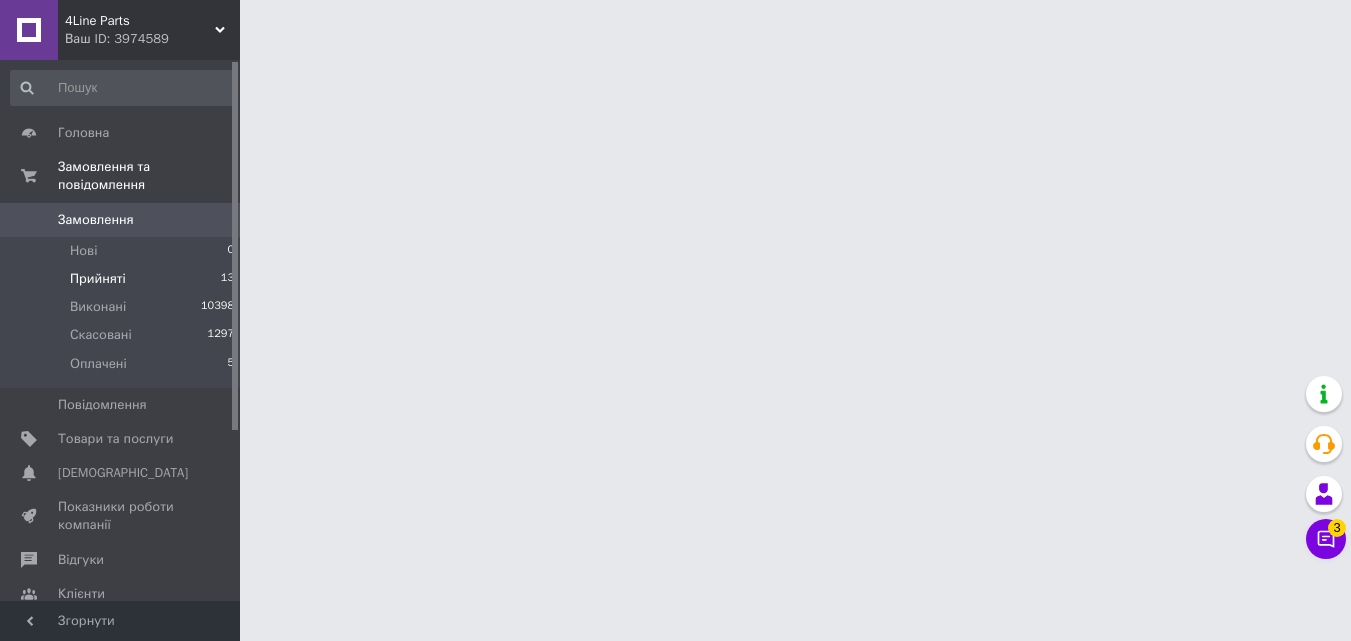 scroll, scrollTop: 0, scrollLeft: 0, axis: both 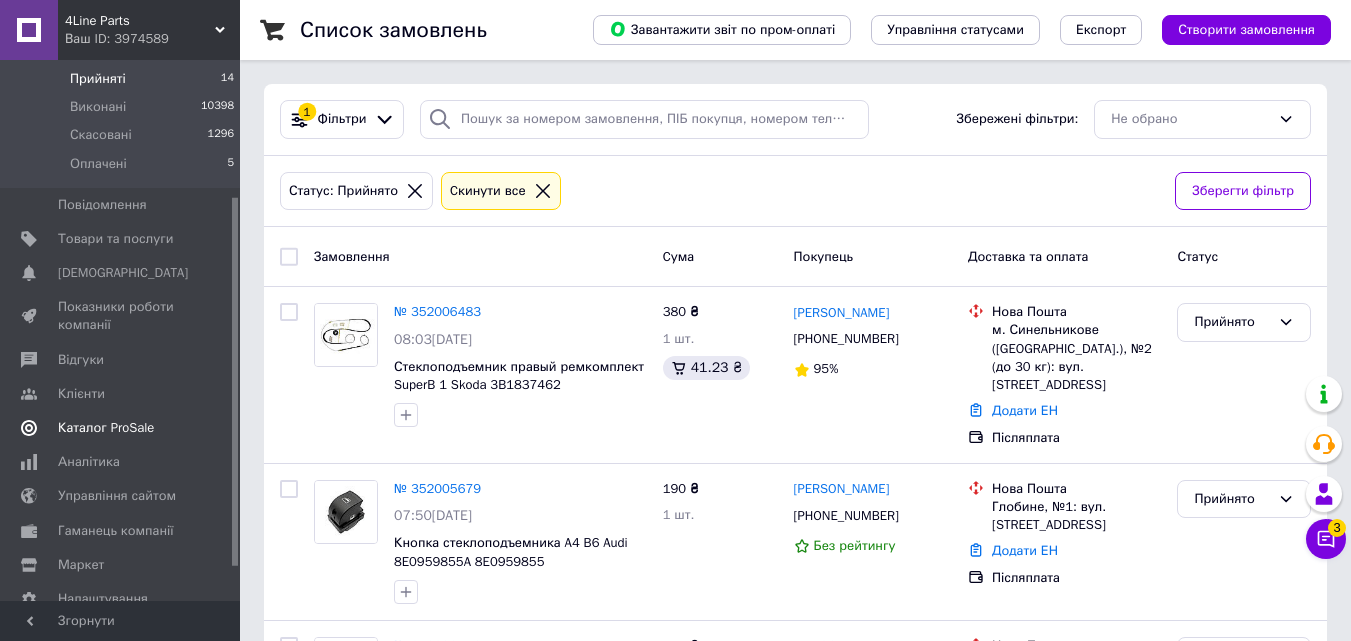 click on "Каталог ProSale" at bounding box center [106, 428] 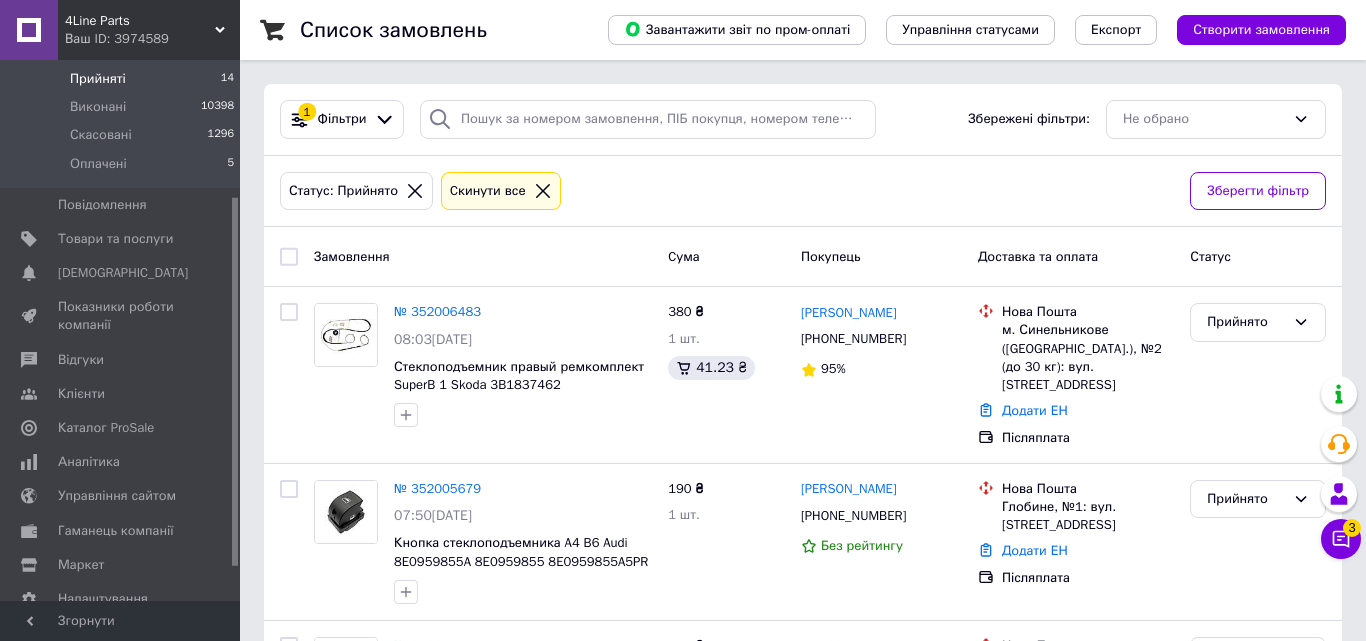 scroll, scrollTop: 135, scrollLeft: 0, axis: vertical 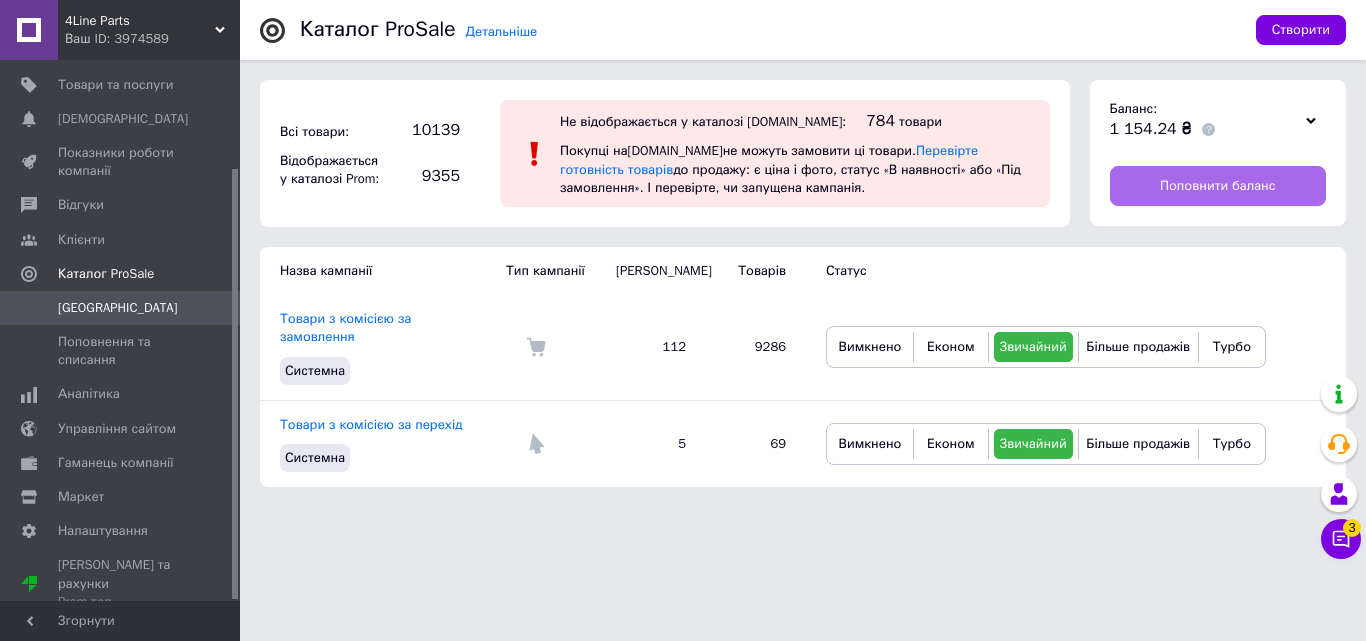 click on "Поповнити баланс" at bounding box center [1217, 186] 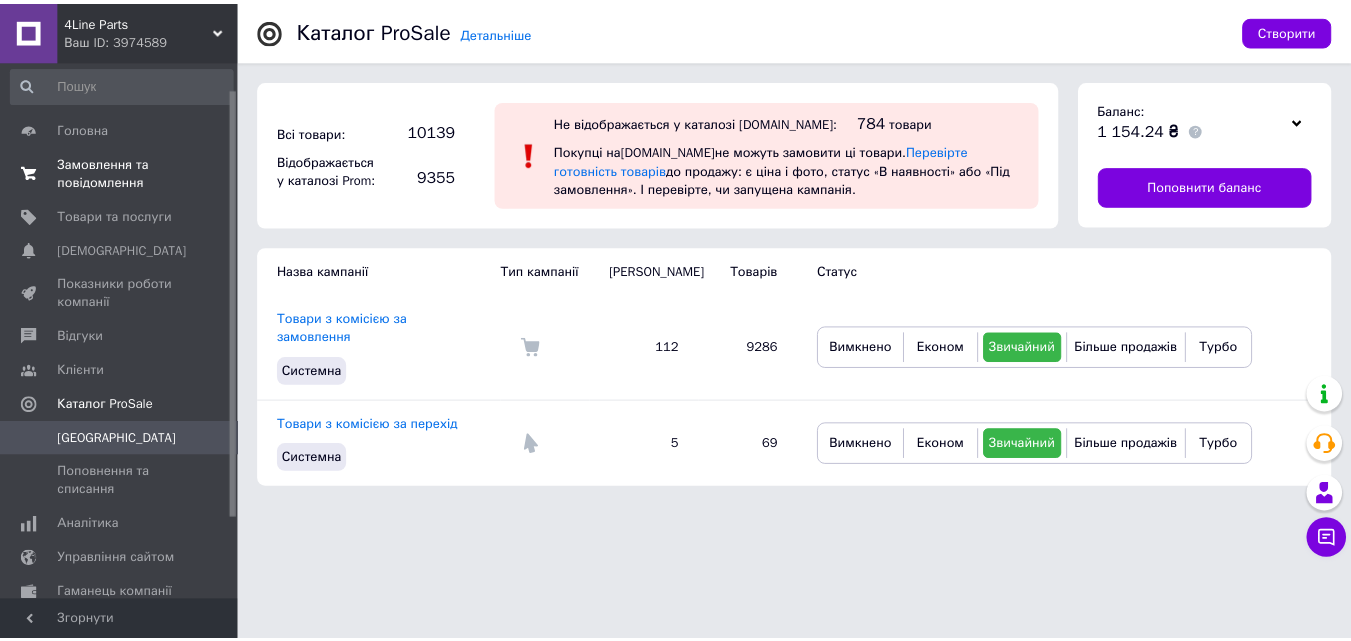 scroll, scrollTop: 0, scrollLeft: 0, axis: both 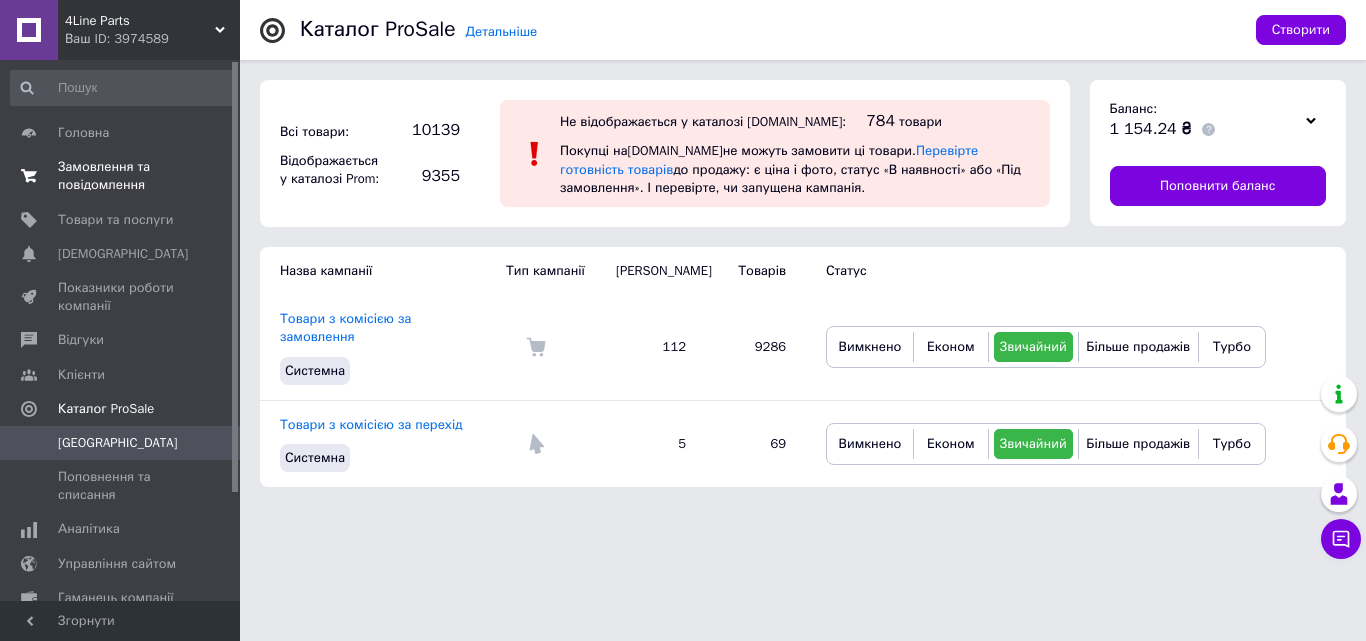 click on "Замовлення та повідомлення" at bounding box center (121, 176) 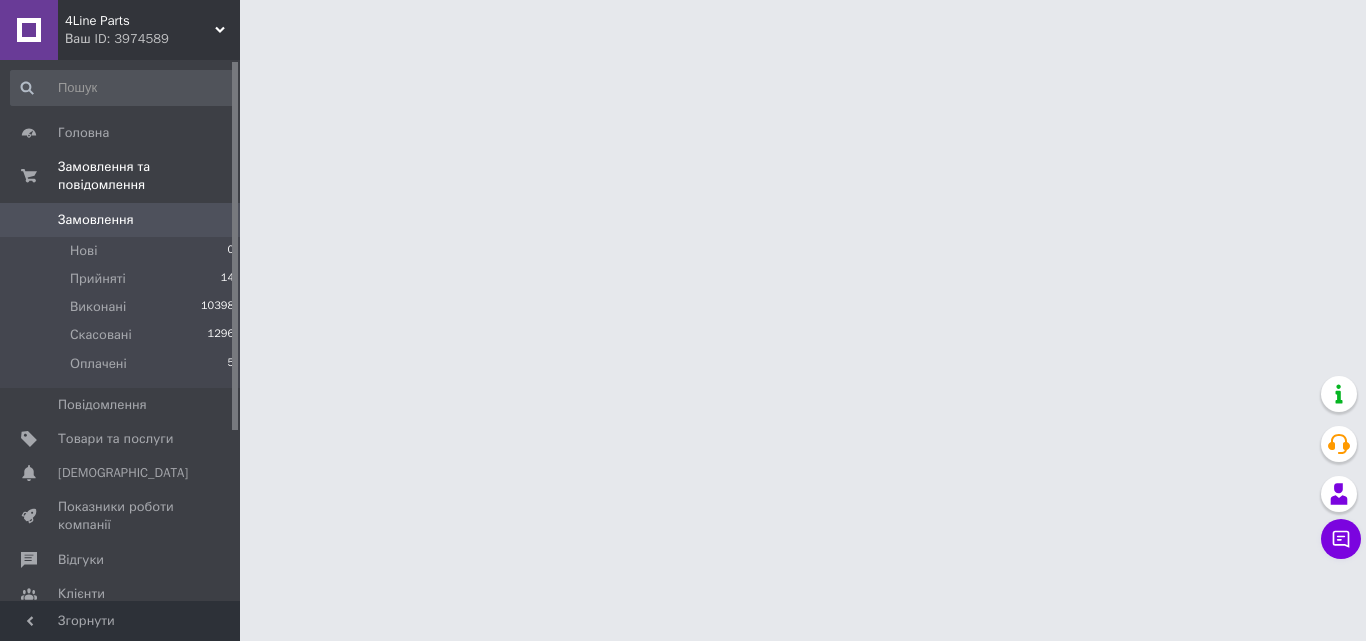 drag, startPoint x: 171, startPoint y: 259, endPoint x: 645, endPoint y: 290, distance: 475.01263 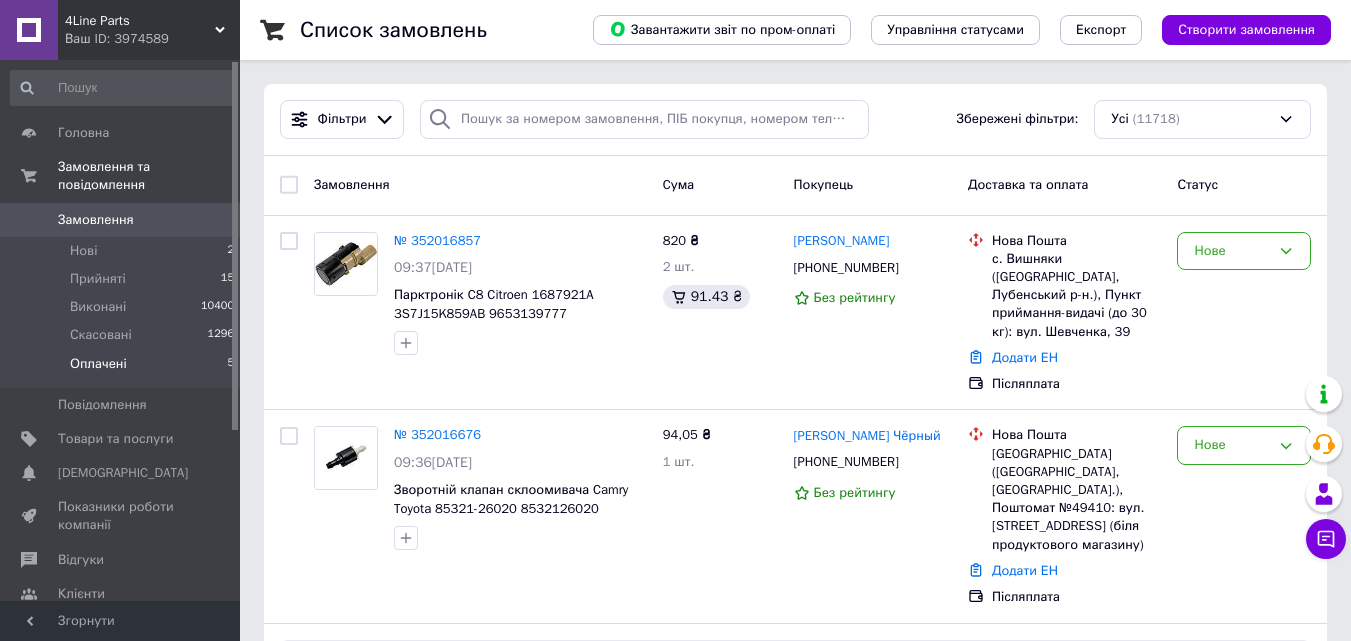 click on "Оплачені 5" at bounding box center [123, 369] 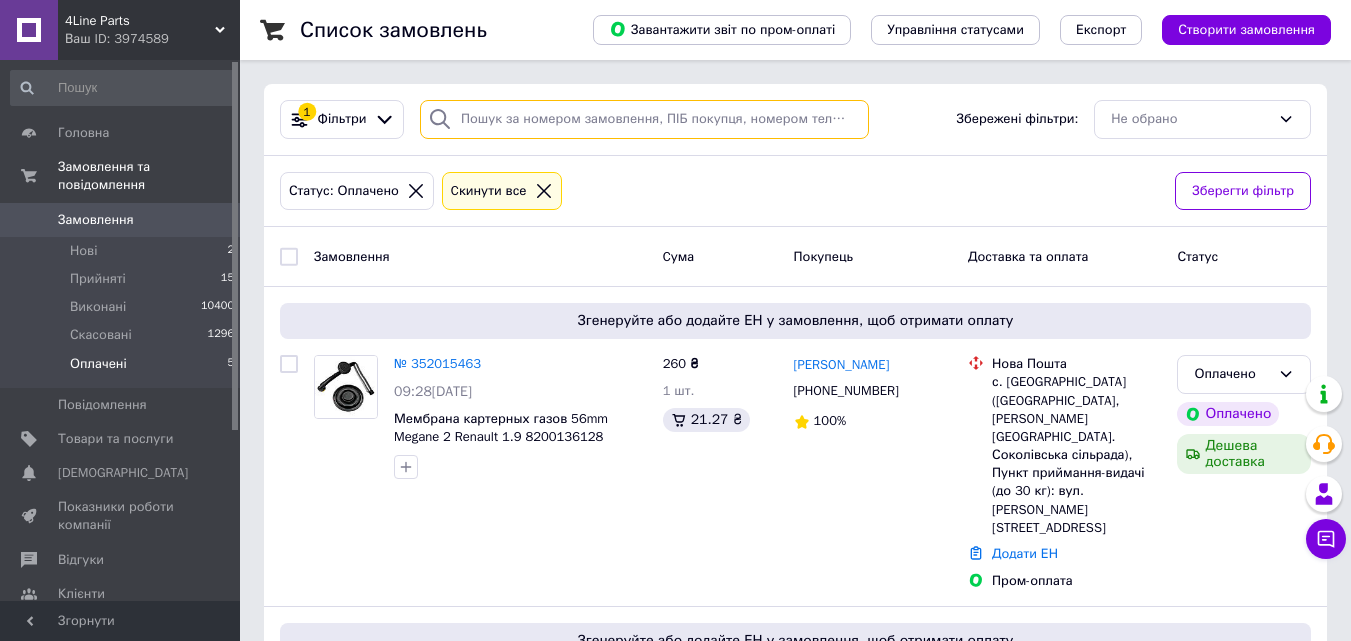 click at bounding box center [644, 119] 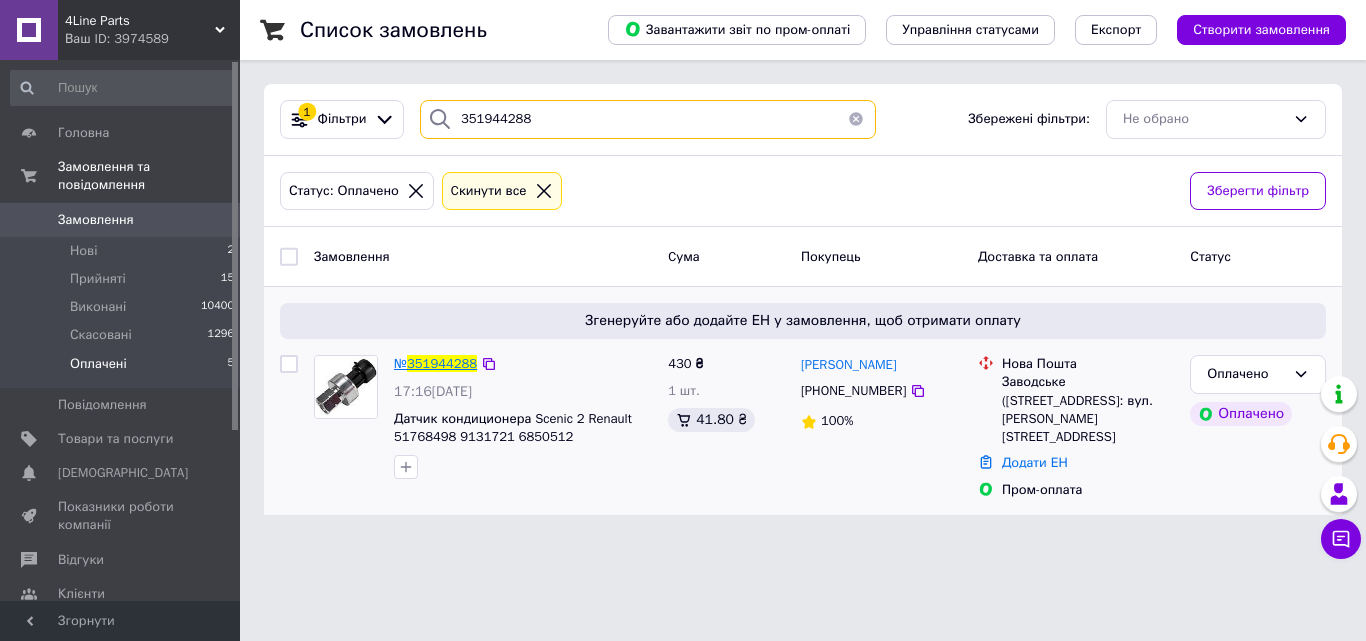 type on "351944288" 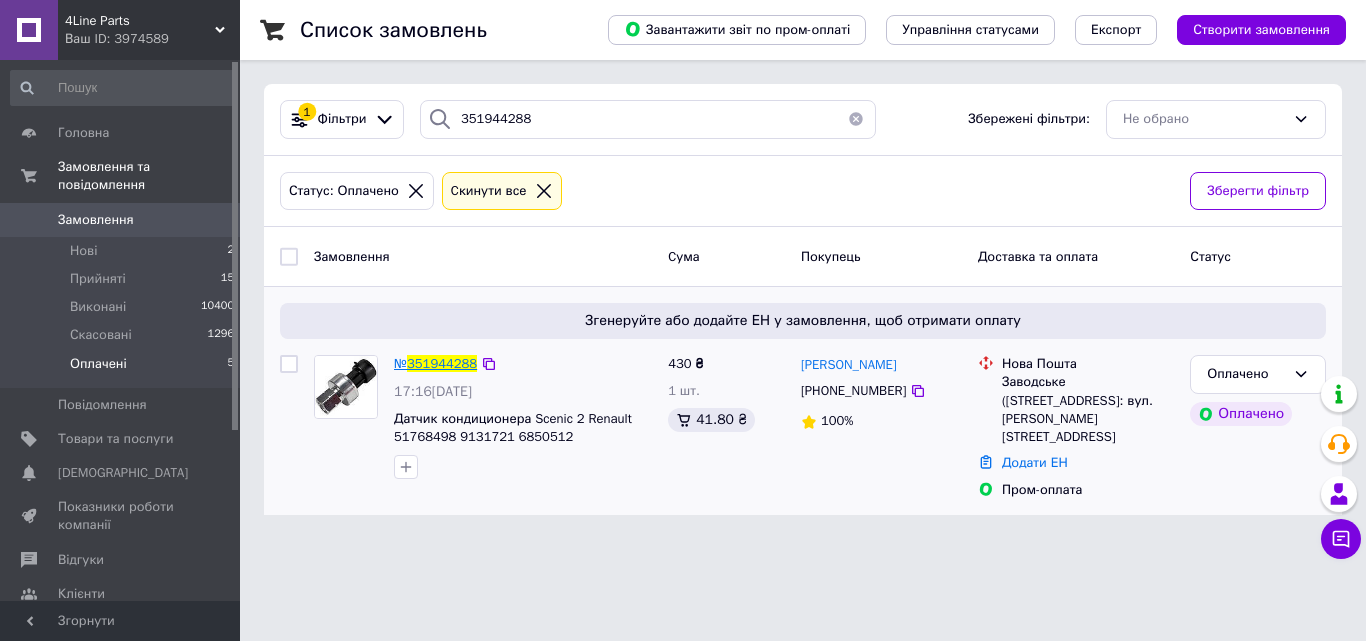 click on "351944288" at bounding box center (442, 363) 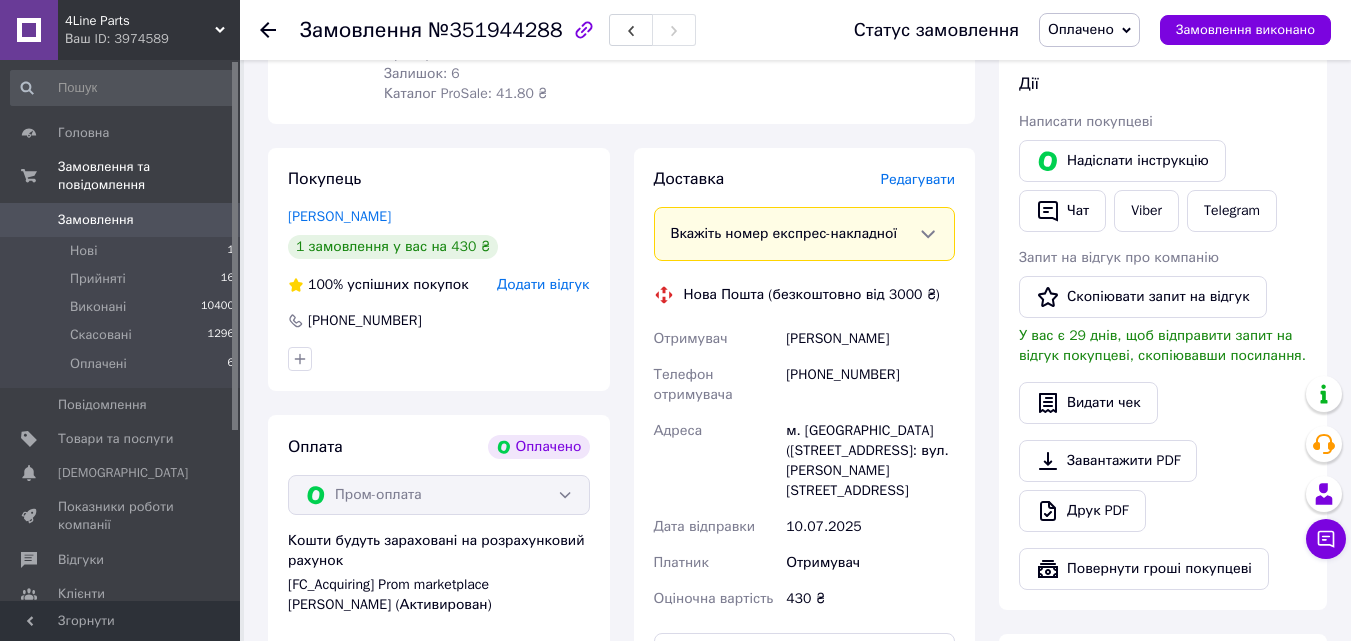 scroll, scrollTop: 400, scrollLeft: 0, axis: vertical 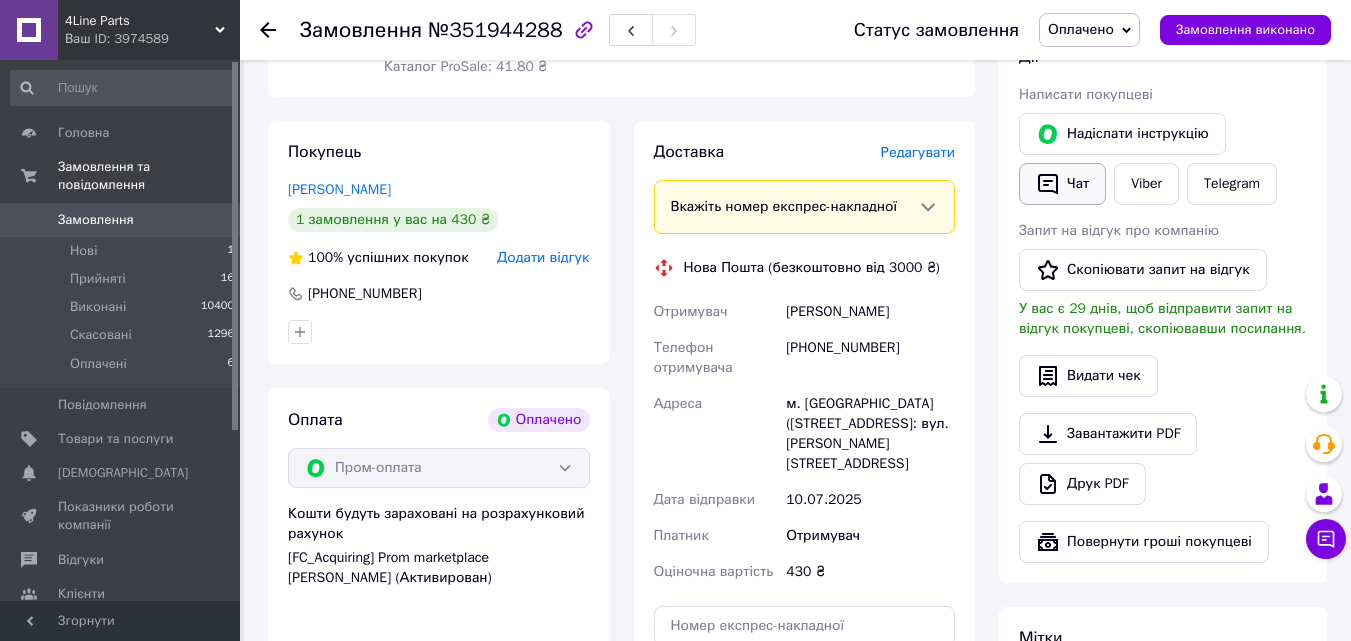 click on "Чат" at bounding box center [1062, 184] 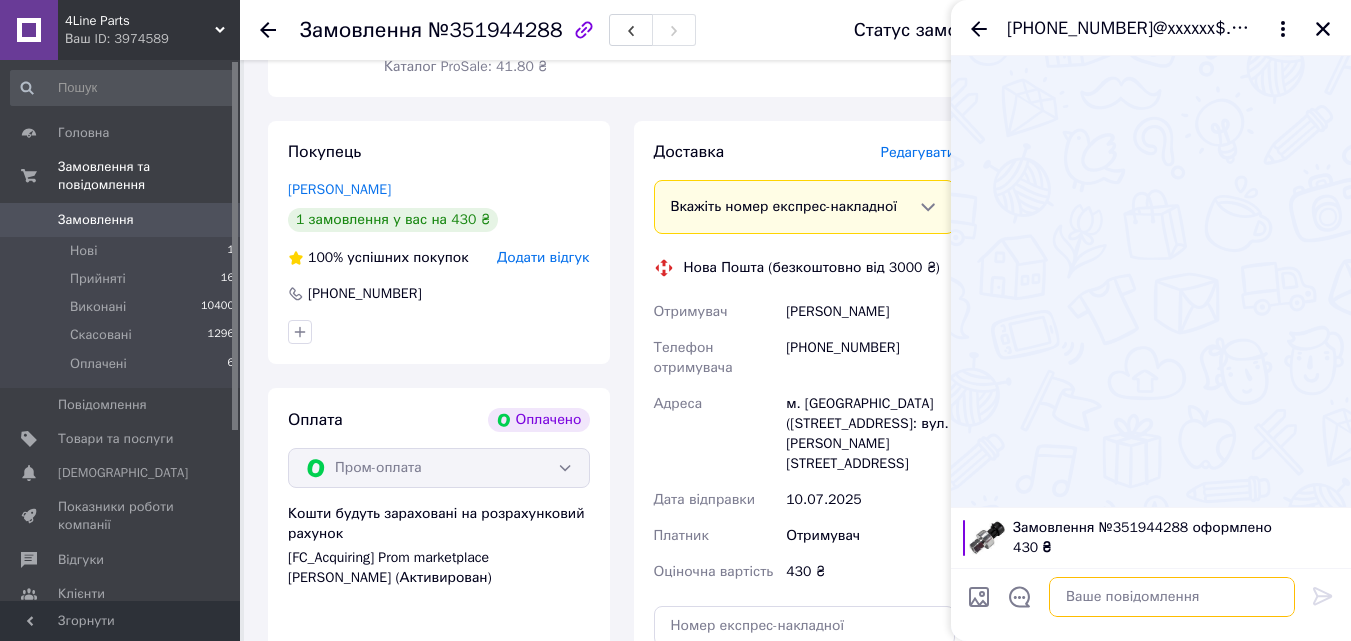 click at bounding box center (1172, 597) 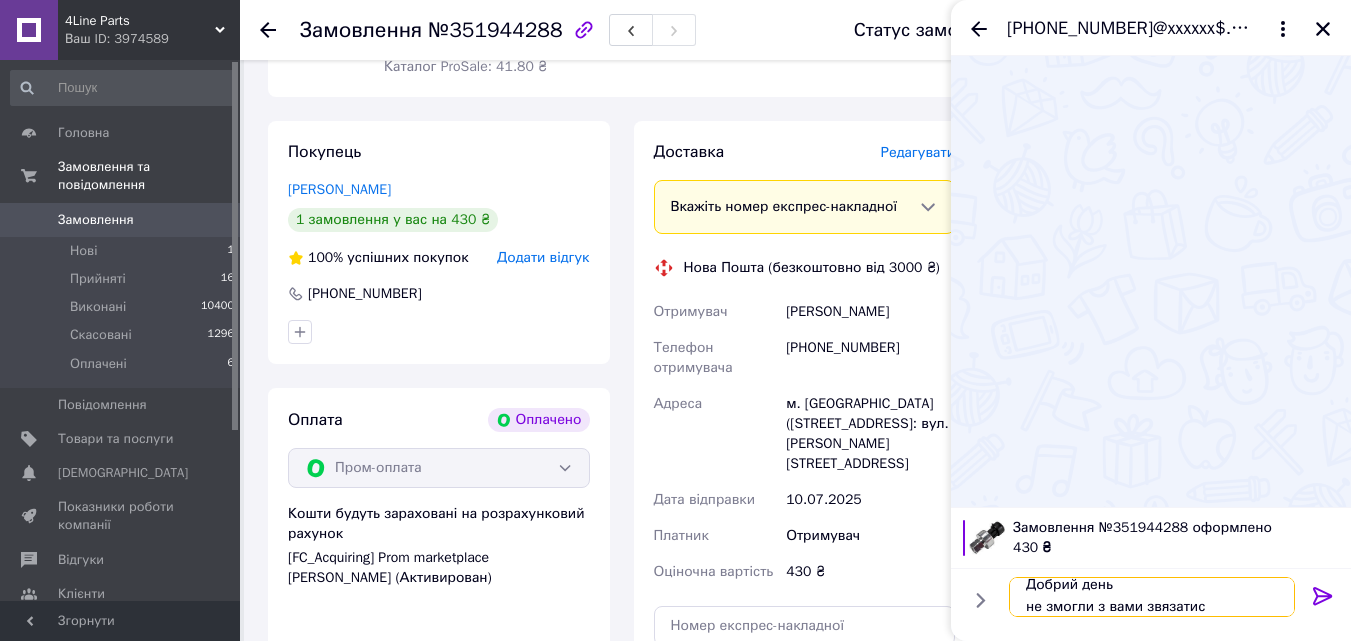 scroll, scrollTop: 2, scrollLeft: 0, axis: vertical 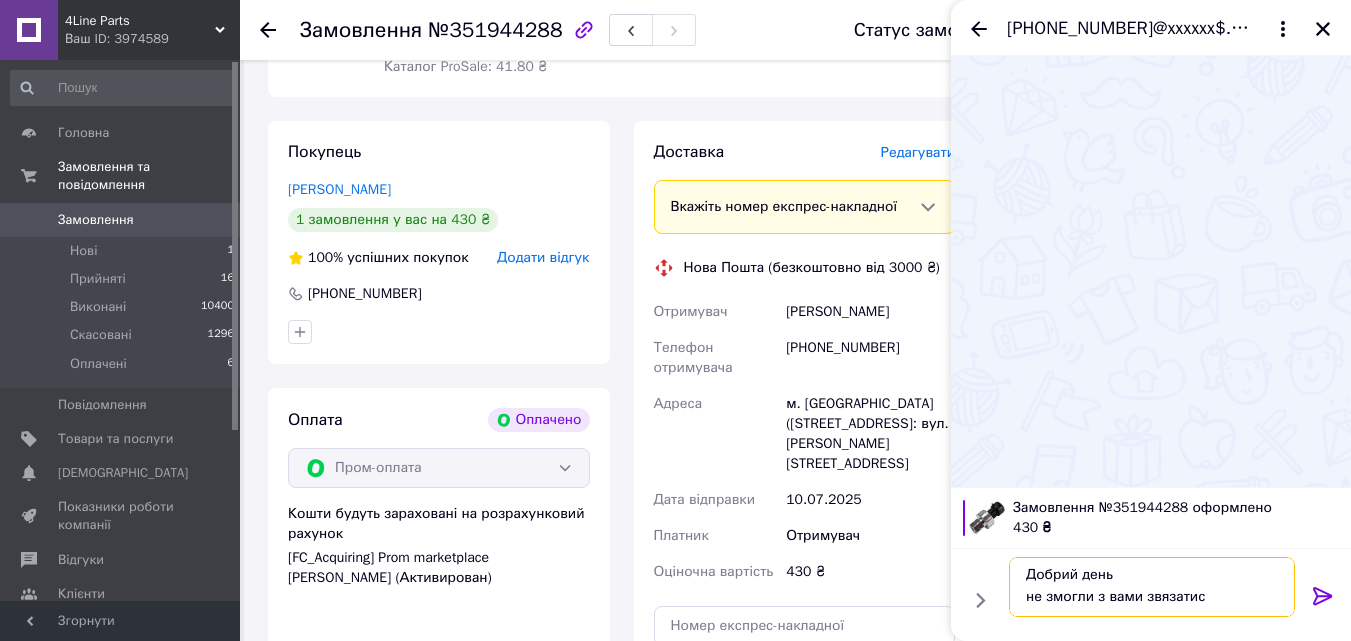 type on "Добрий день
не змогли з вами звязатись" 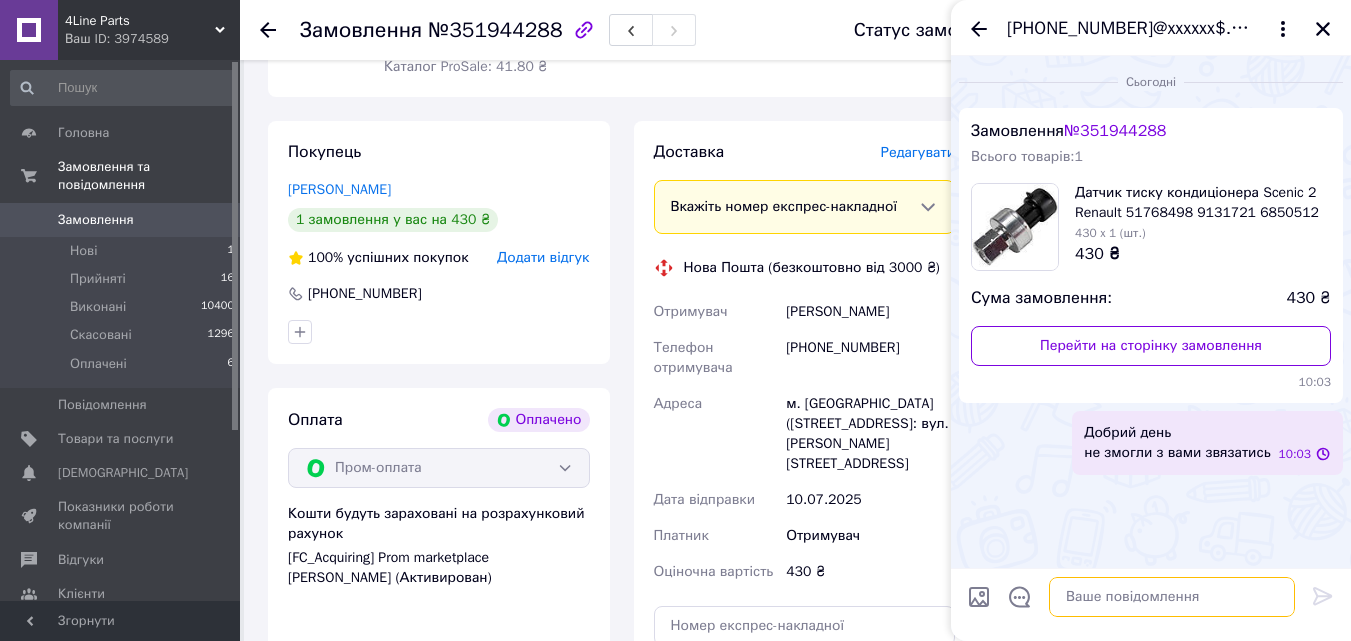 scroll, scrollTop: 0, scrollLeft: 0, axis: both 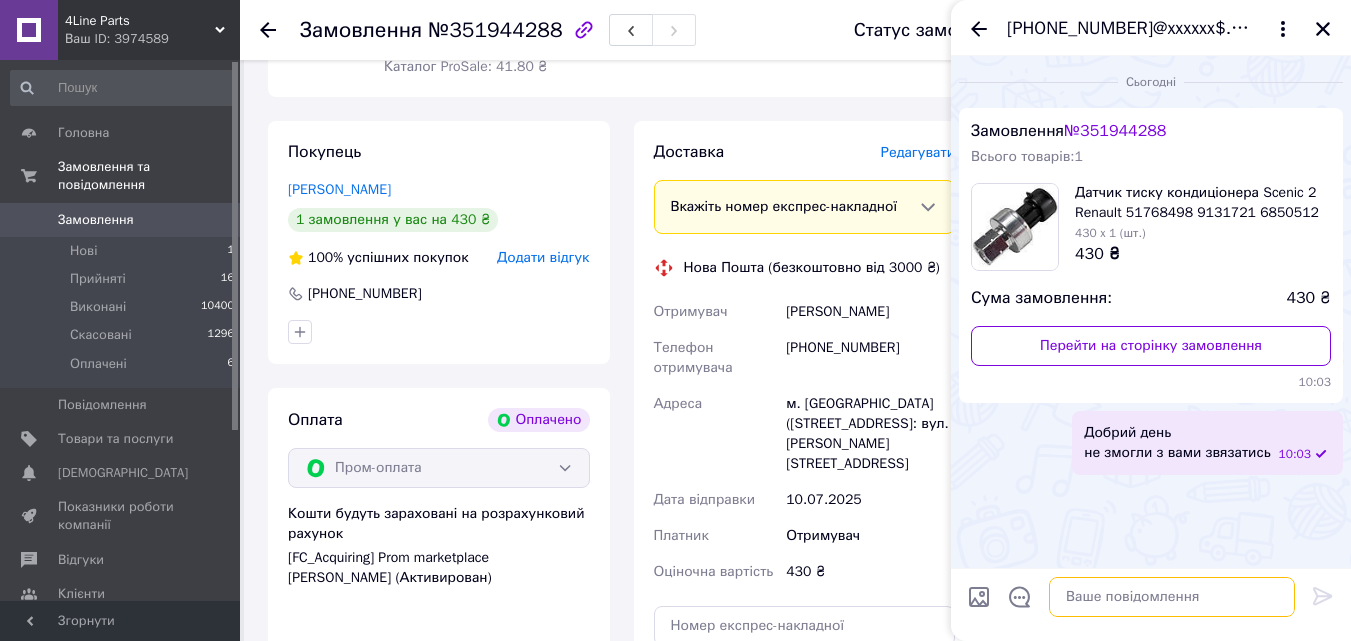 click at bounding box center (1172, 597) 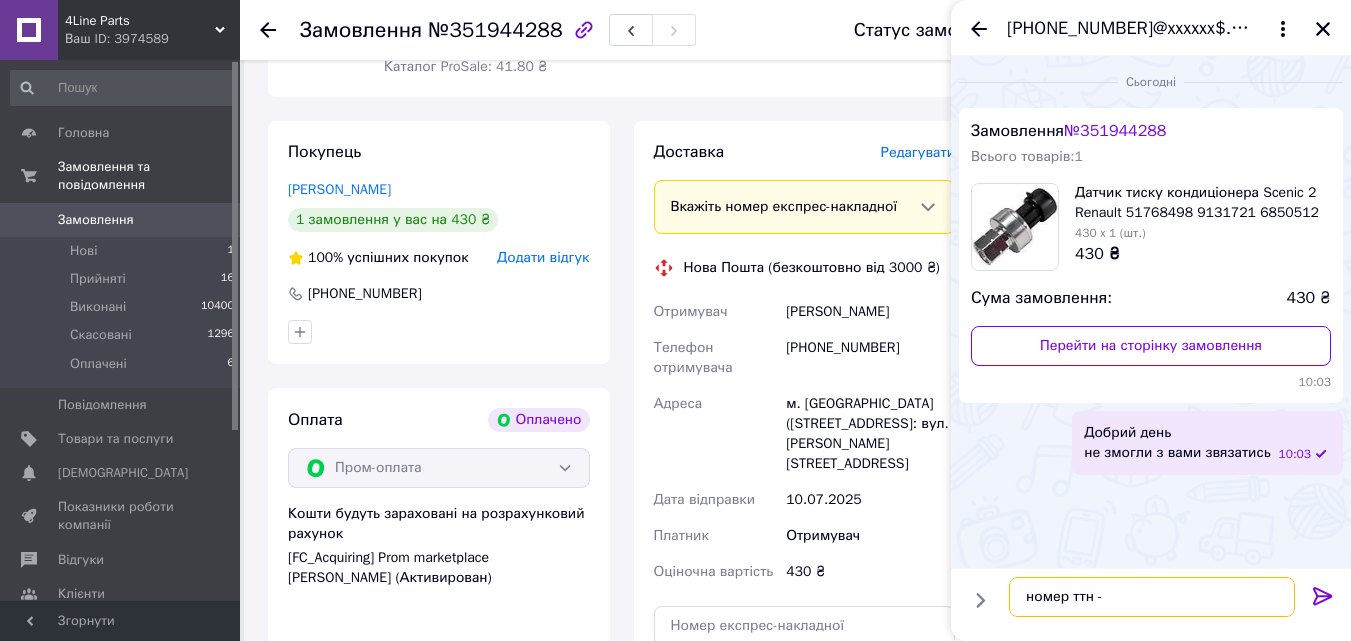 paste on "20451202775988" 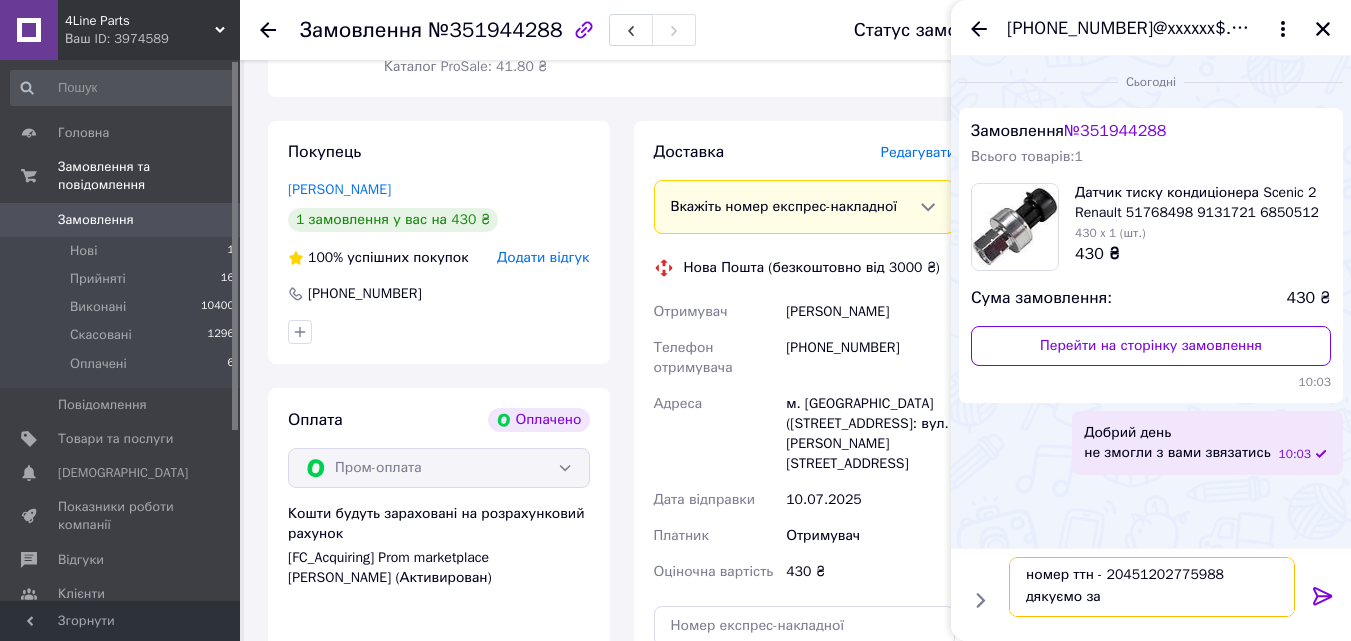 scroll, scrollTop: 2, scrollLeft: 0, axis: vertical 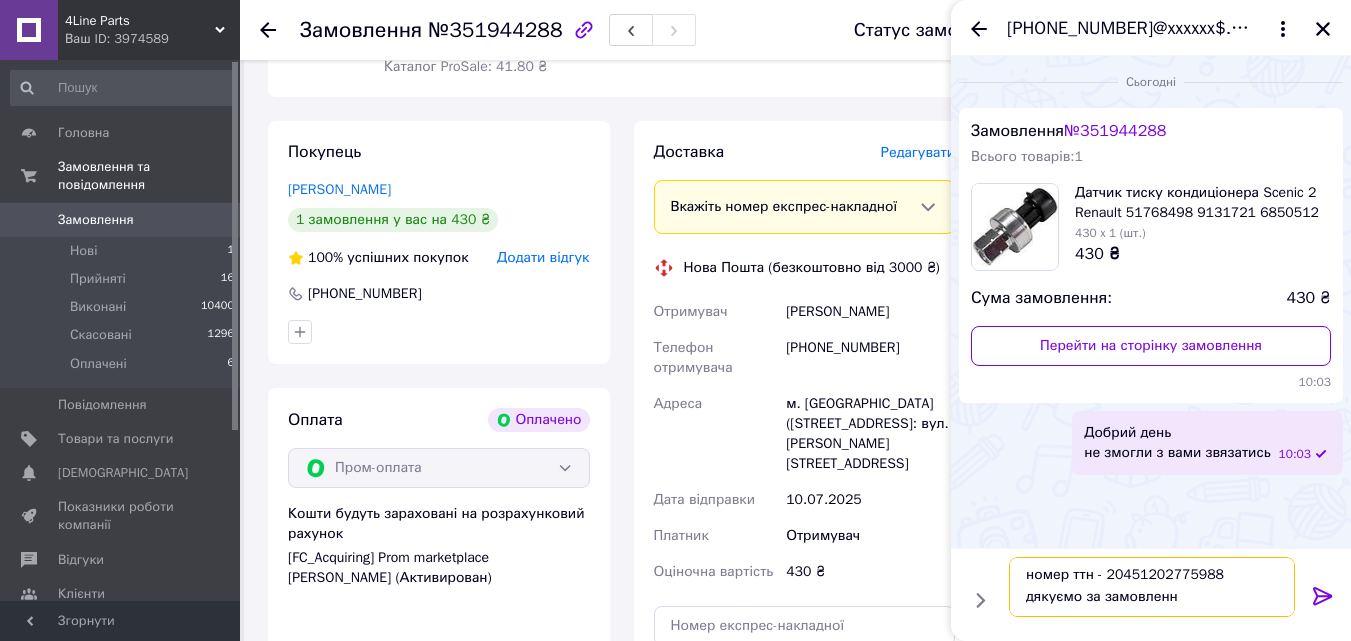 type on "номер ттн - 20451202775988
дякуємо за замовлення" 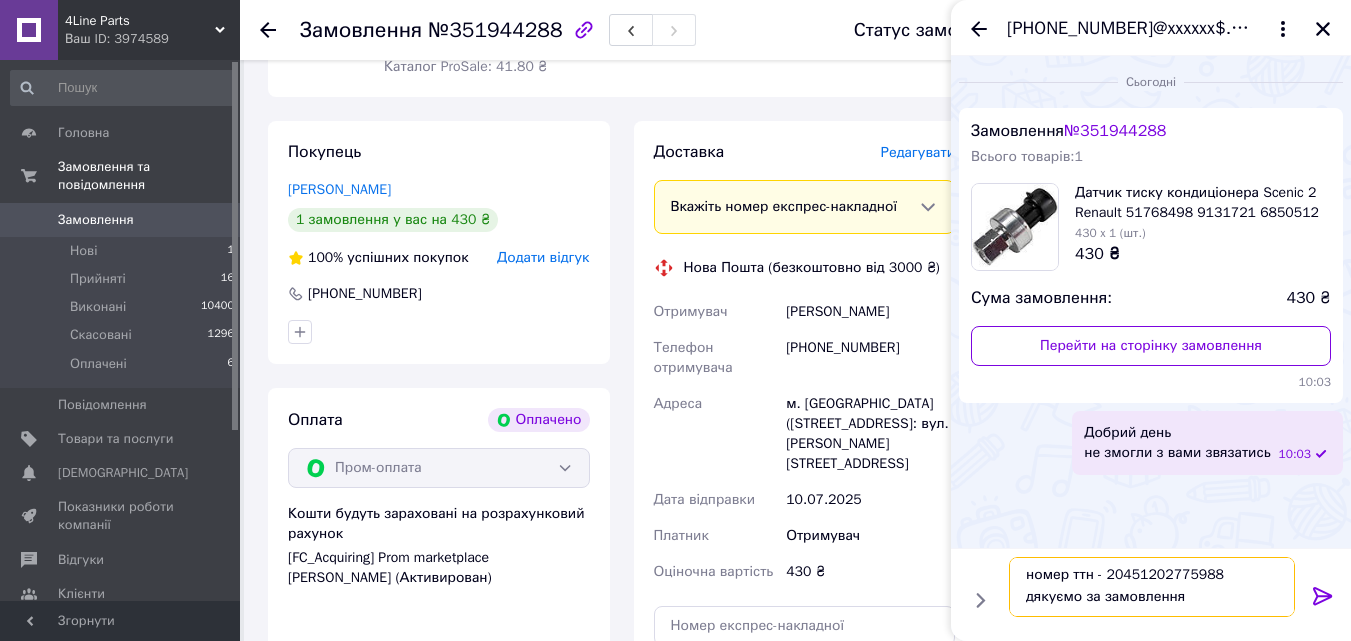 type 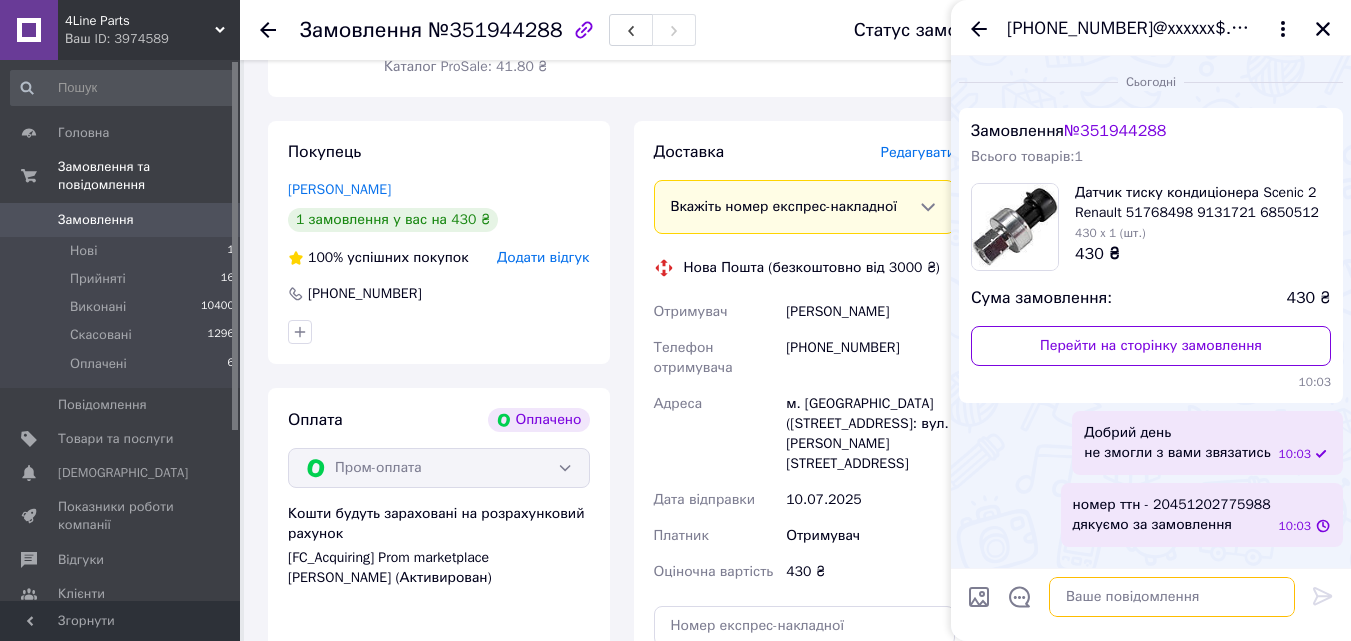 scroll, scrollTop: 0, scrollLeft: 0, axis: both 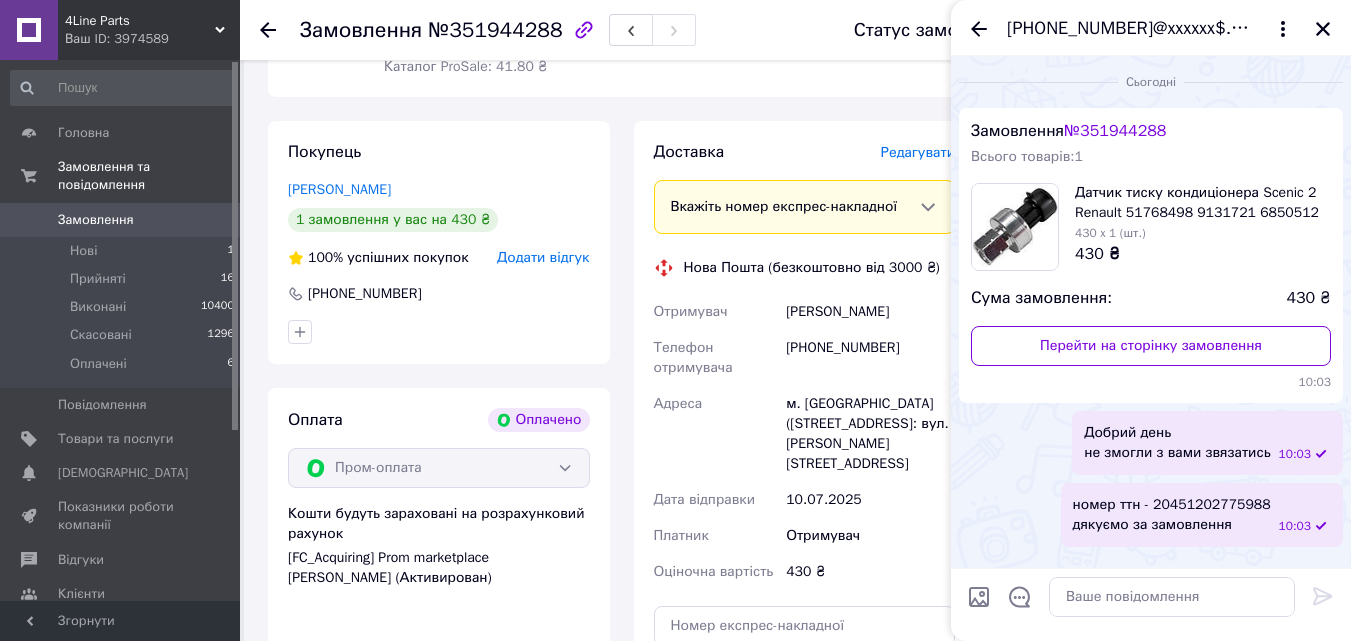click on "номер ттн - 20451202775988 дякуємо за замовлення" at bounding box center (1172, 515) 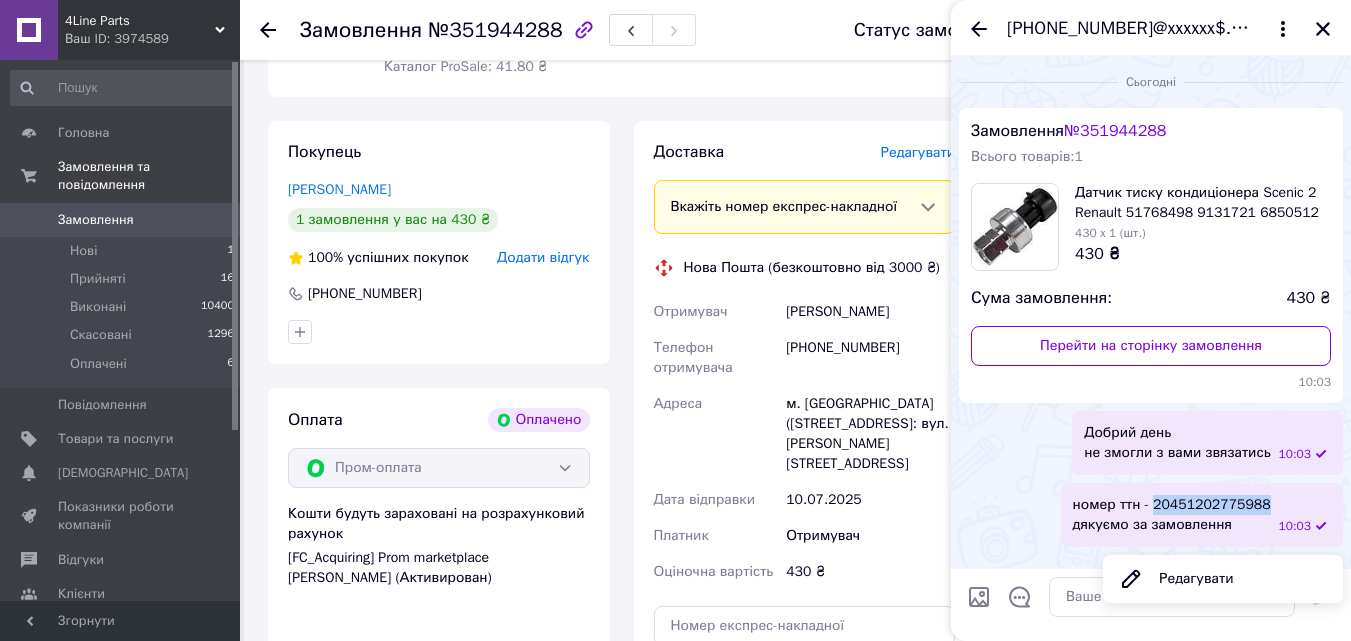 click on "номер ттн - 20451202775988 дякуємо за замовлення" at bounding box center [1172, 515] 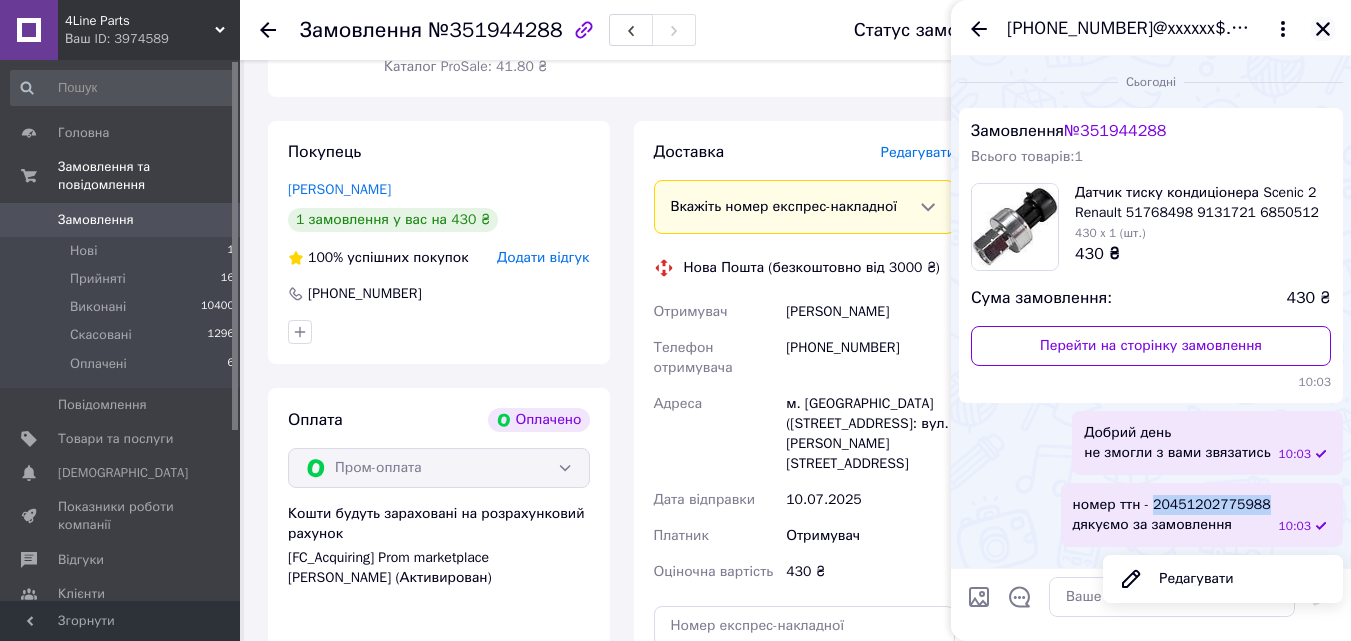 click 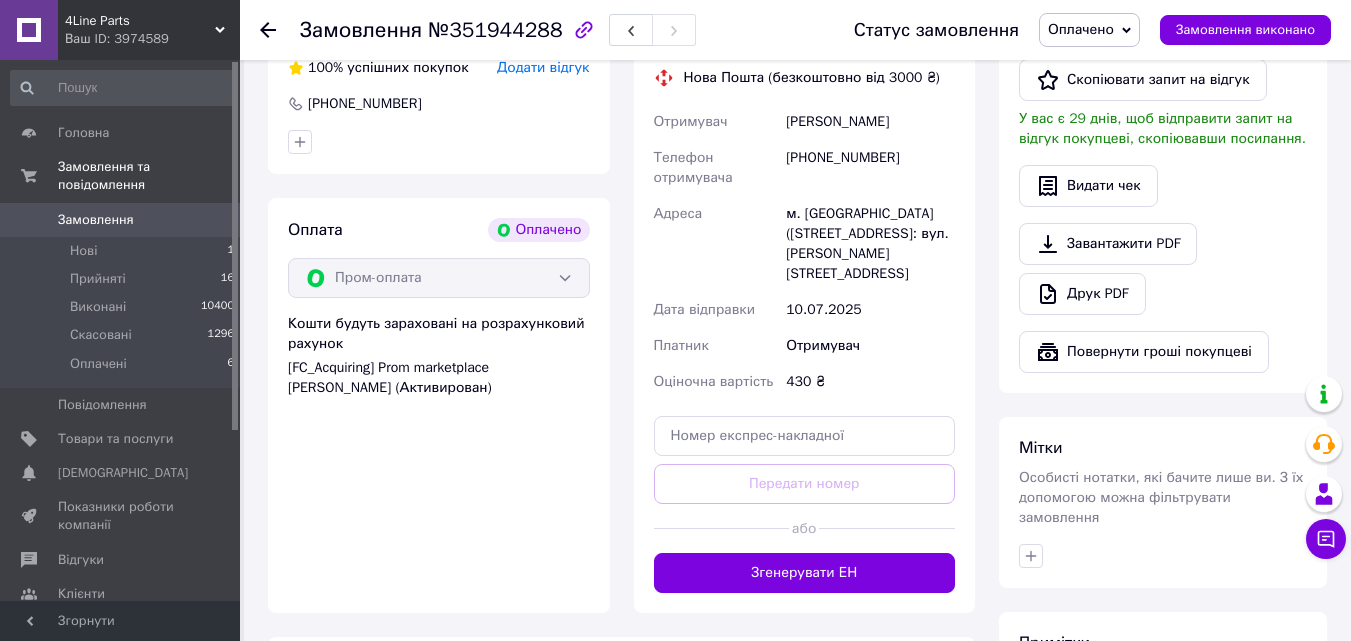 scroll, scrollTop: 800, scrollLeft: 0, axis: vertical 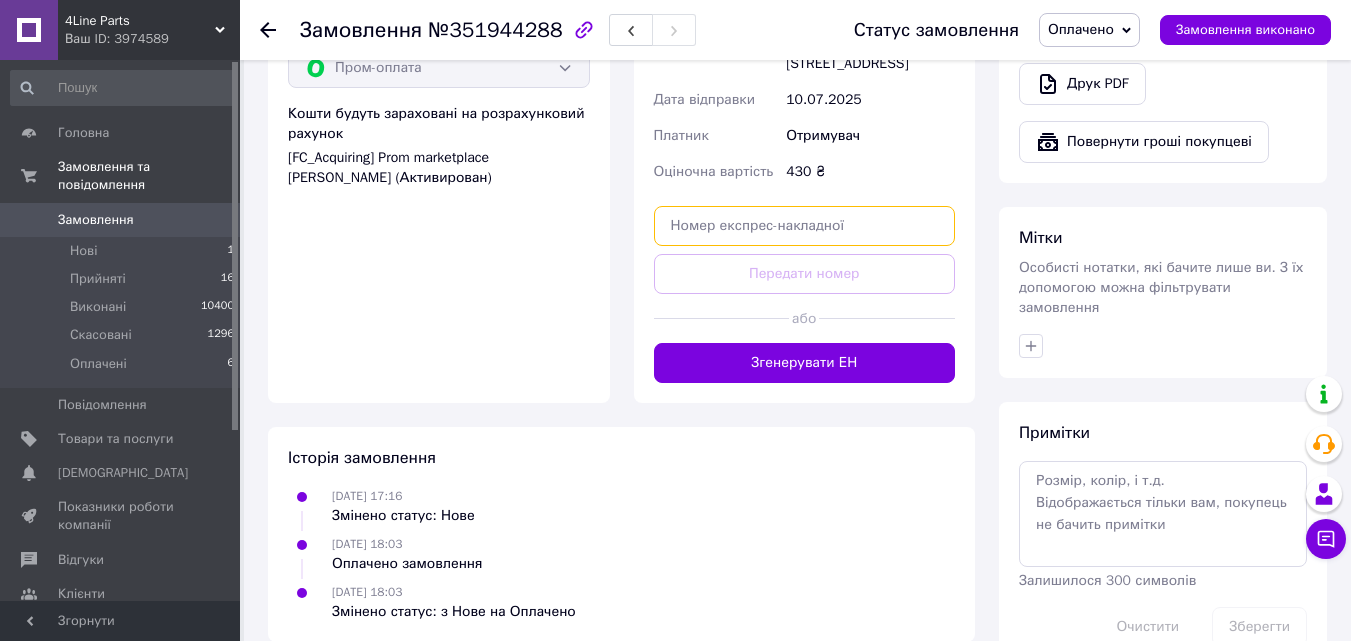 click at bounding box center [805, 226] 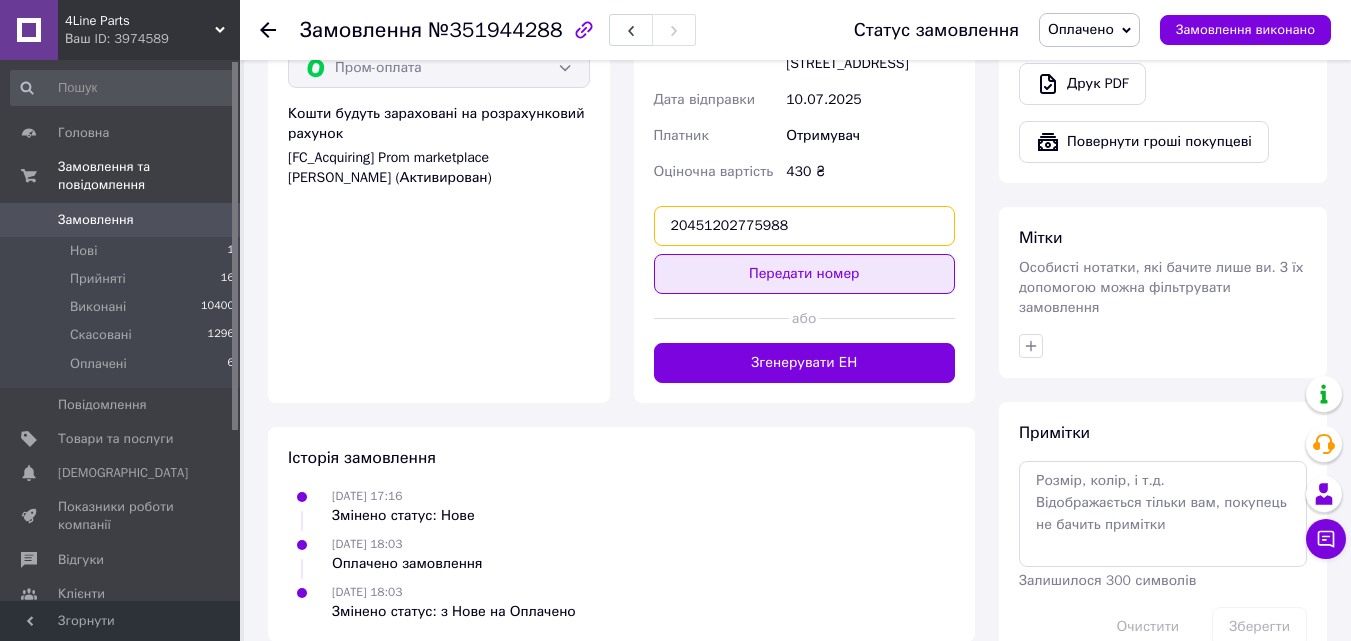 type on "20451202775988" 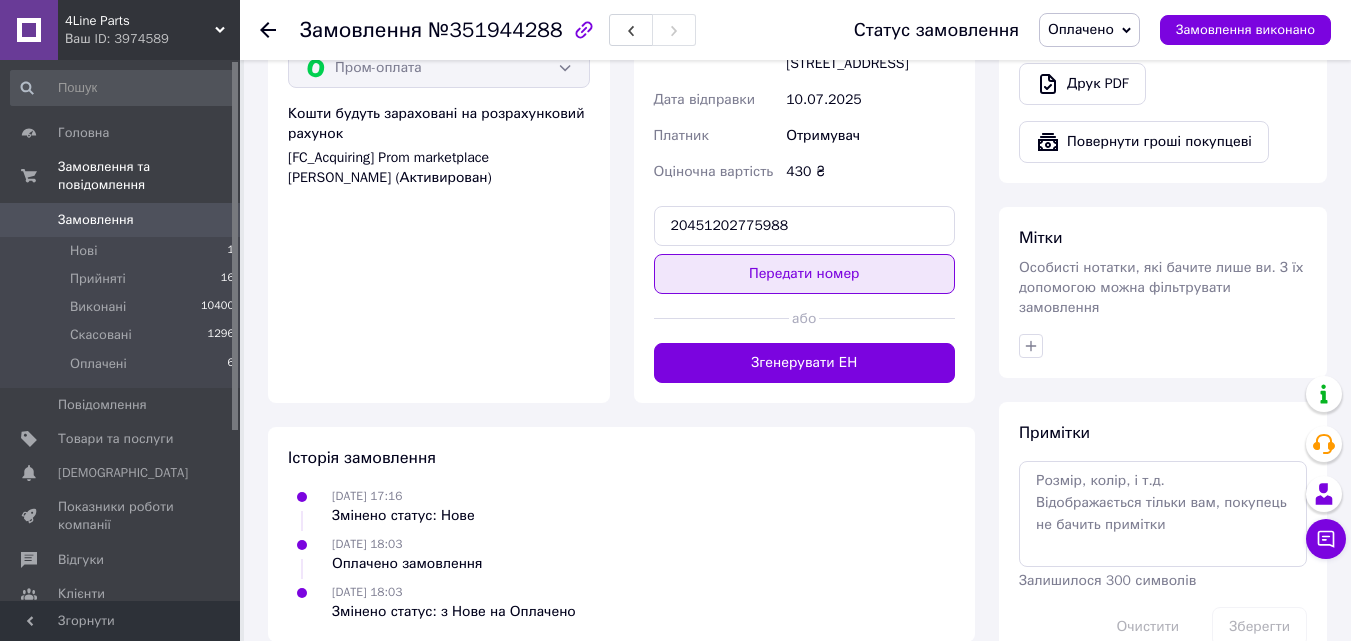 click on "Передати номер" at bounding box center [805, 274] 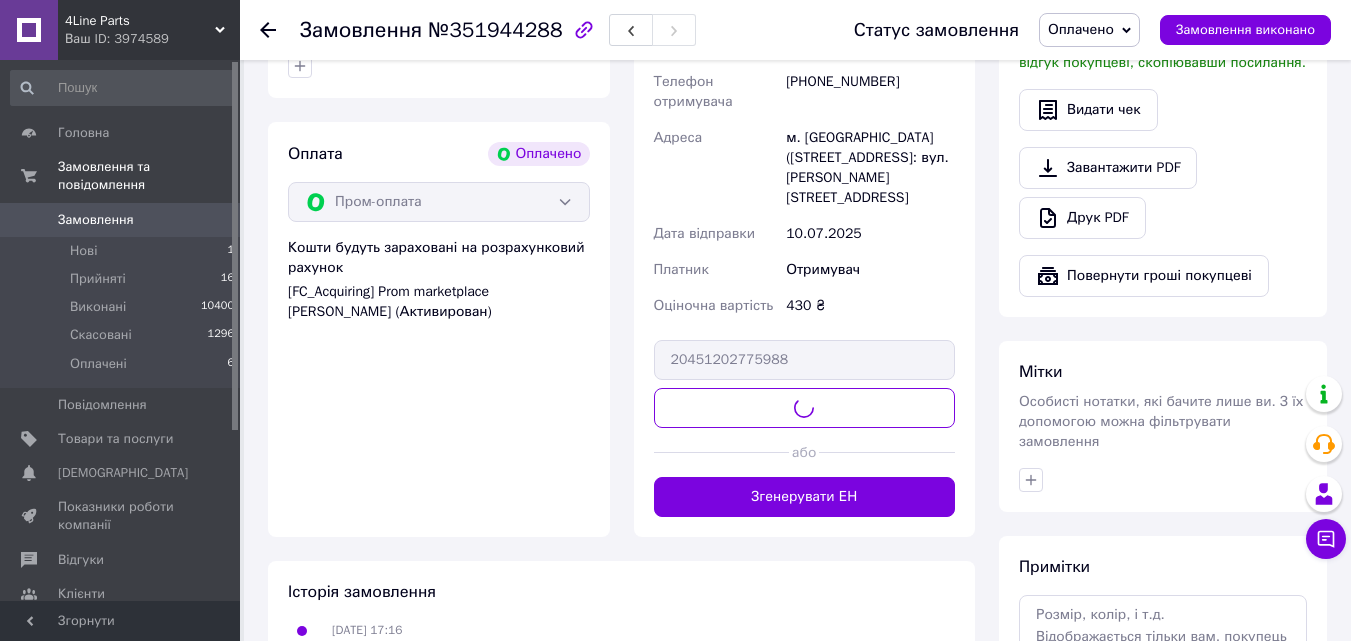 scroll, scrollTop: 400, scrollLeft: 0, axis: vertical 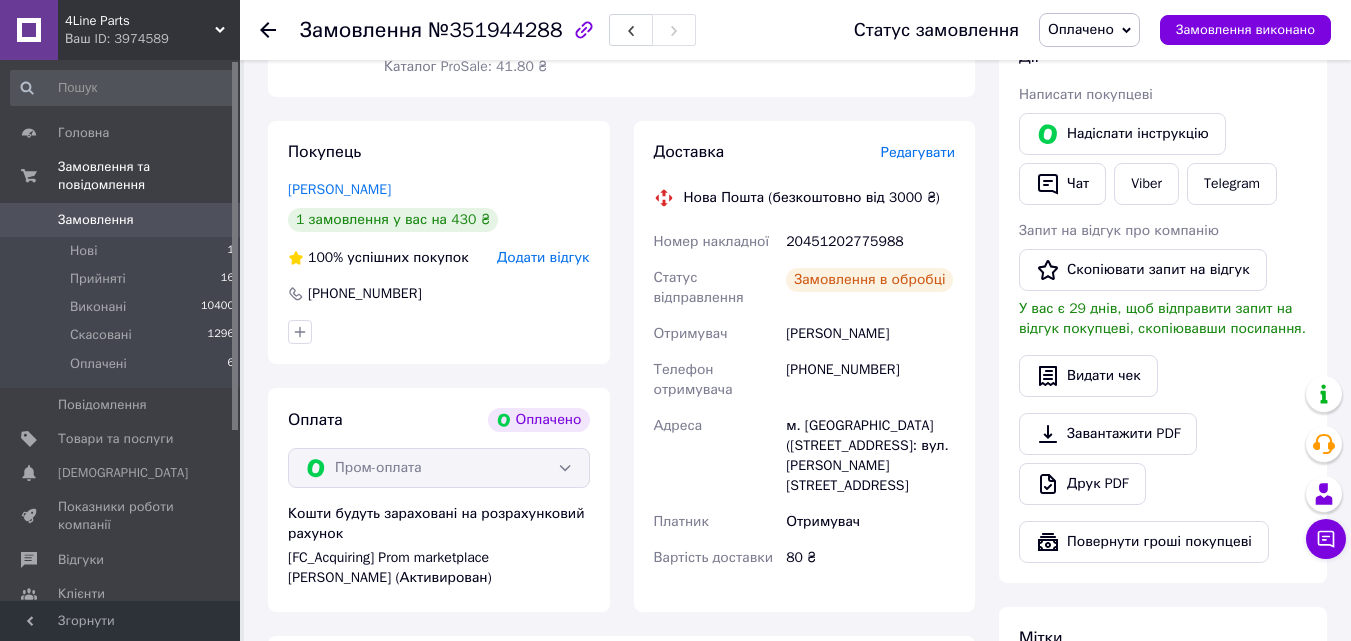 click on "Оплачено" at bounding box center [1081, 29] 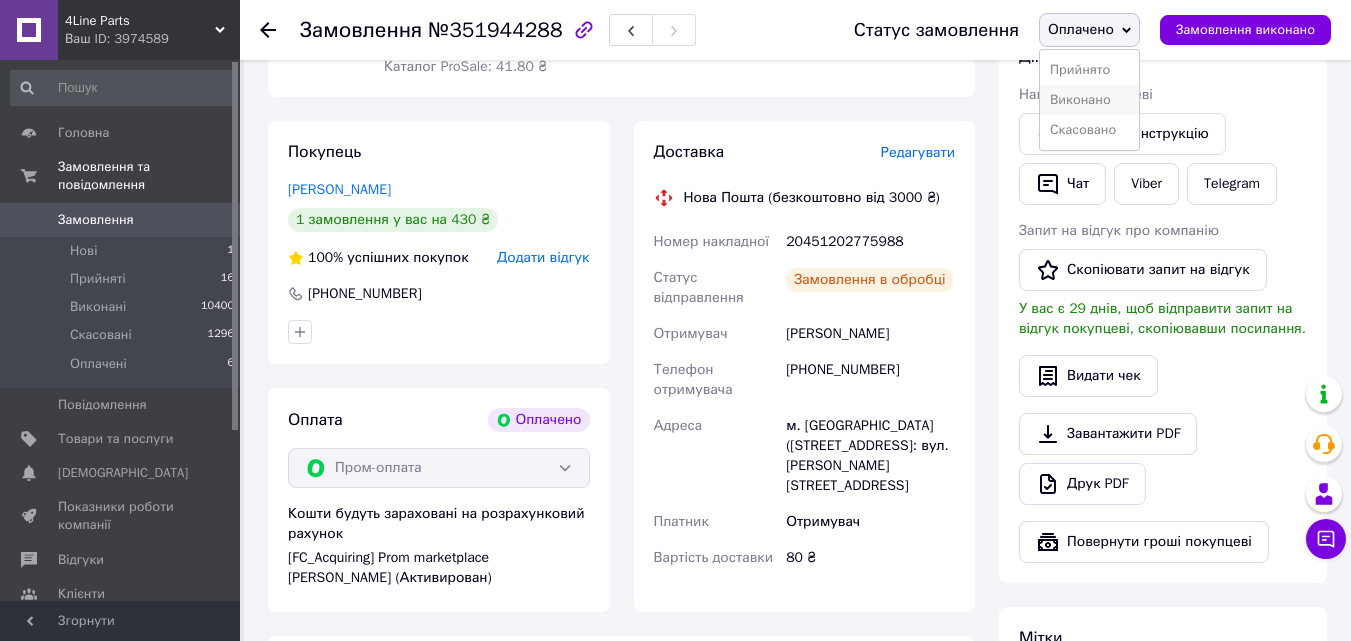 click on "Виконано" at bounding box center (1089, 100) 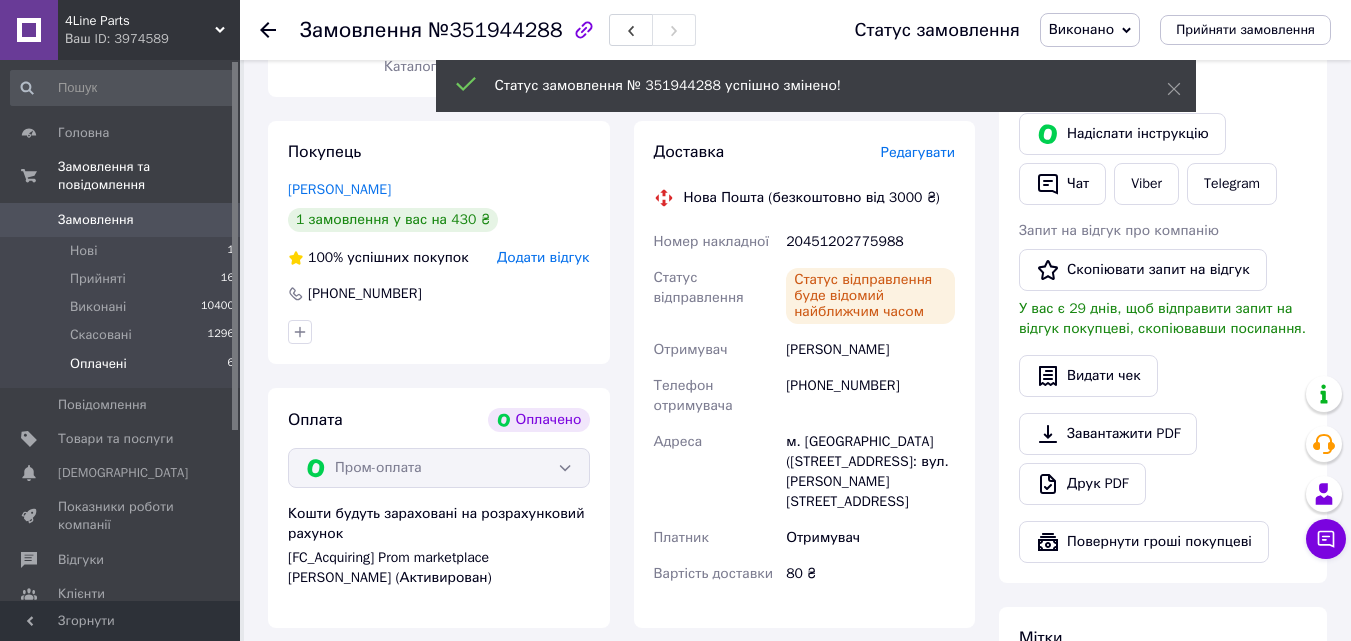 click on "Оплачені 6" at bounding box center (123, 369) 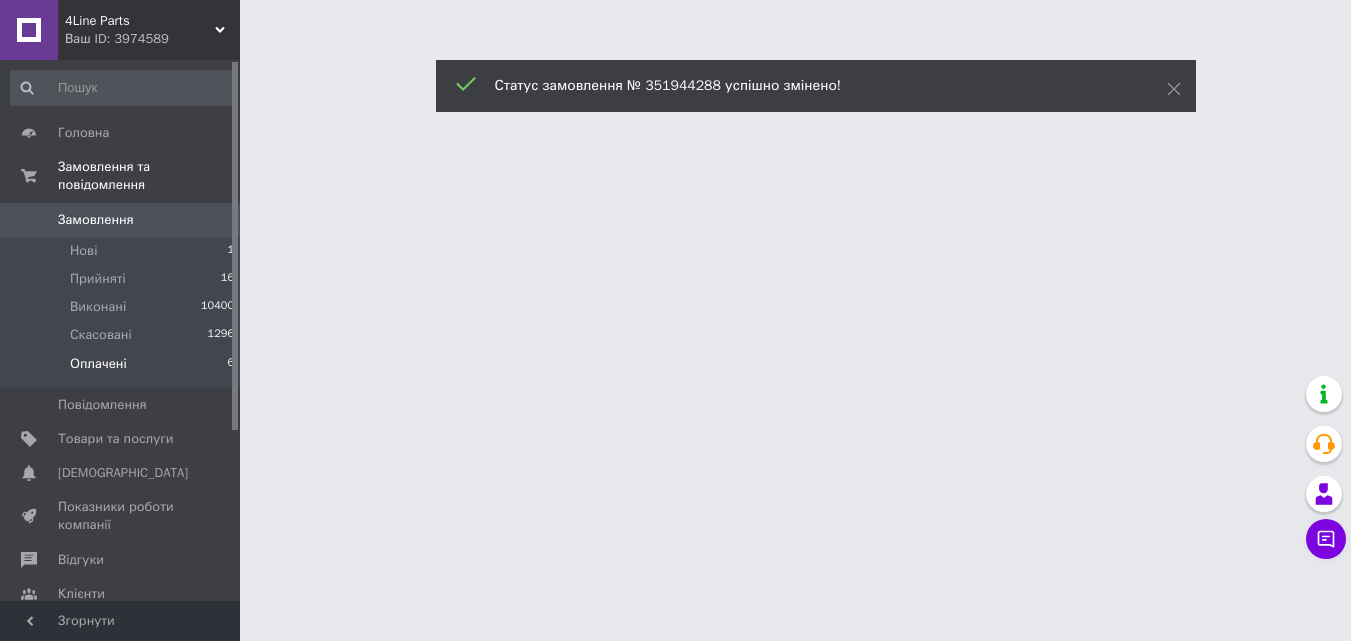 scroll, scrollTop: 0, scrollLeft: 0, axis: both 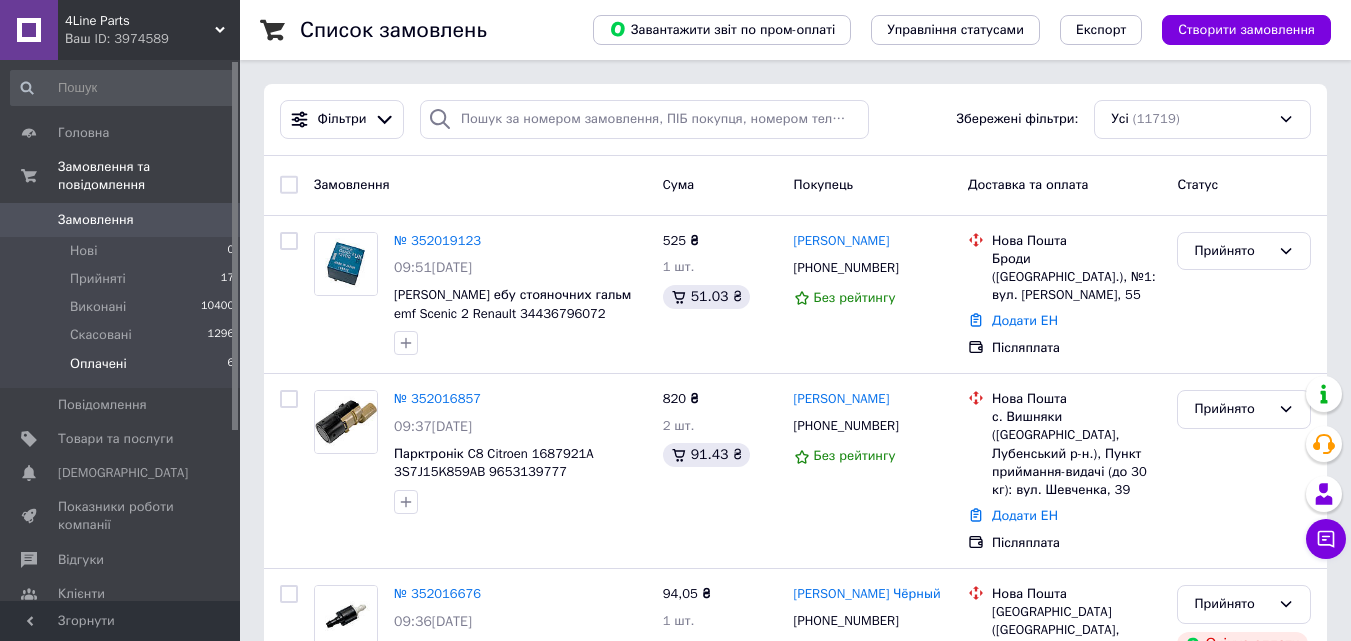 click on "Оплачені 6" at bounding box center [123, 369] 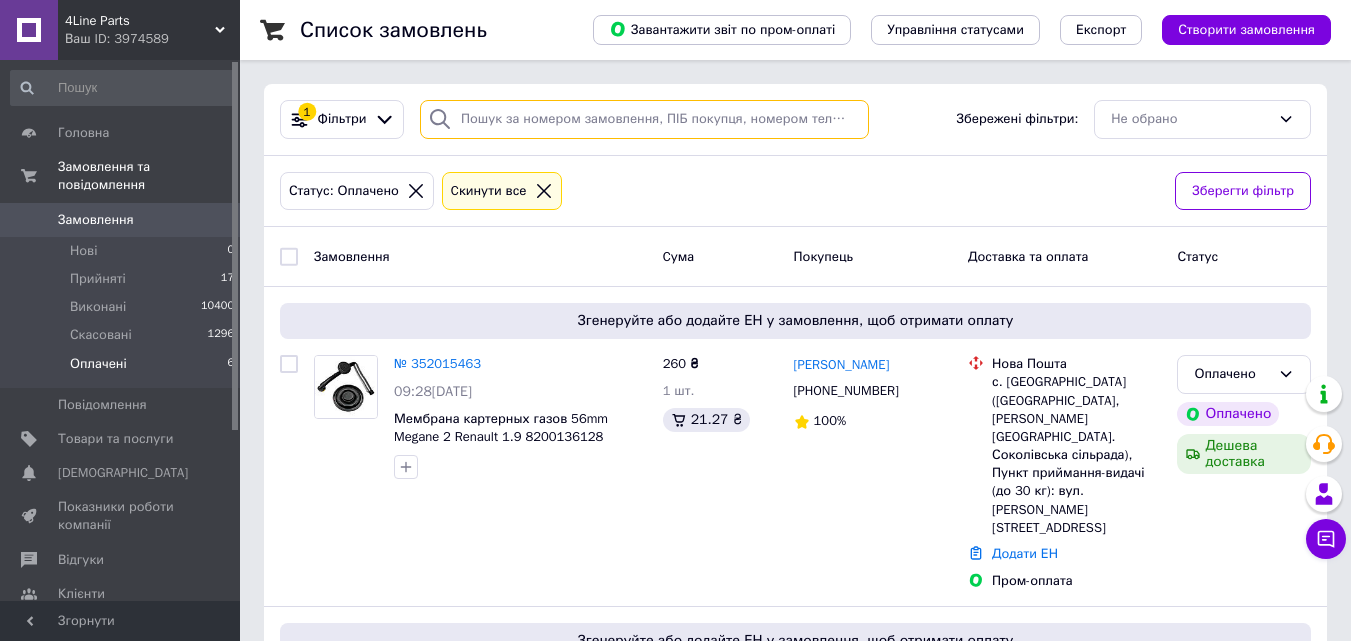 click at bounding box center [644, 119] 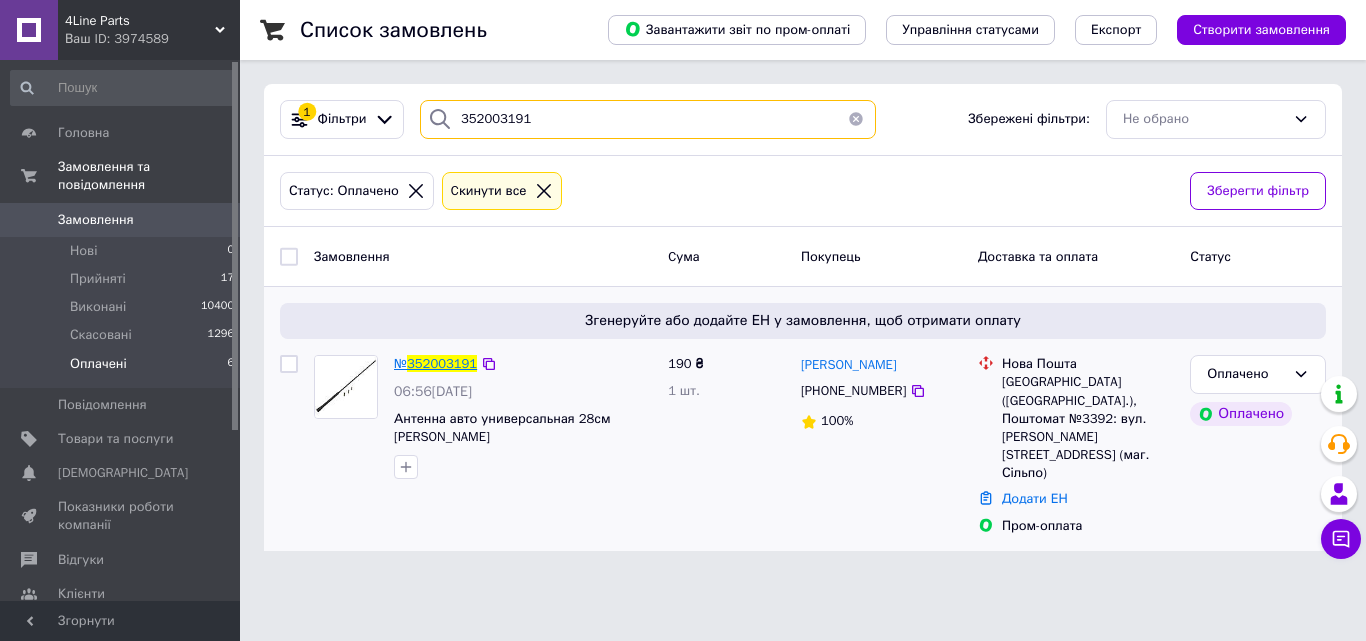type on "352003191" 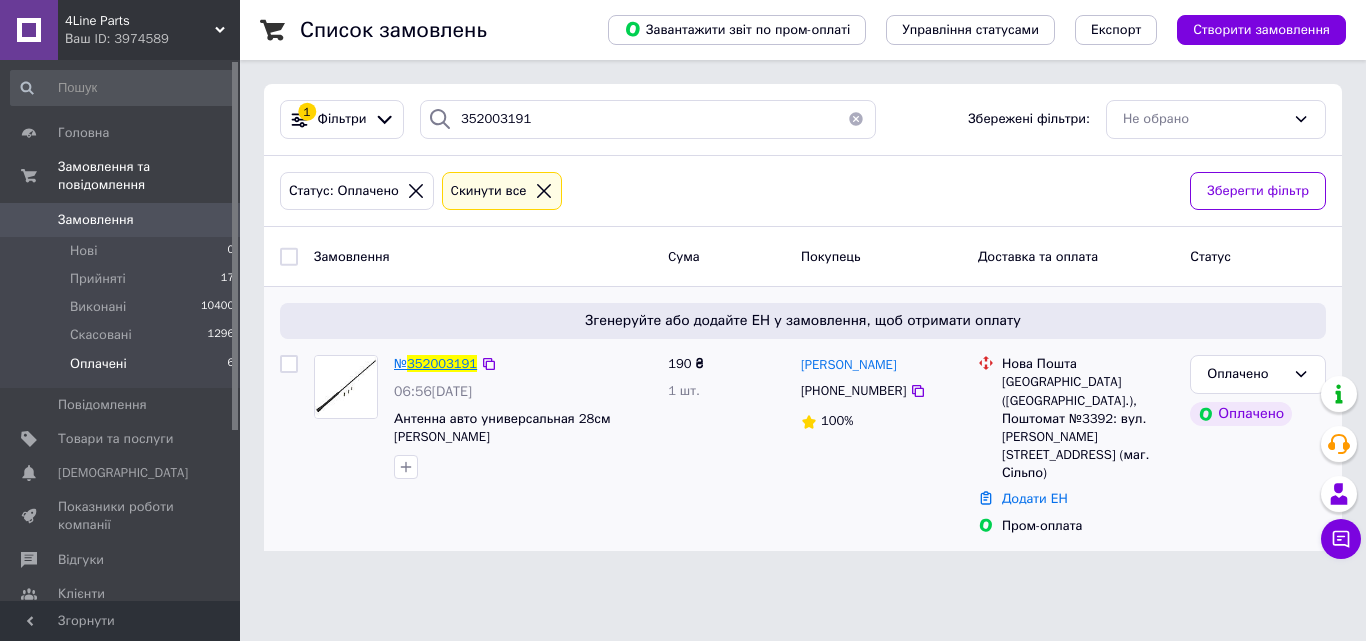 click on "352003191" at bounding box center (442, 363) 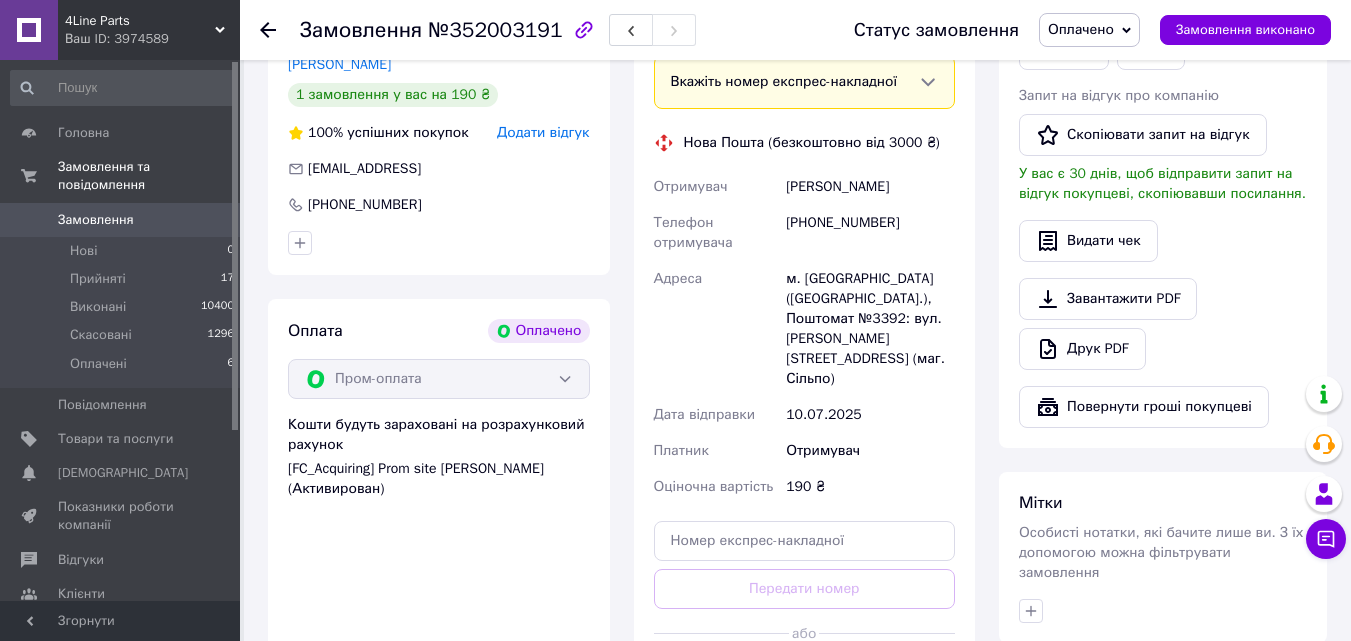 scroll, scrollTop: 500, scrollLeft: 0, axis: vertical 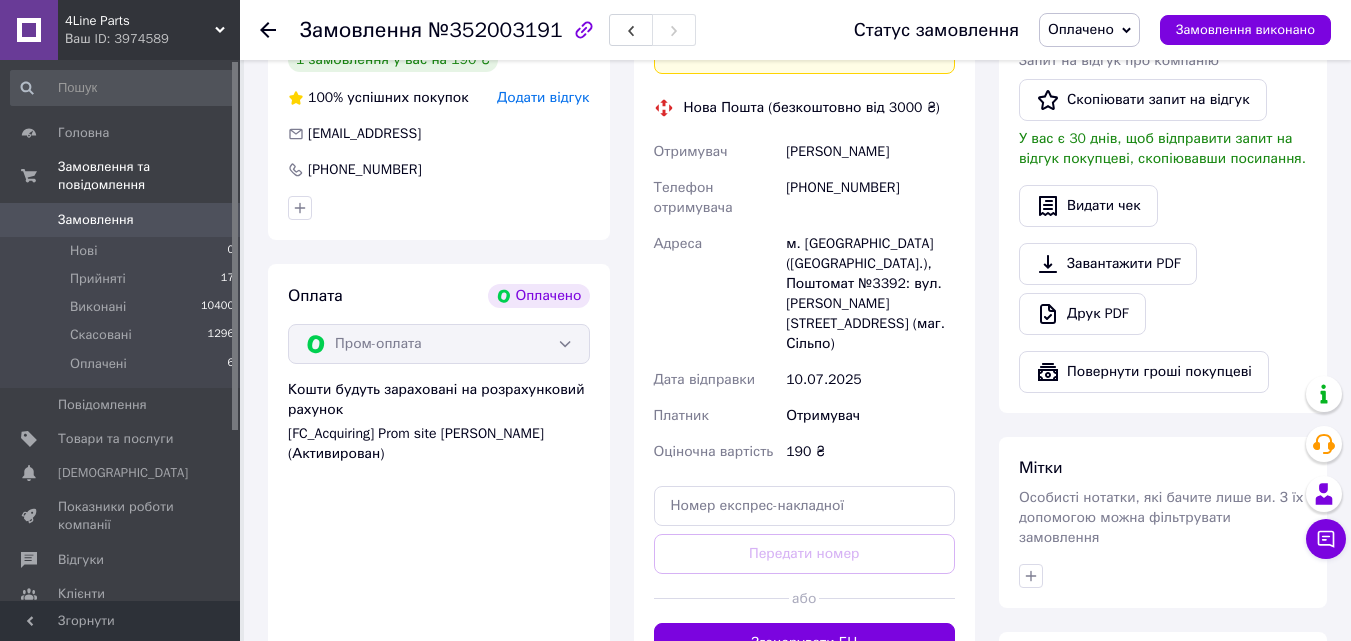 click on "Доставка [PERSON_NAME] Вкажіть номер експрес-накладної Обов'язково введіть номер експрес-накладної,
якщо створювали її не на цій сторінці. У разі,
якщо номер ЕН не буде доданий, ми не зможемо
виплатити гроші за замовлення Мобільний номер покупця (із замовлення) повинен відповідати номеру отримувача за накладною Нова Пошта (безкоштовно від 3000 ₴) Отримувач [PERSON_NAME] Телефон отримувача [PHONE_NUMBER] Адреса м. [GEOGRAPHIC_DATA] ([GEOGRAPHIC_DATA].), Поштомат №3392: вул. [PERSON_NAME][STREET_ADDRESS] (маг. Сільпо) Дата відправки [DATE] Платник Отримувач Оціночна вартість 190 ₴ Передати номер" at bounding box center [805, 322] 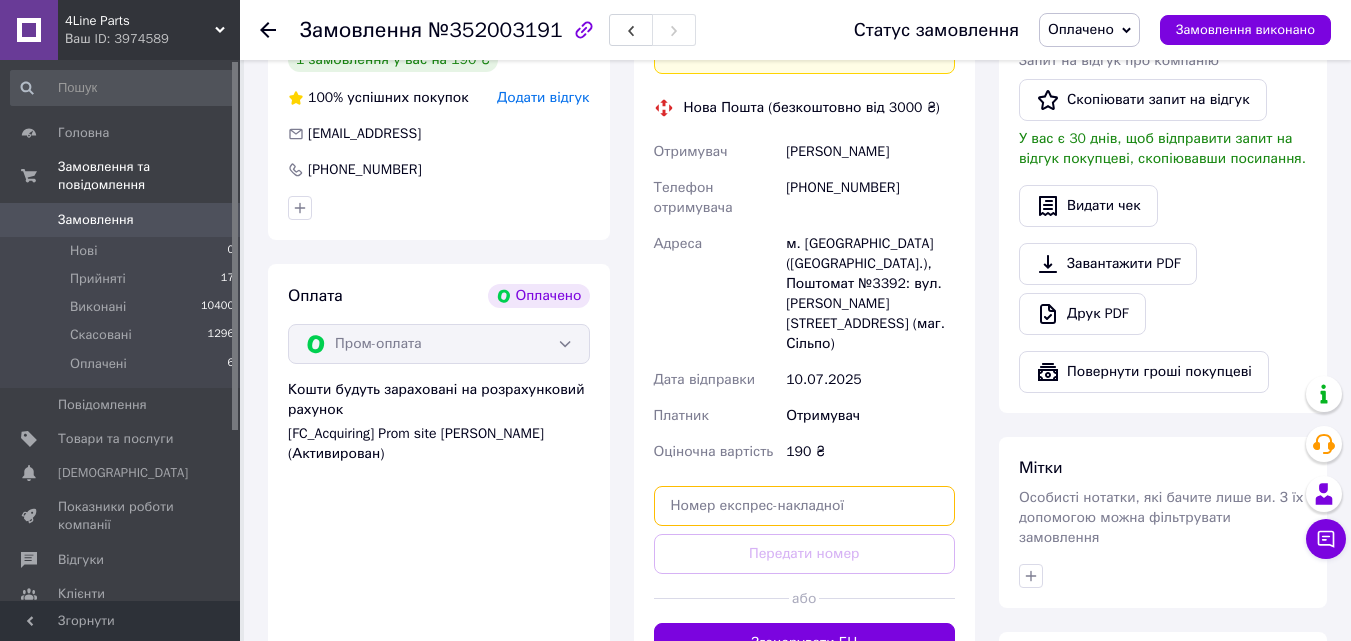 click at bounding box center (805, 506) 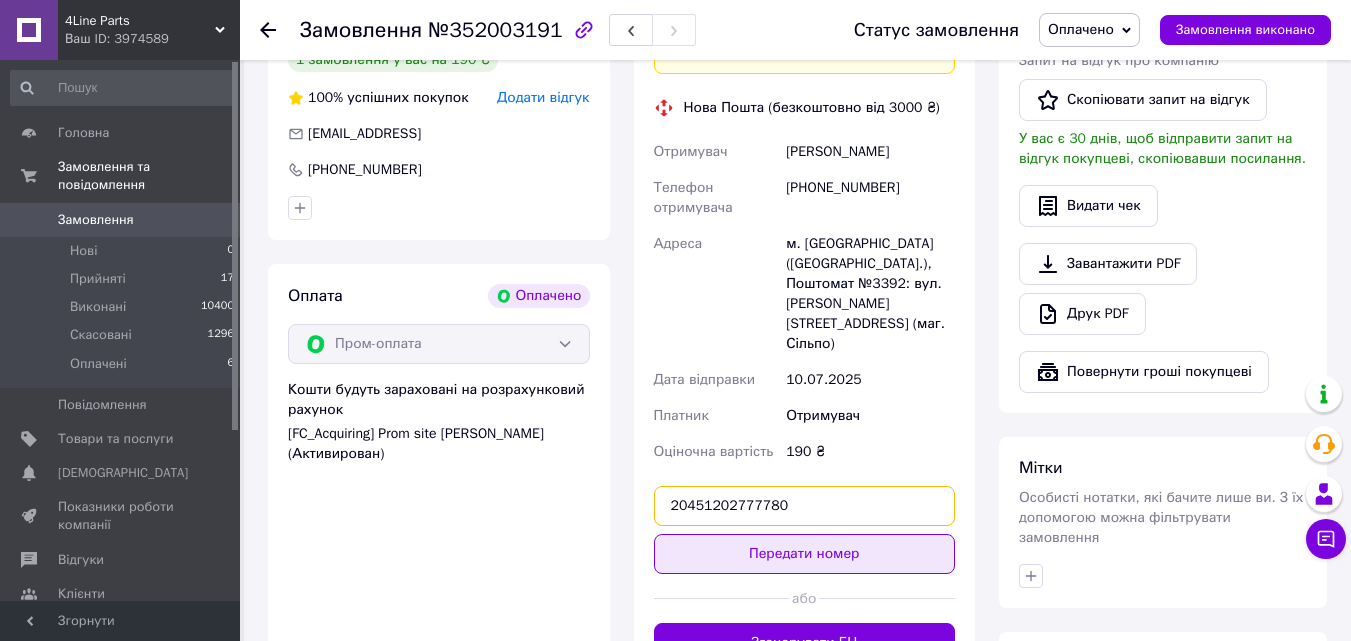 type on "20451202777780" 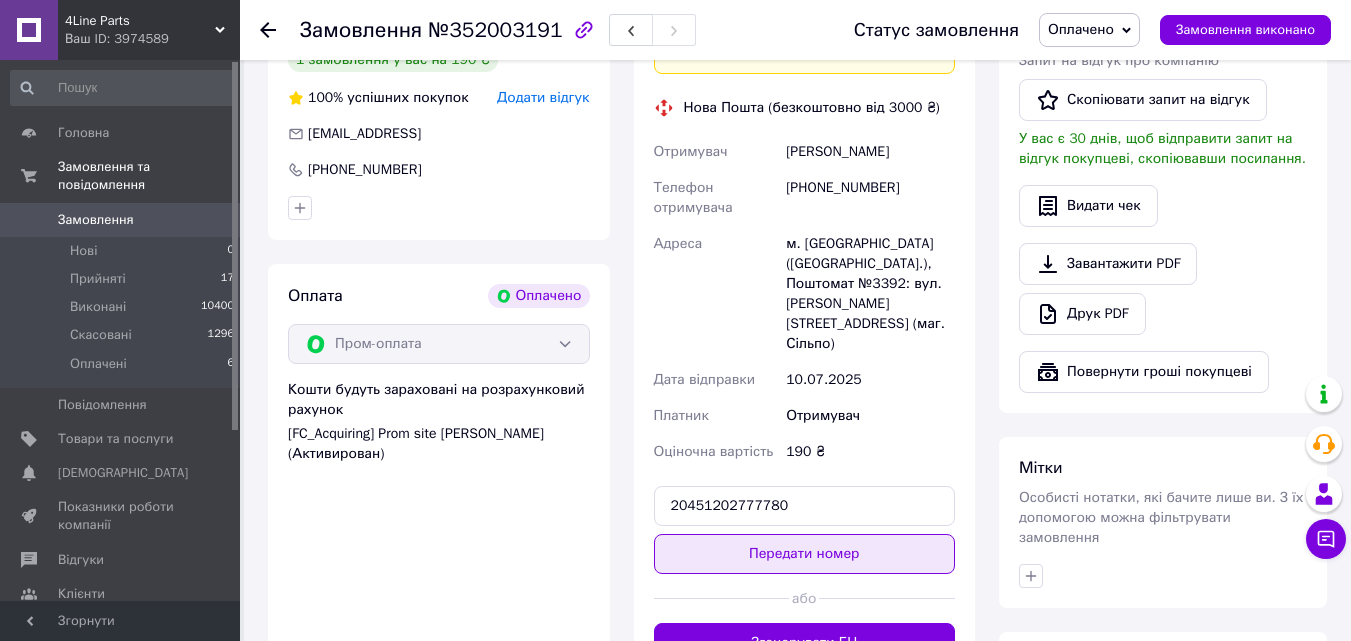 click on "Передати номер" at bounding box center [805, 554] 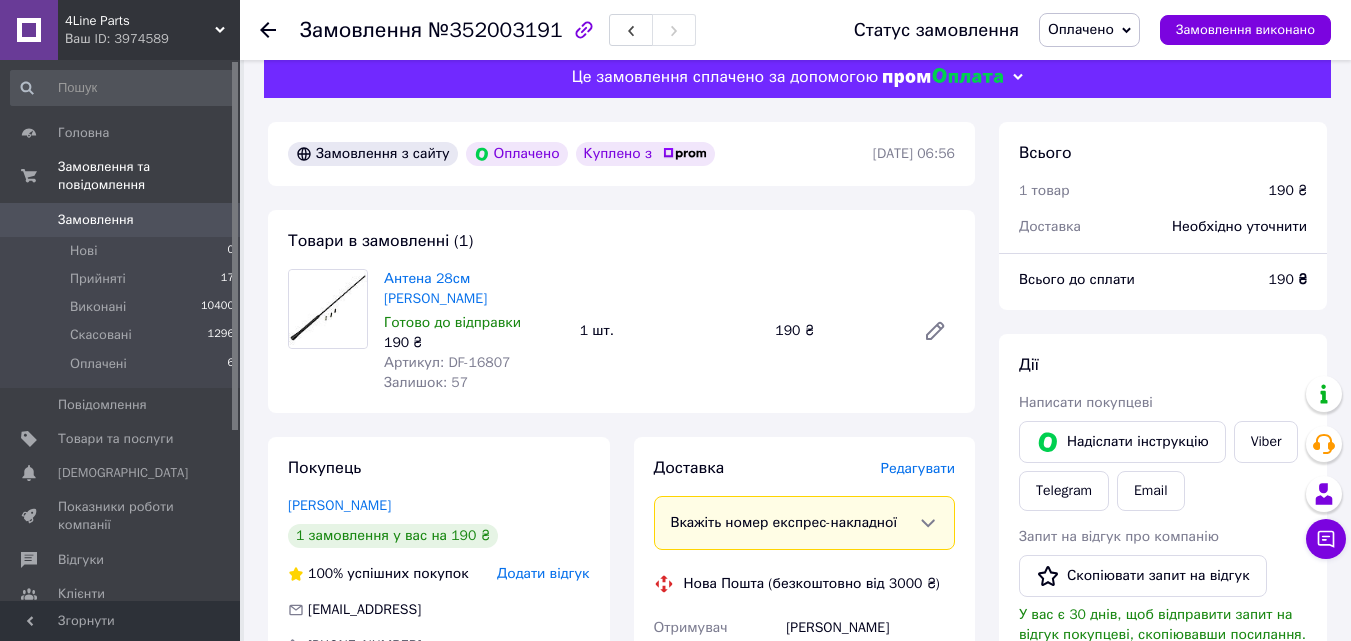 scroll, scrollTop: 0, scrollLeft: 0, axis: both 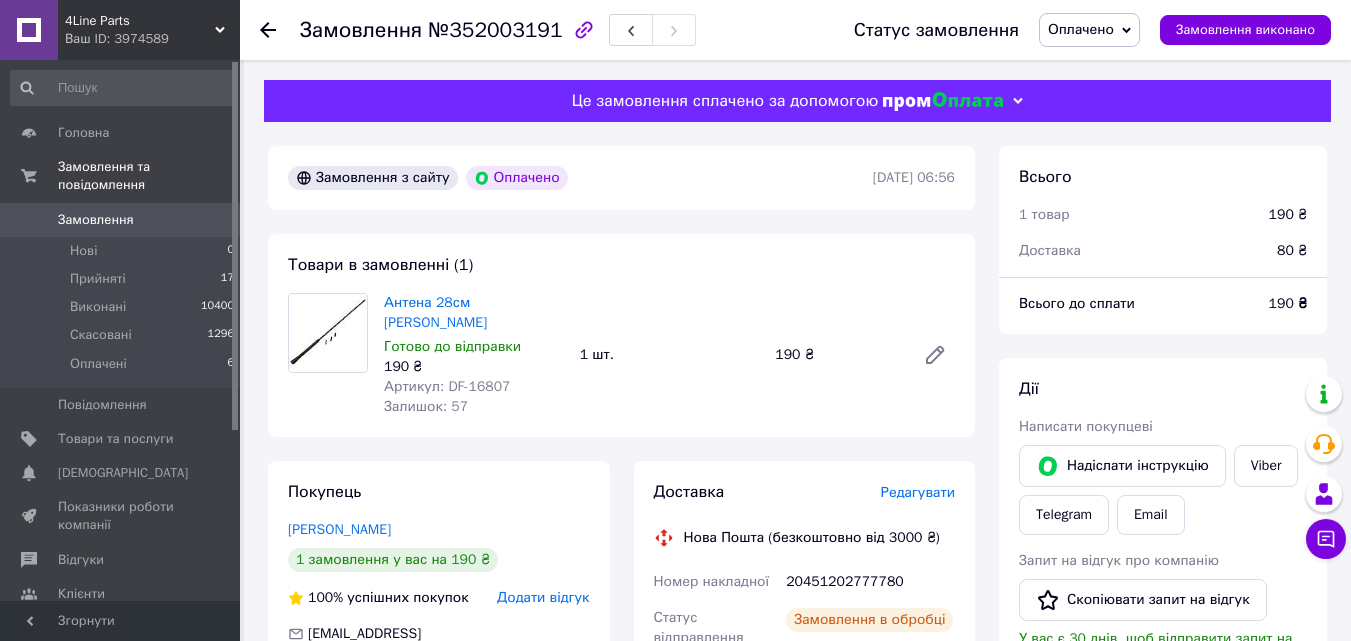 click on "Оплачено" at bounding box center (1081, 29) 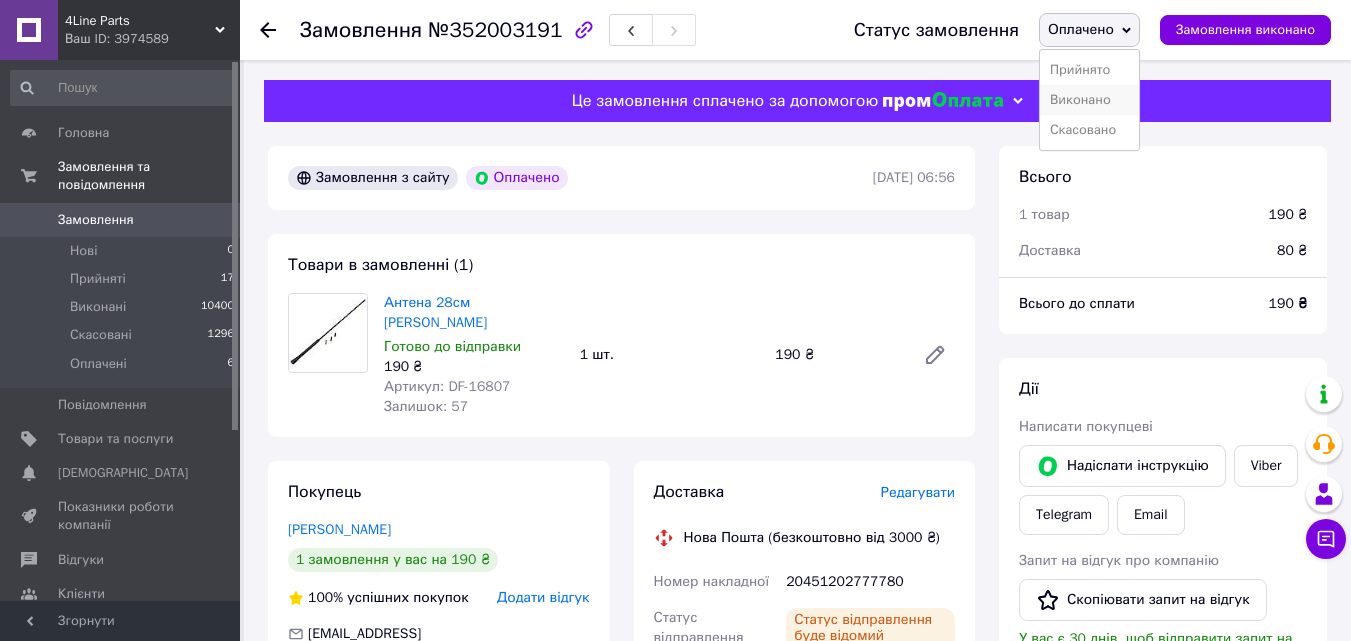 click on "Виконано" at bounding box center [1089, 100] 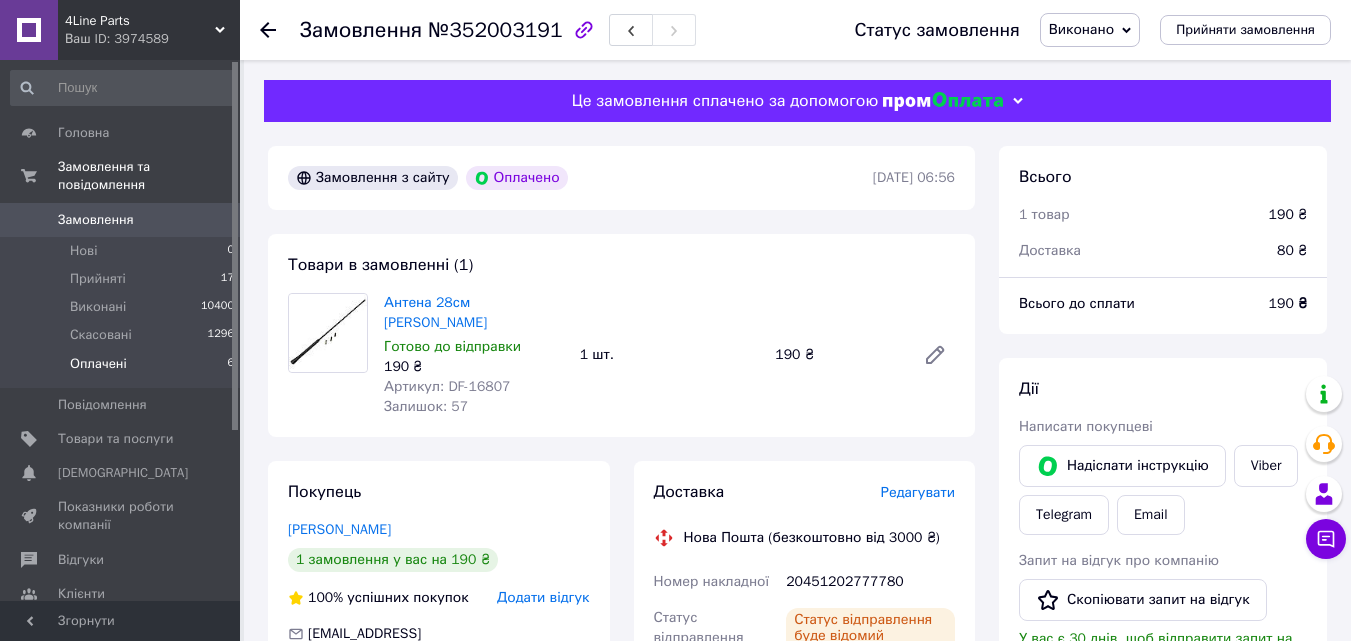 click on "Оплачені 6" at bounding box center [123, 369] 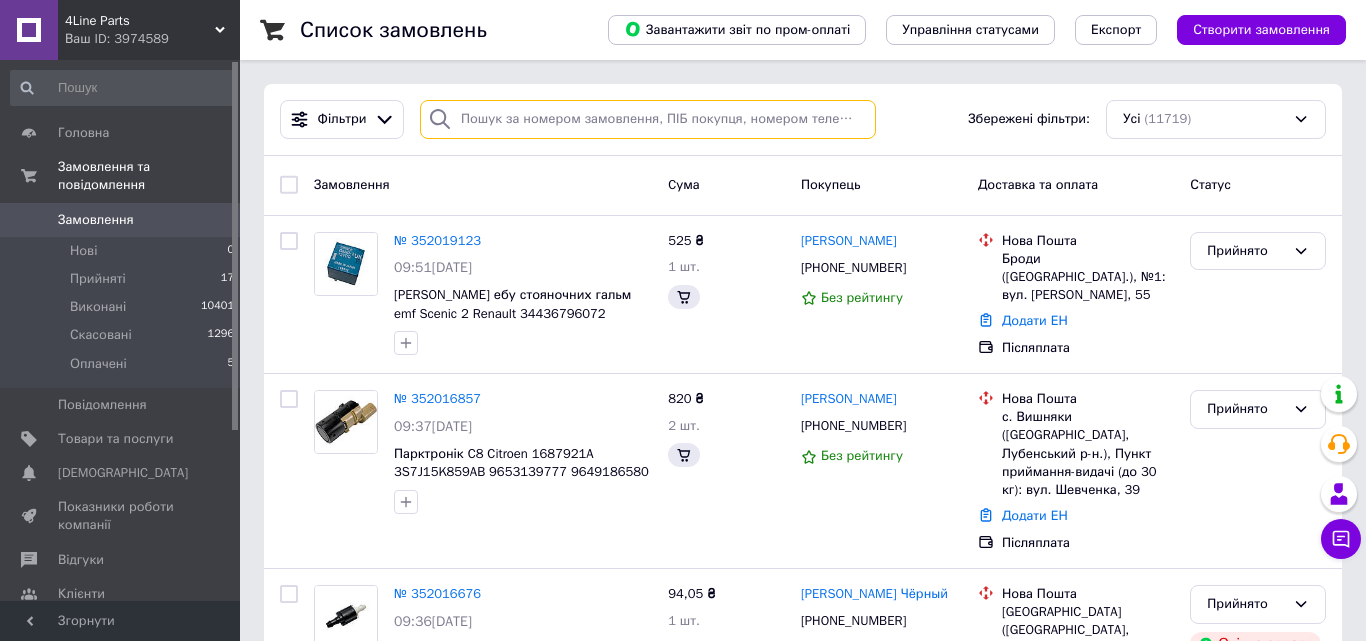 click at bounding box center (648, 119) 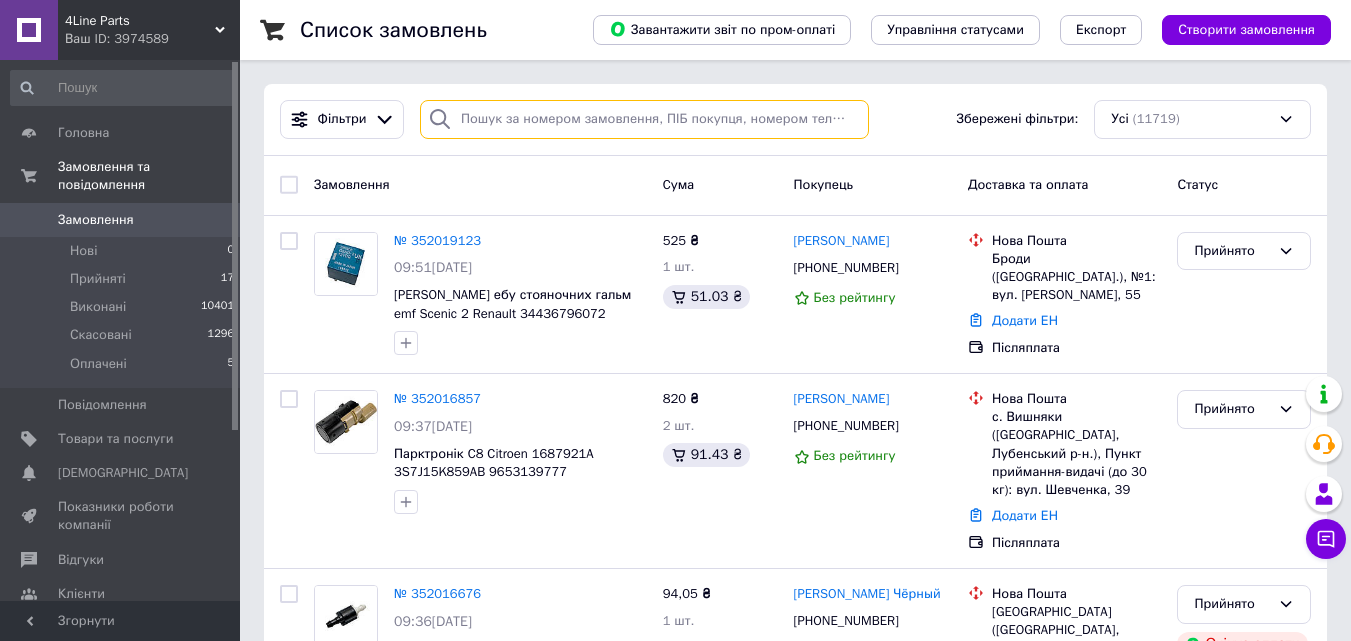 paste on "352005216" 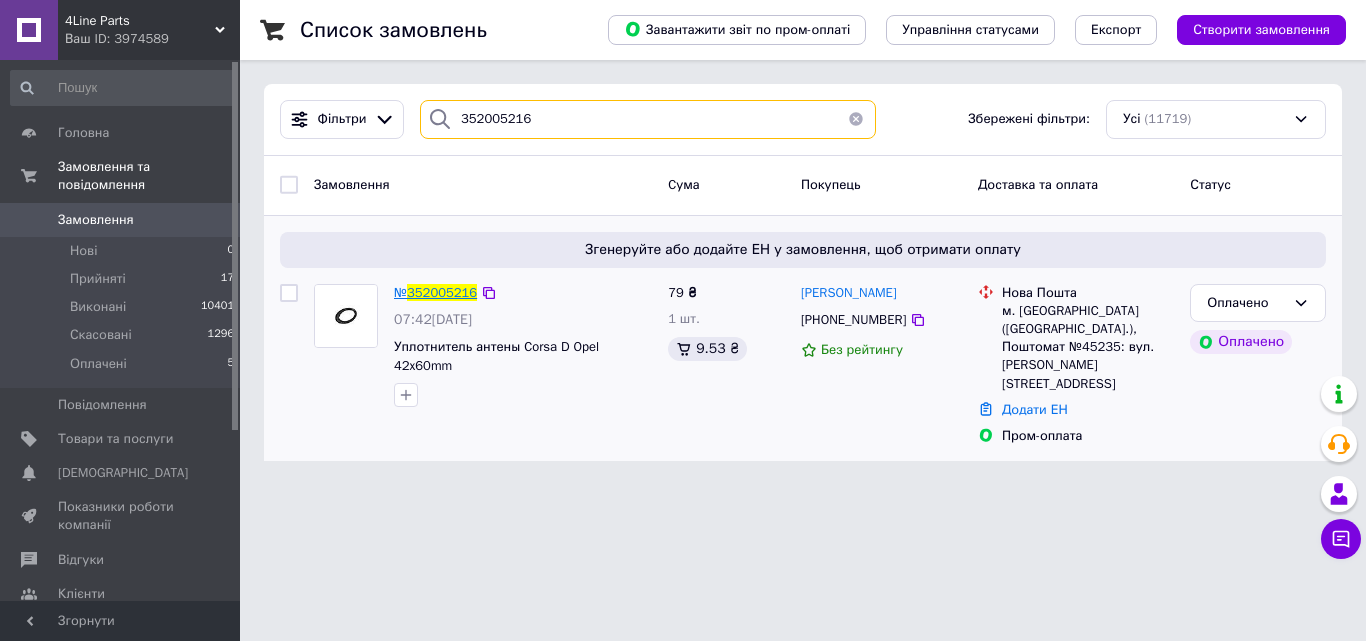 type on "352005216" 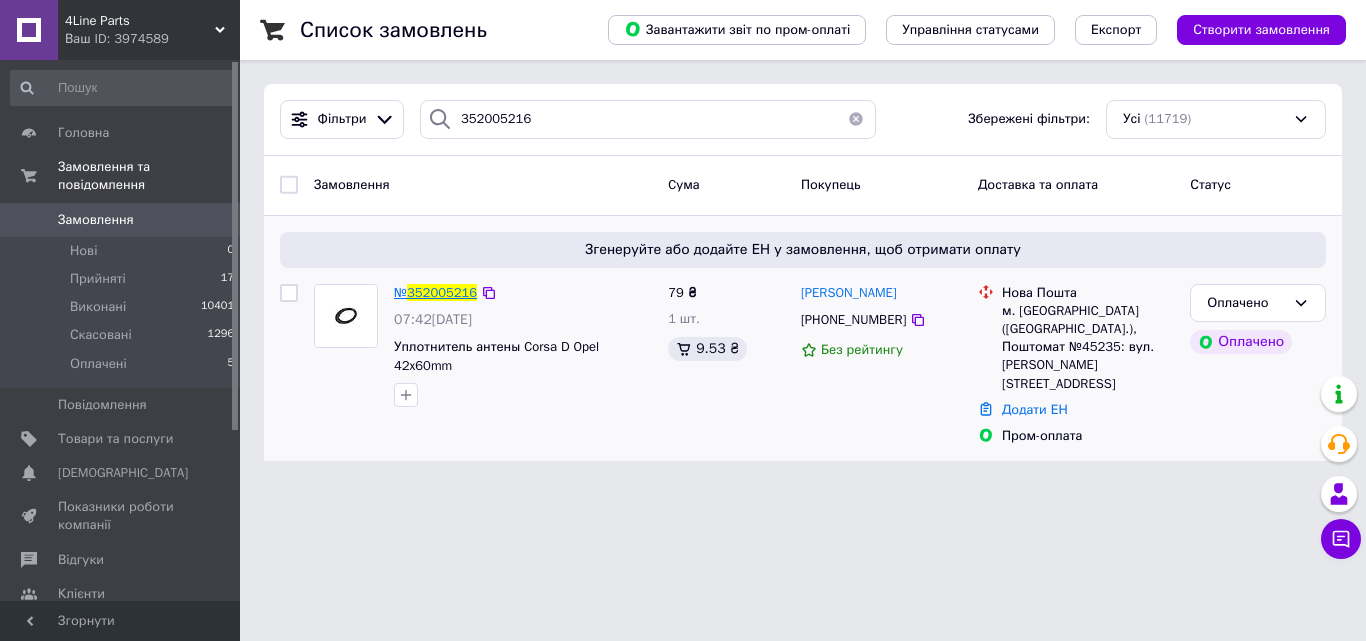 click on "352005216" at bounding box center (442, 292) 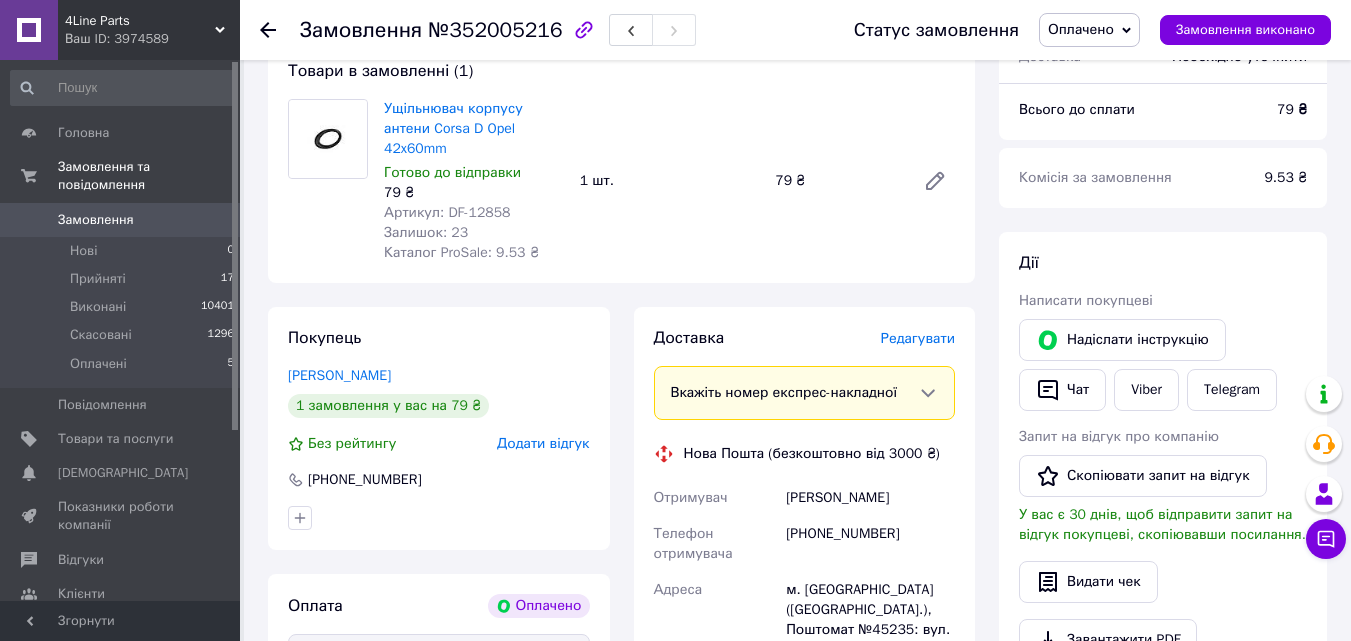 scroll, scrollTop: 600, scrollLeft: 0, axis: vertical 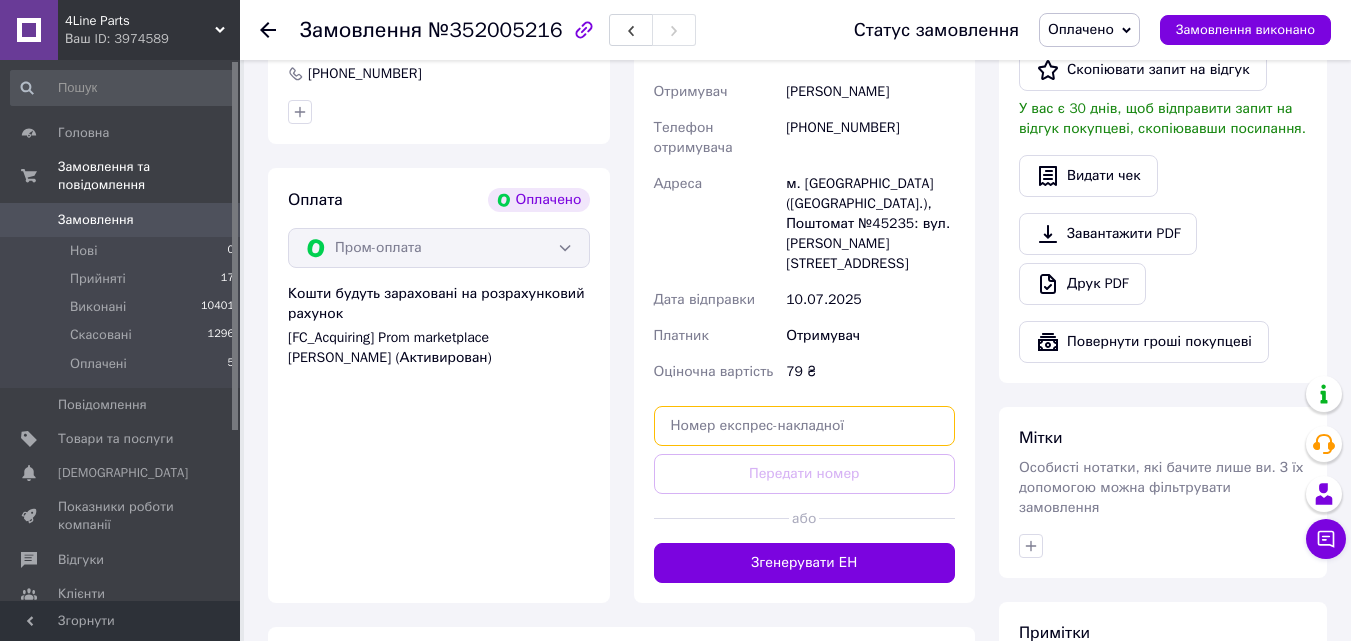 click at bounding box center (805, 426) 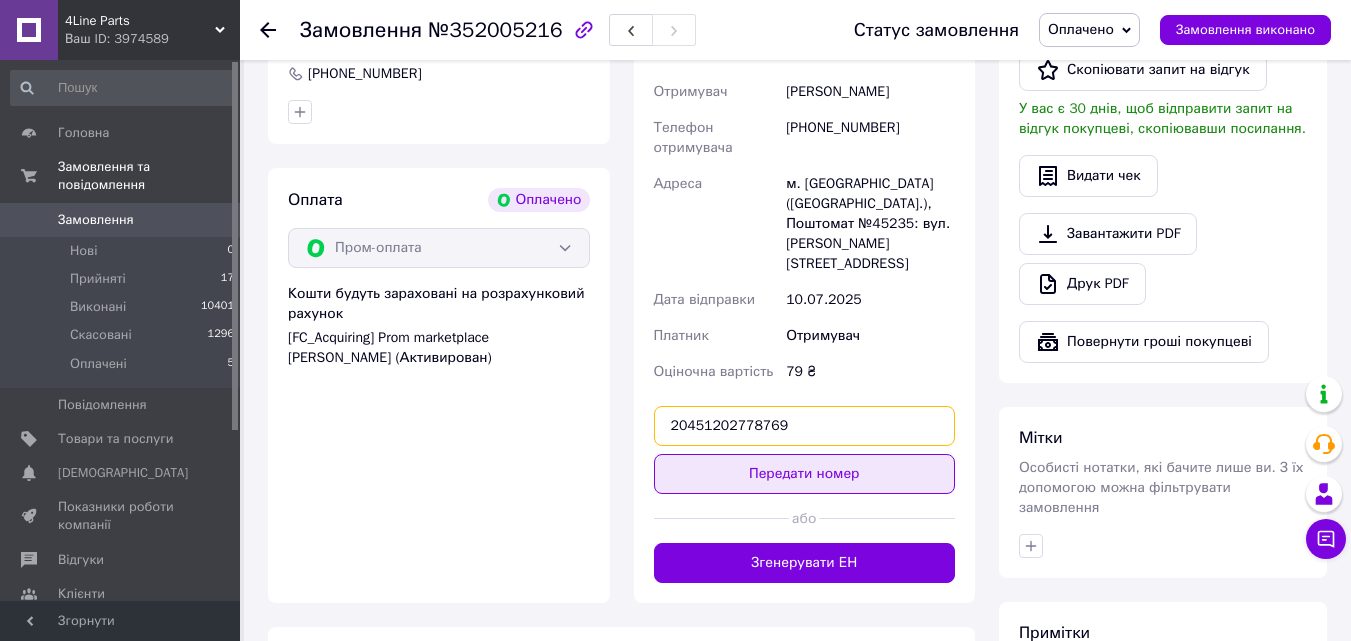 type on "20451202778769" 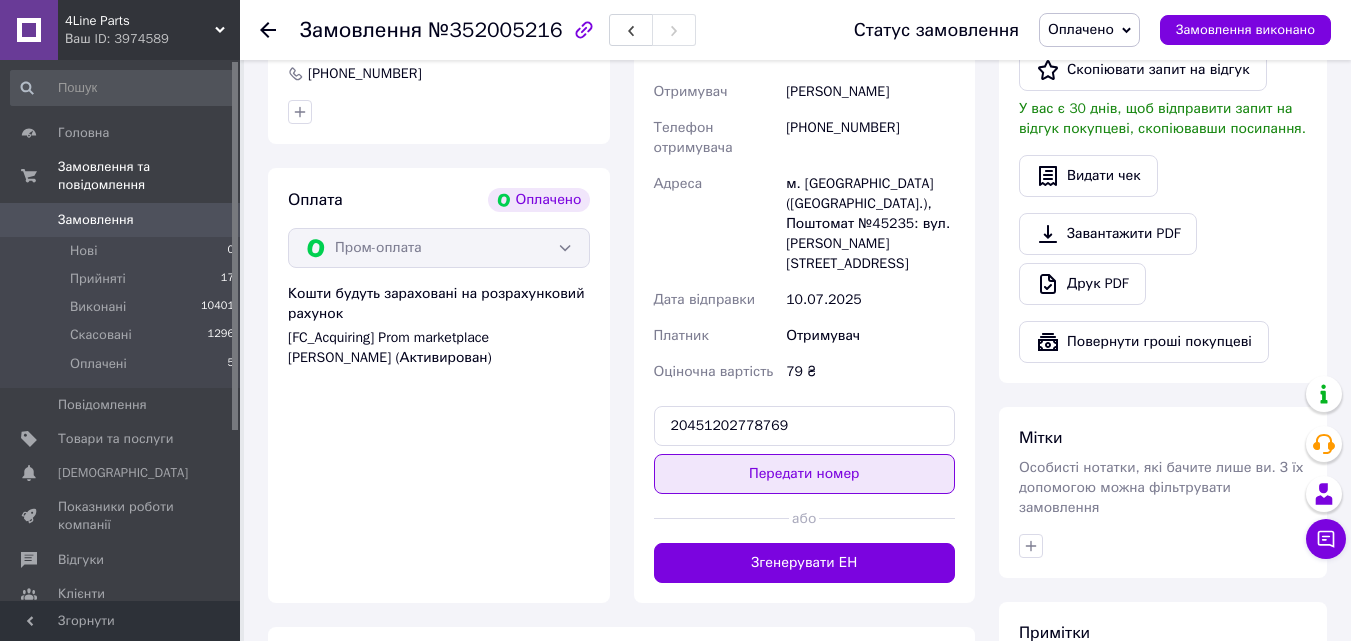 click on "Передати номер" at bounding box center (805, 474) 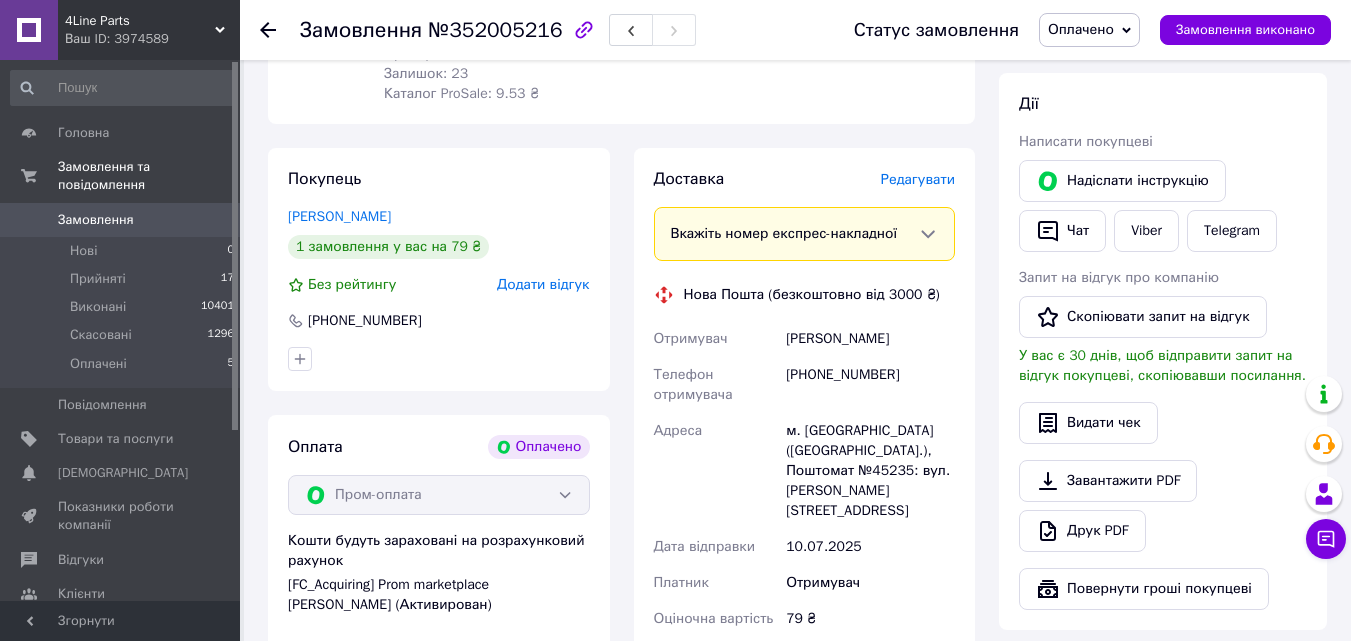 scroll, scrollTop: 300, scrollLeft: 0, axis: vertical 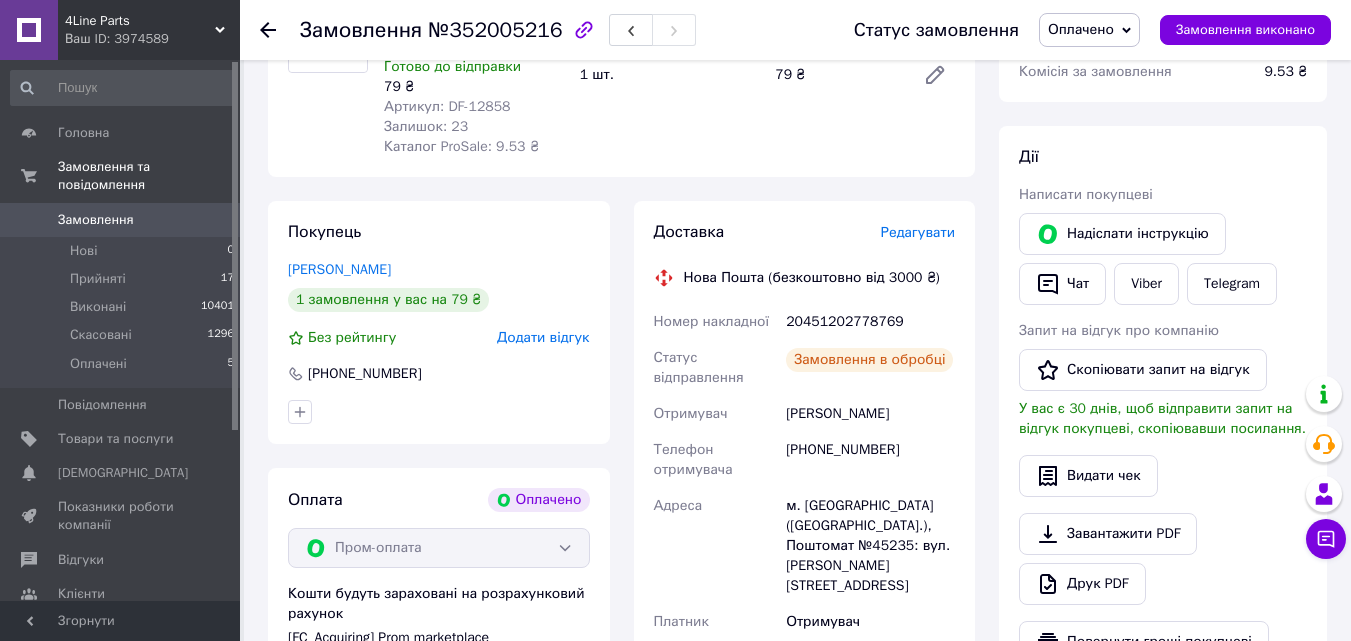 click on "Оплачено" at bounding box center (1081, 29) 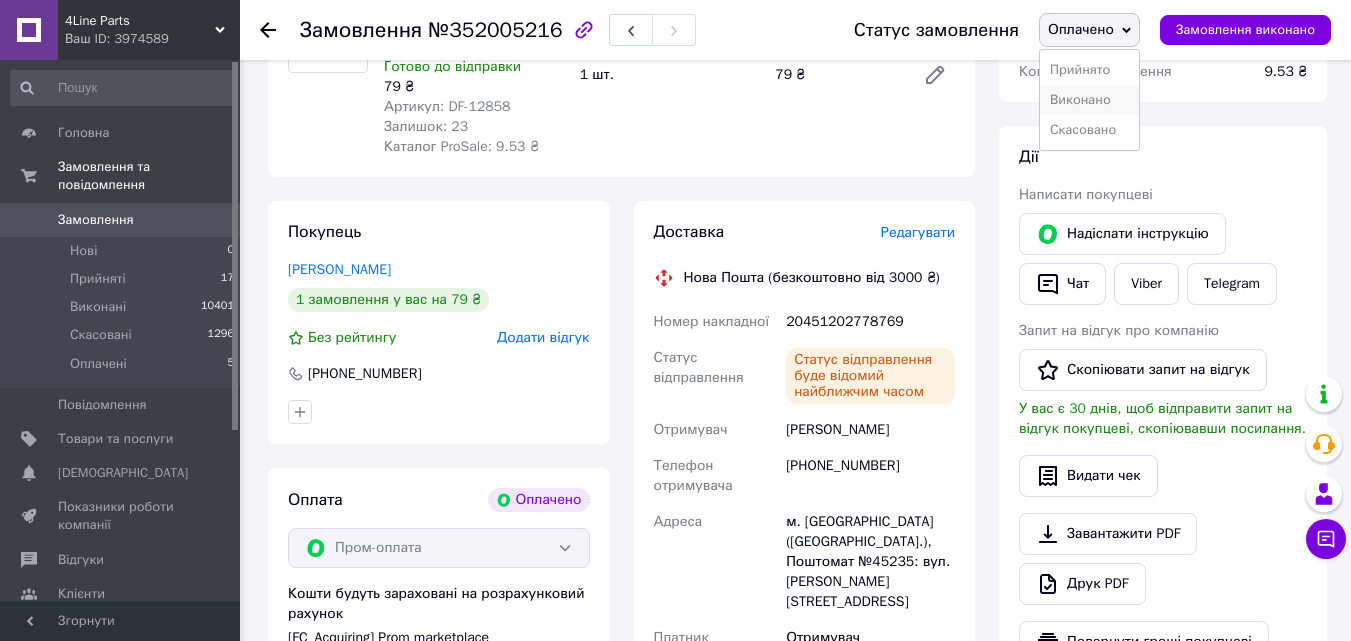 click on "Виконано" at bounding box center (1089, 100) 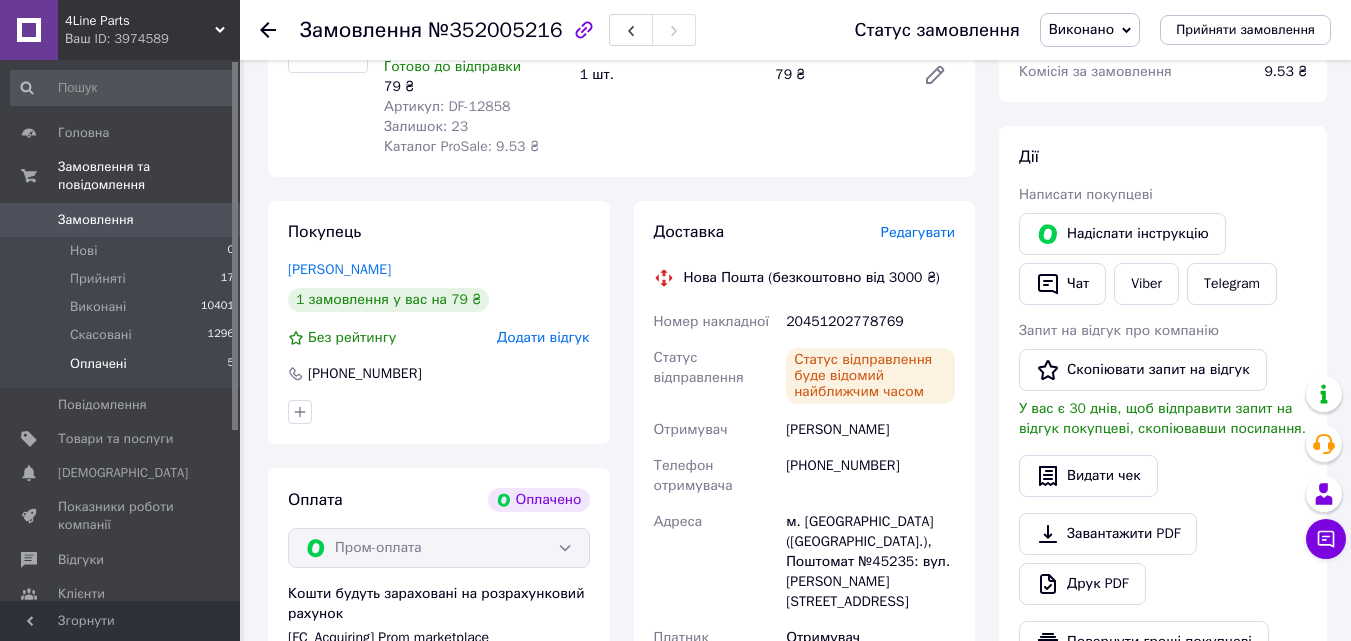 click on "Оплачені 5" at bounding box center (123, 369) 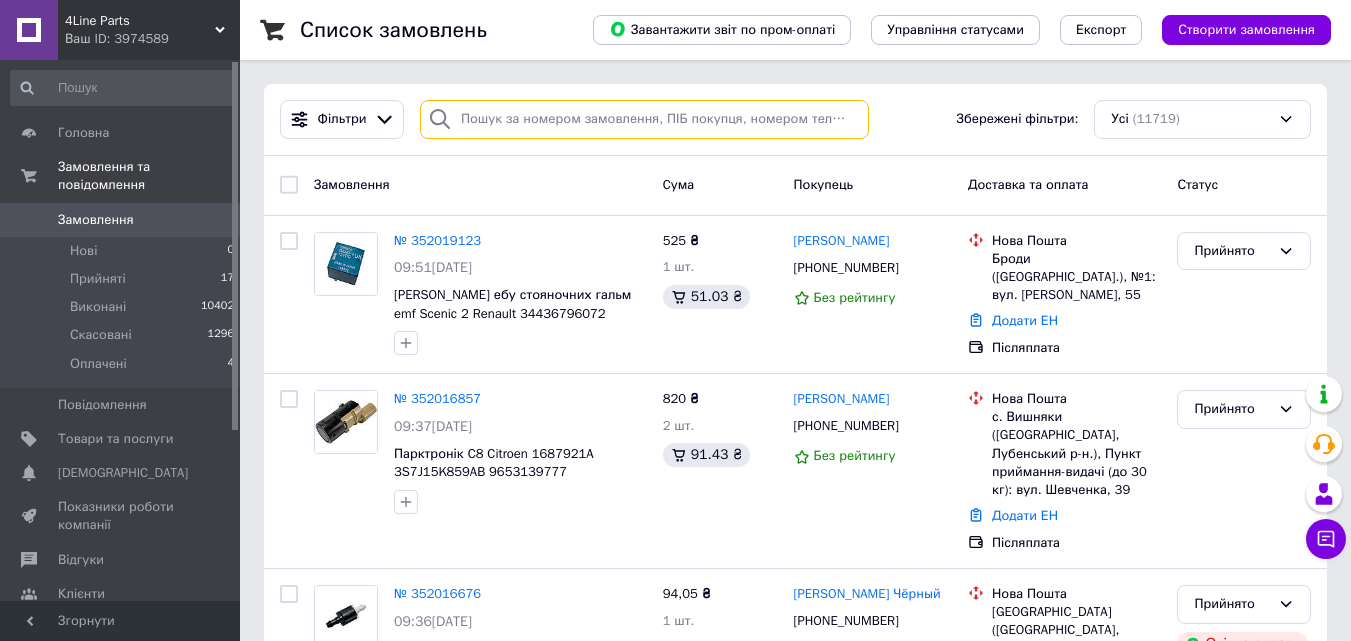 click at bounding box center [644, 119] 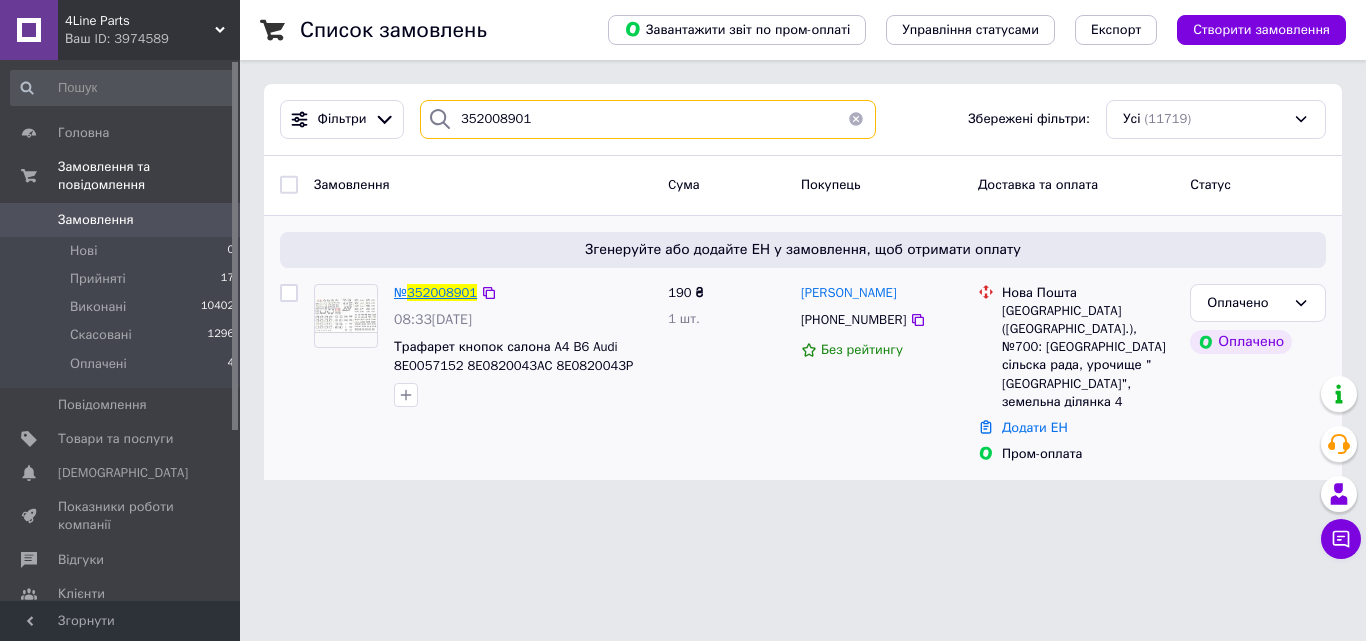 type on "352008901" 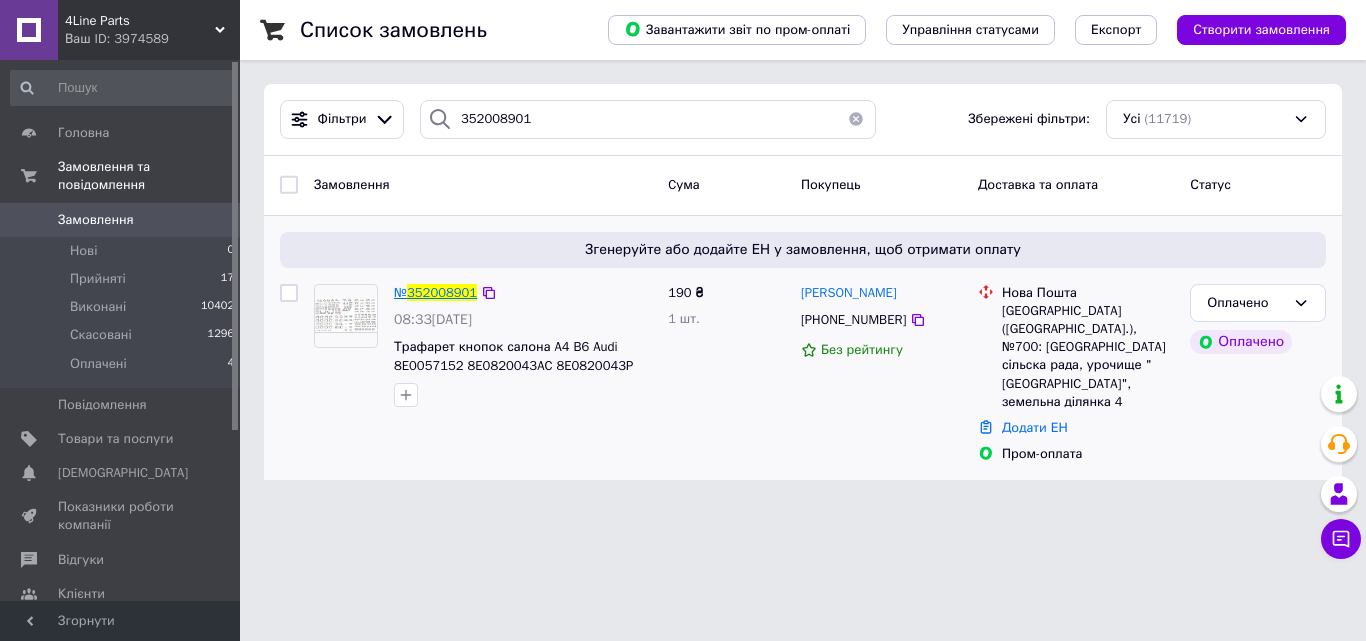 click on "352008901" at bounding box center (442, 292) 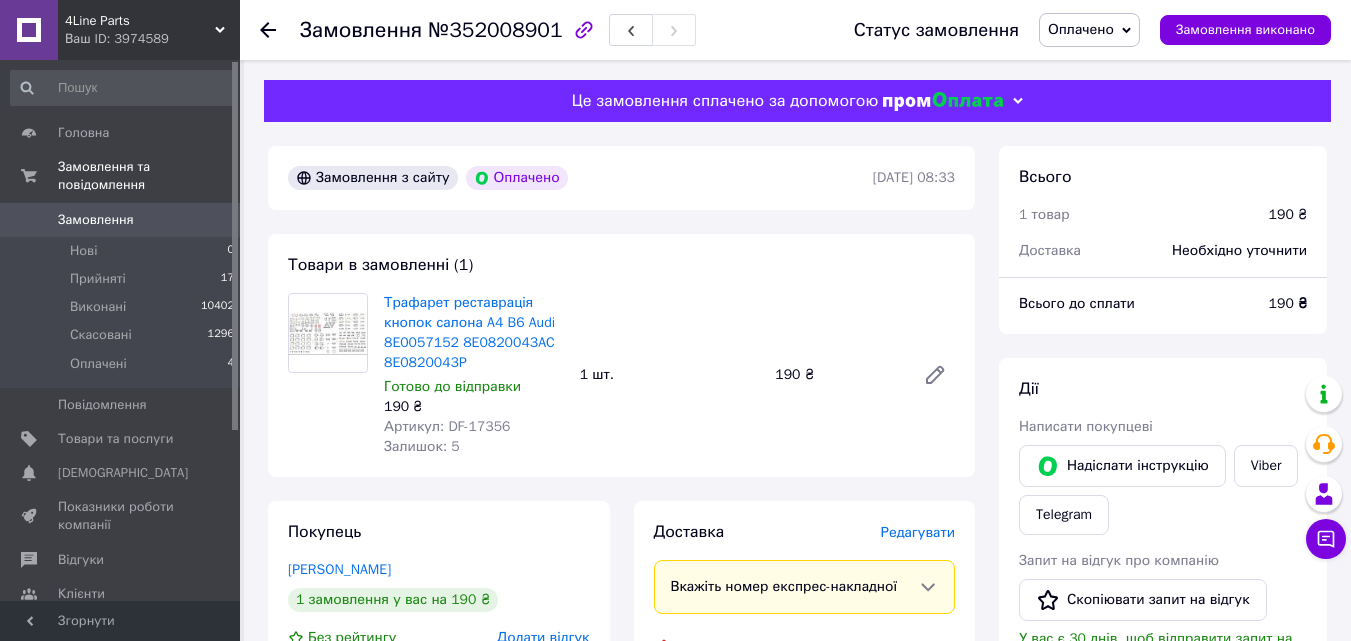 scroll, scrollTop: 600, scrollLeft: 0, axis: vertical 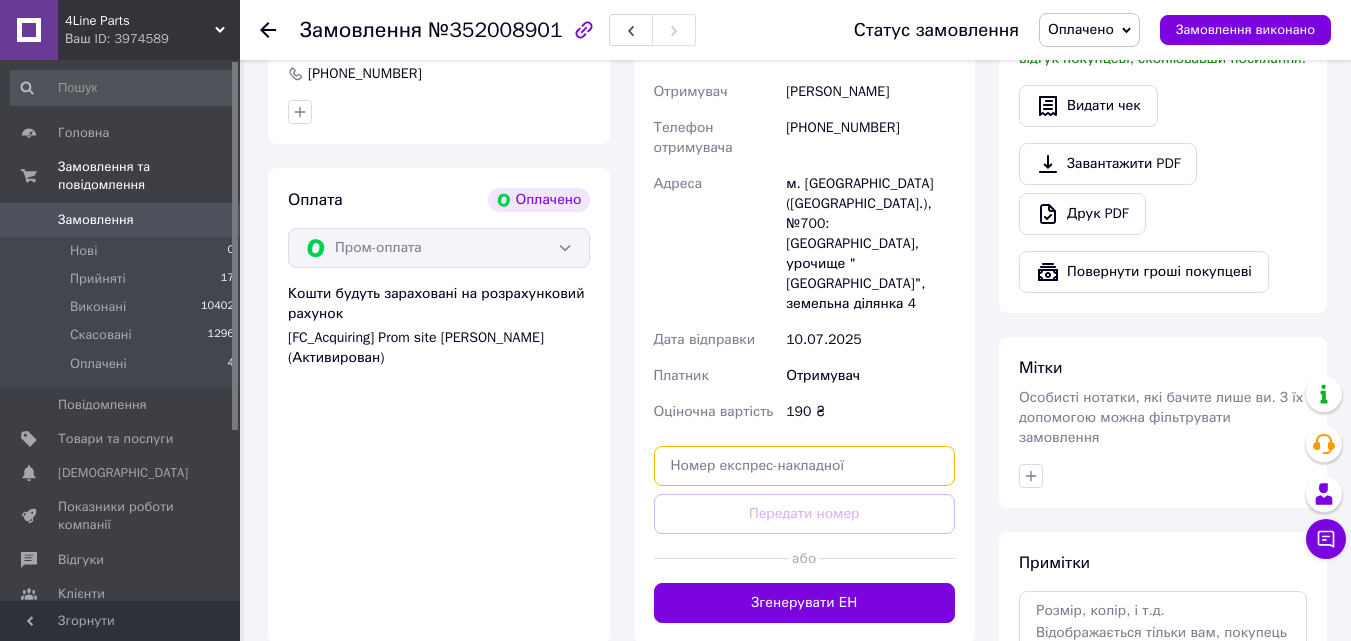 click at bounding box center (805, 466) 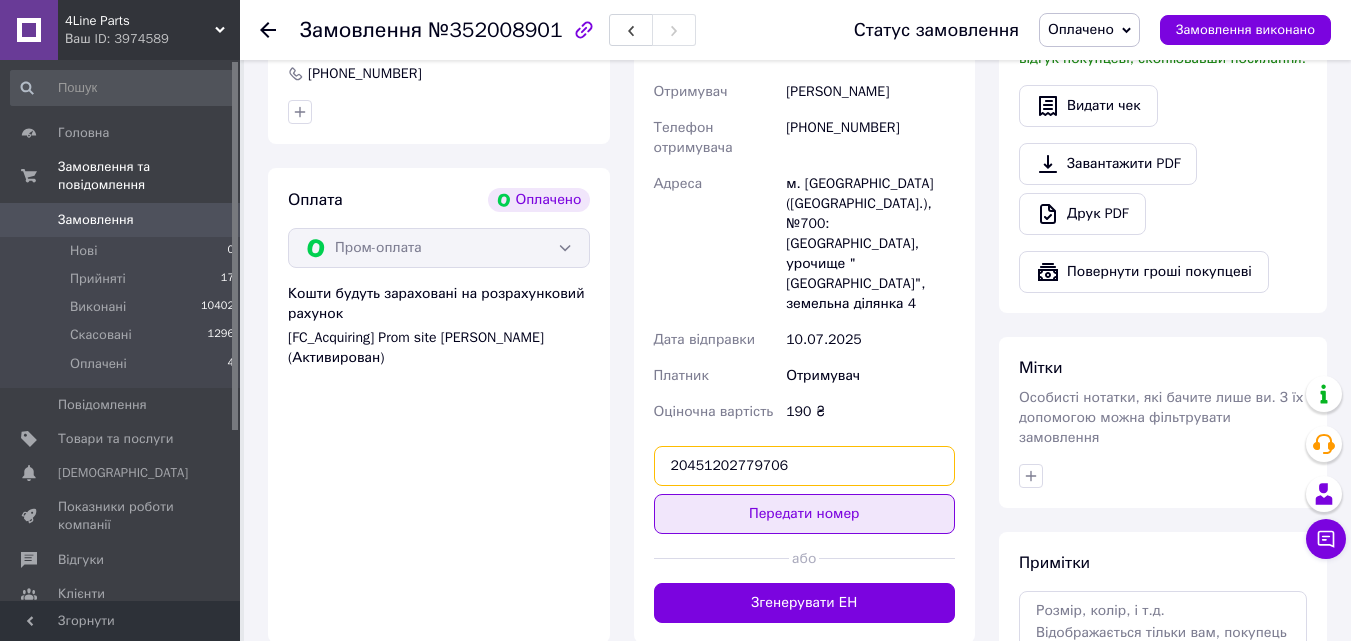 type on "20451202779706" 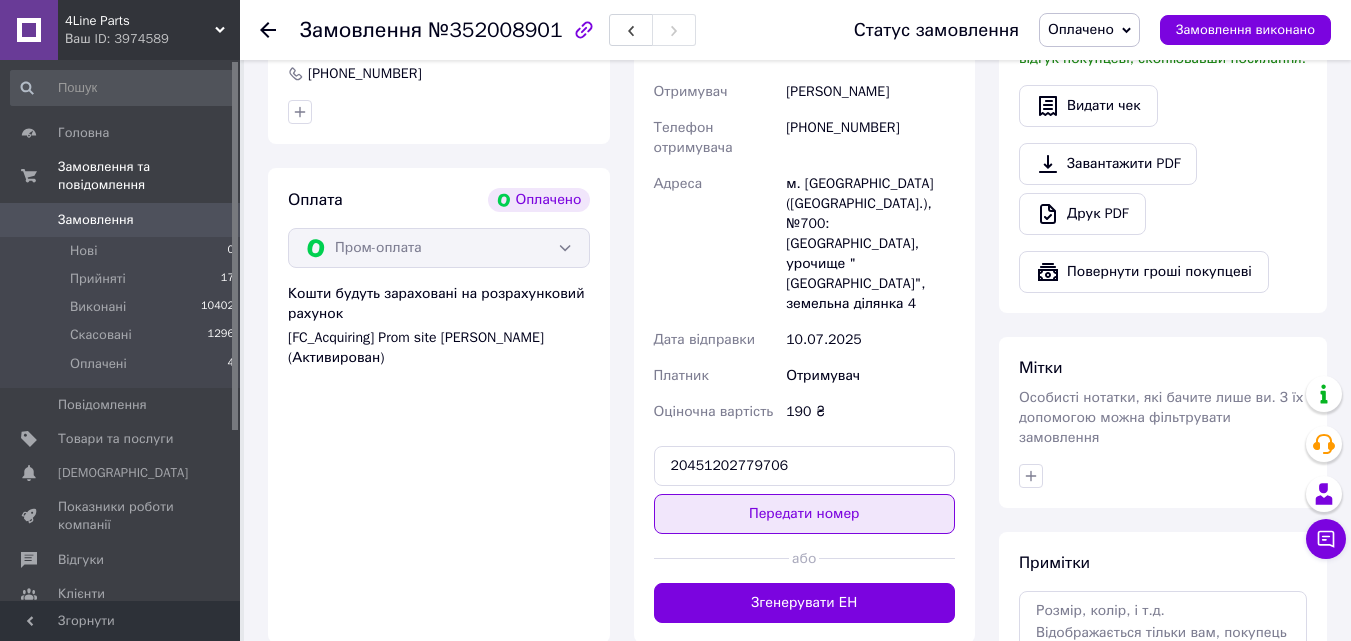 click on "Передати номер" at bounding box center (805, 514) 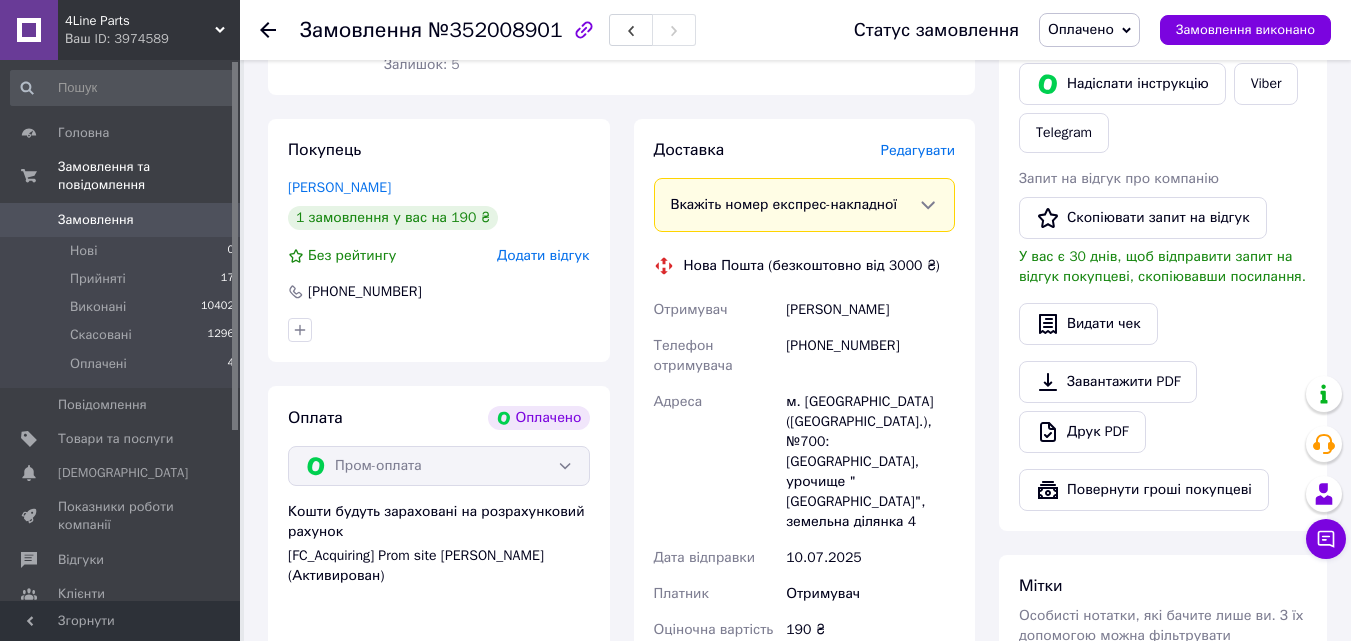 scroll, scrollTop: 100, scrollLeft: 0, axis: vertical 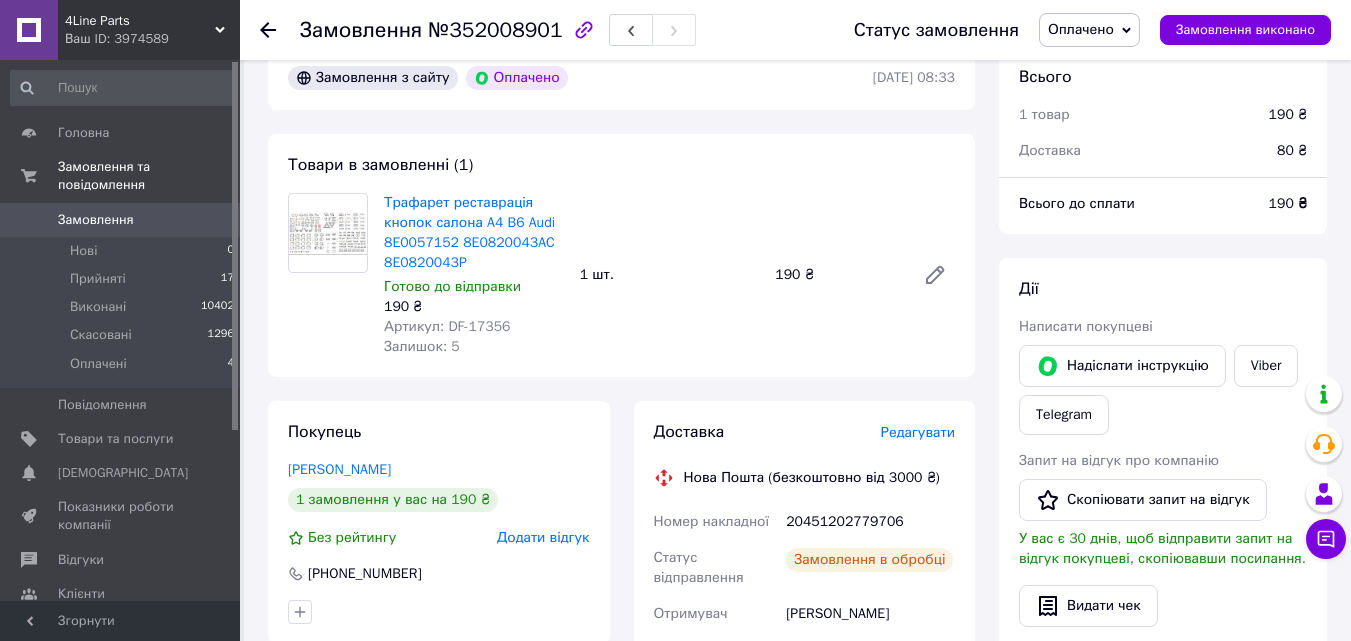 click on "Оплачено" at bounding box center [1081, 29] 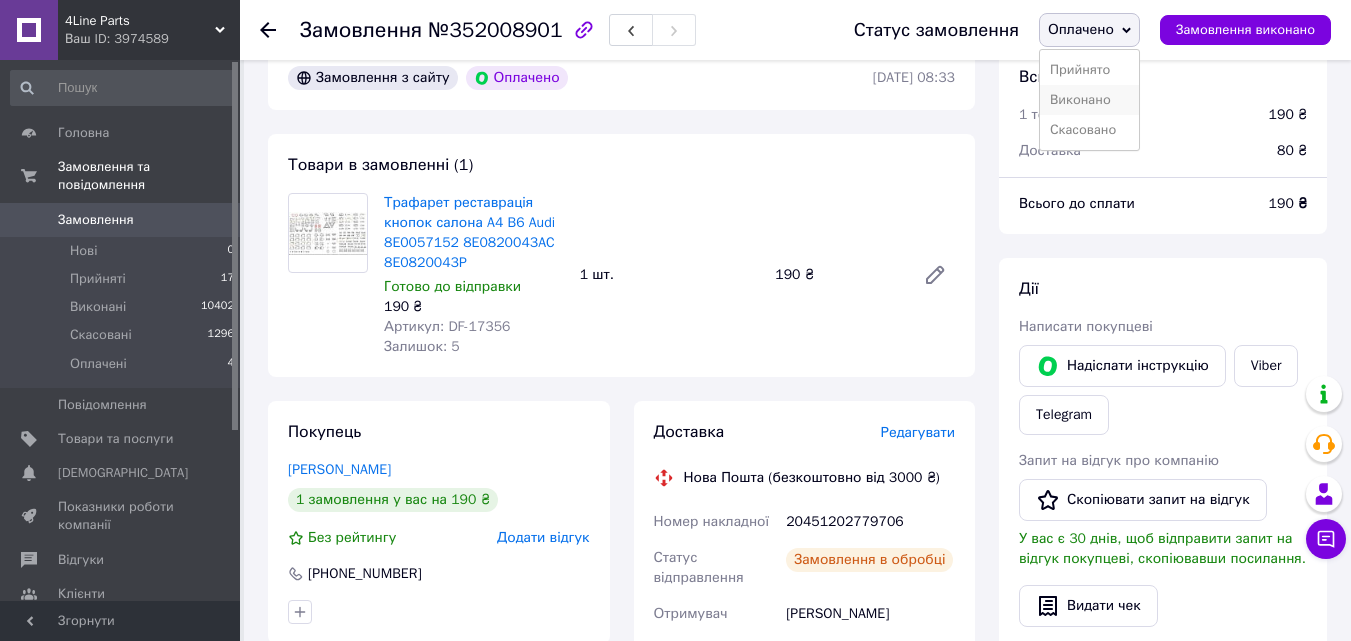 click on "Виконано" at bounding box center (1089, 100) 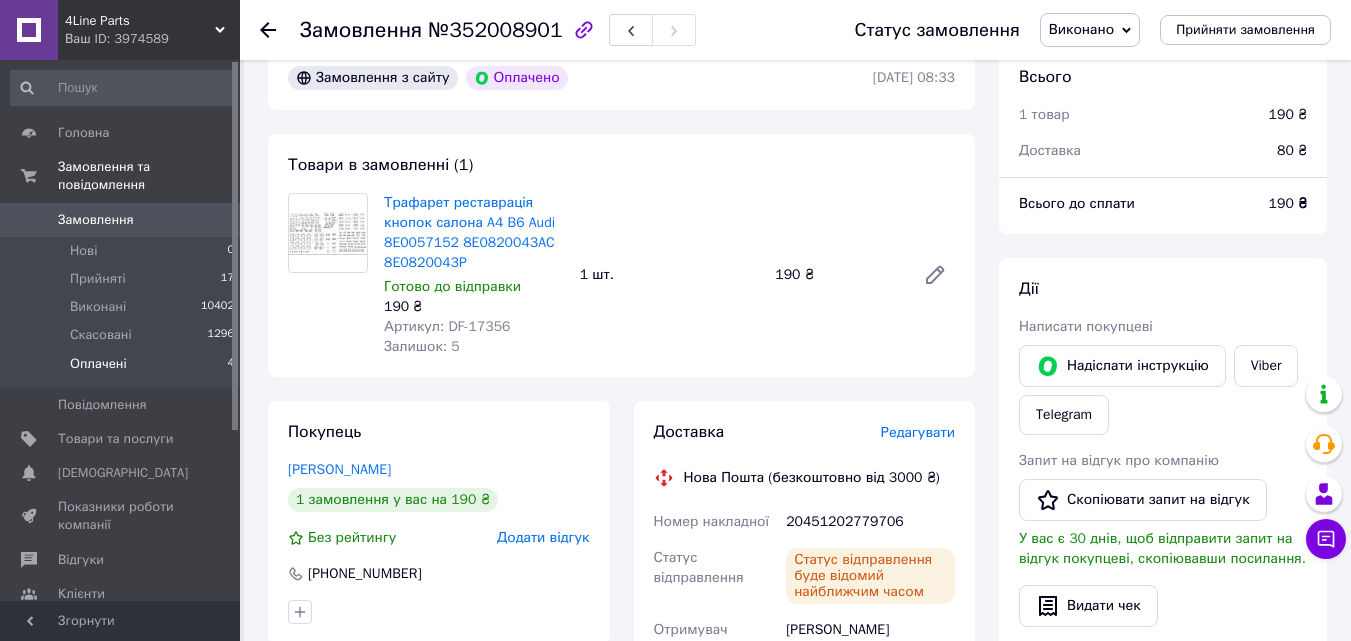 drag, startPoint x: 178, startPoint y: 349, endPoint x: 189, endPoint y: 357, distance: 13.601471 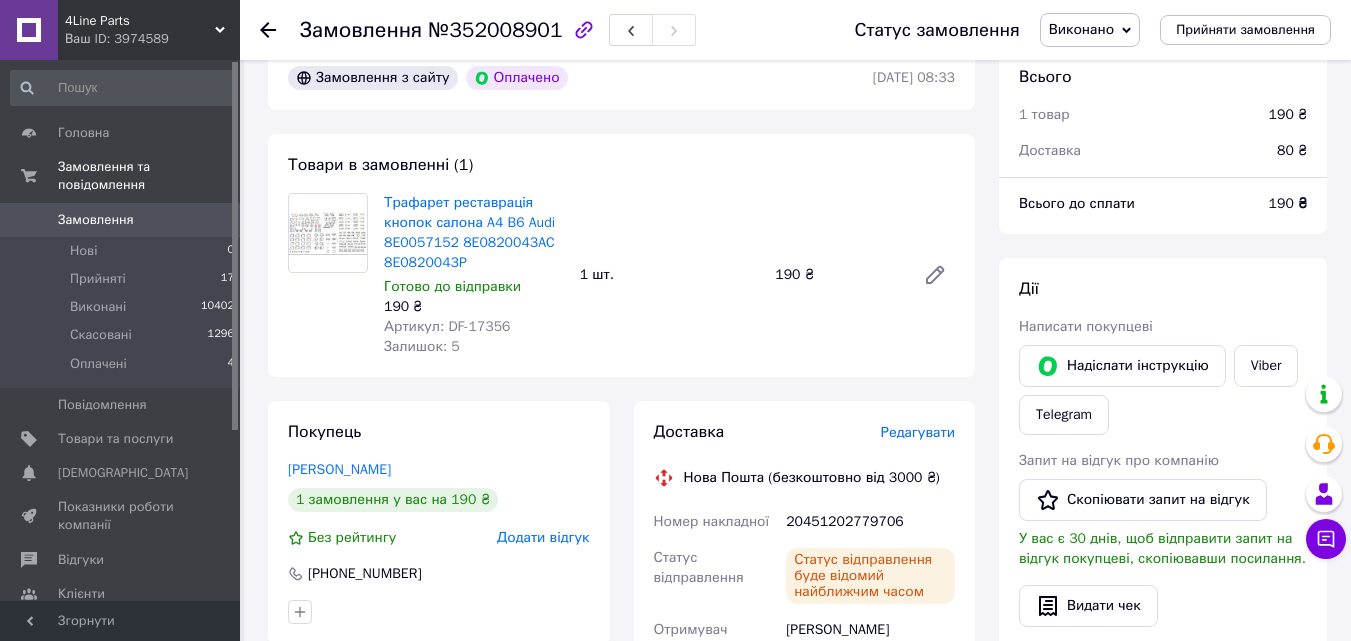 scroll, scrollTop: 0, scrollLeft: 0, axis: both 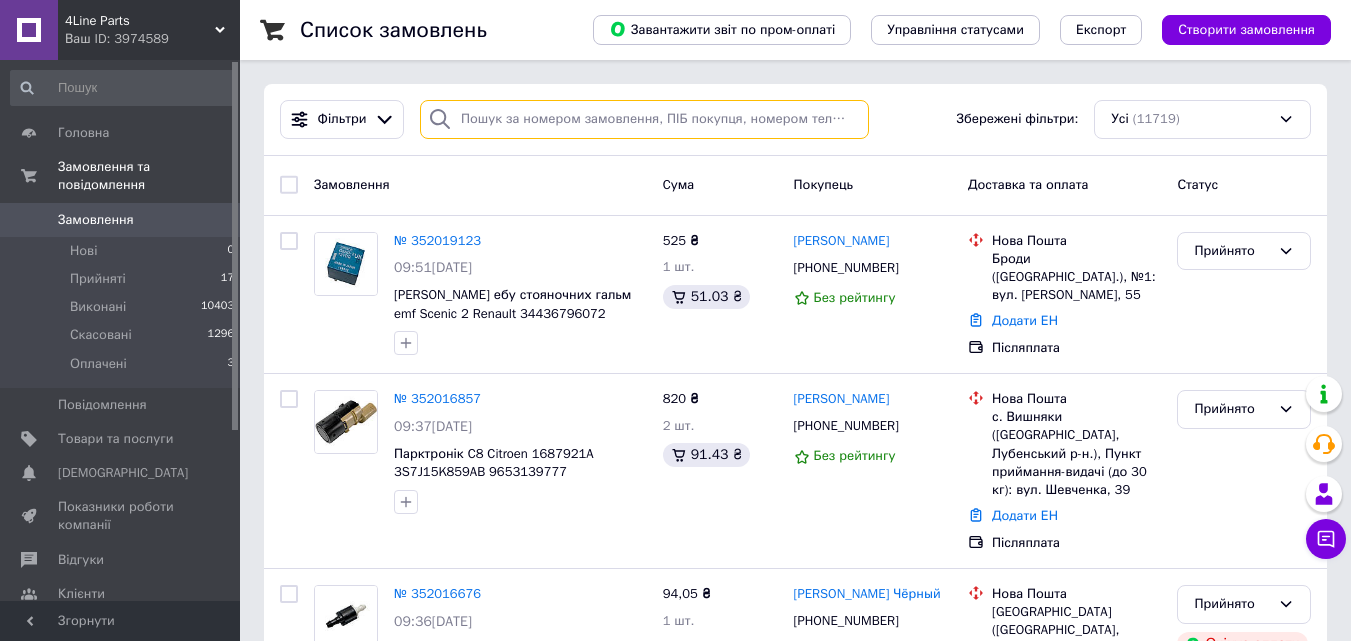 click at bounding box center [644, 119] 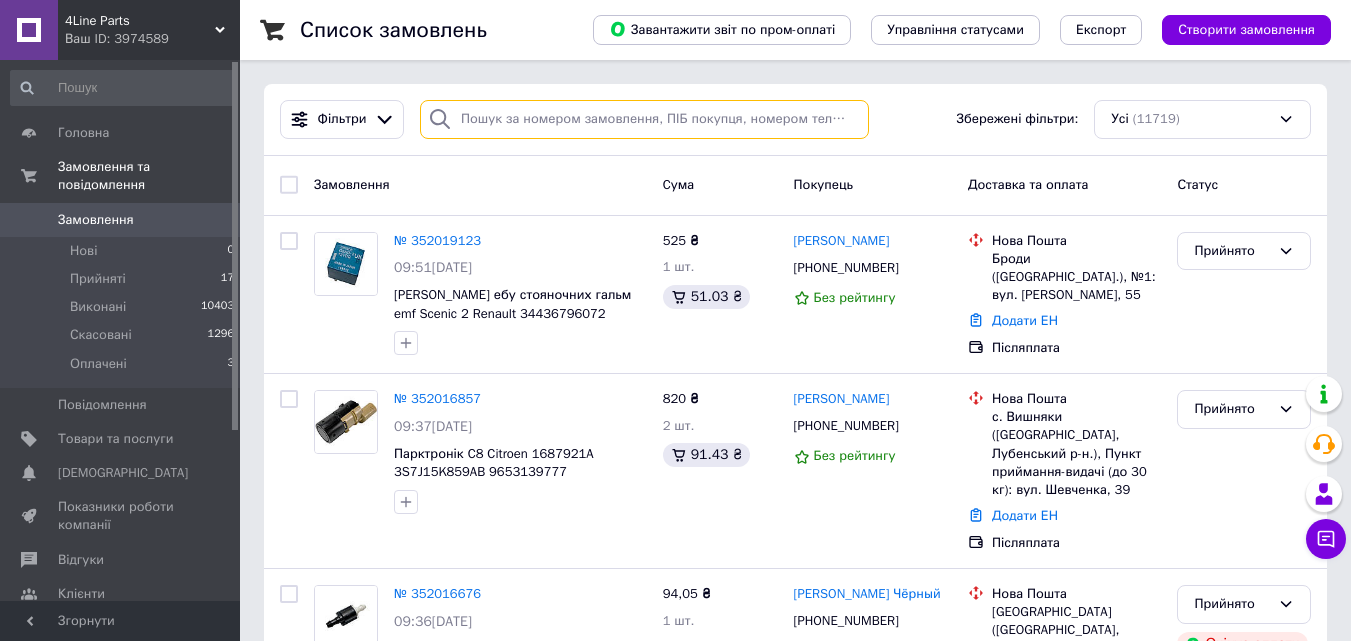 paste on "352012601" 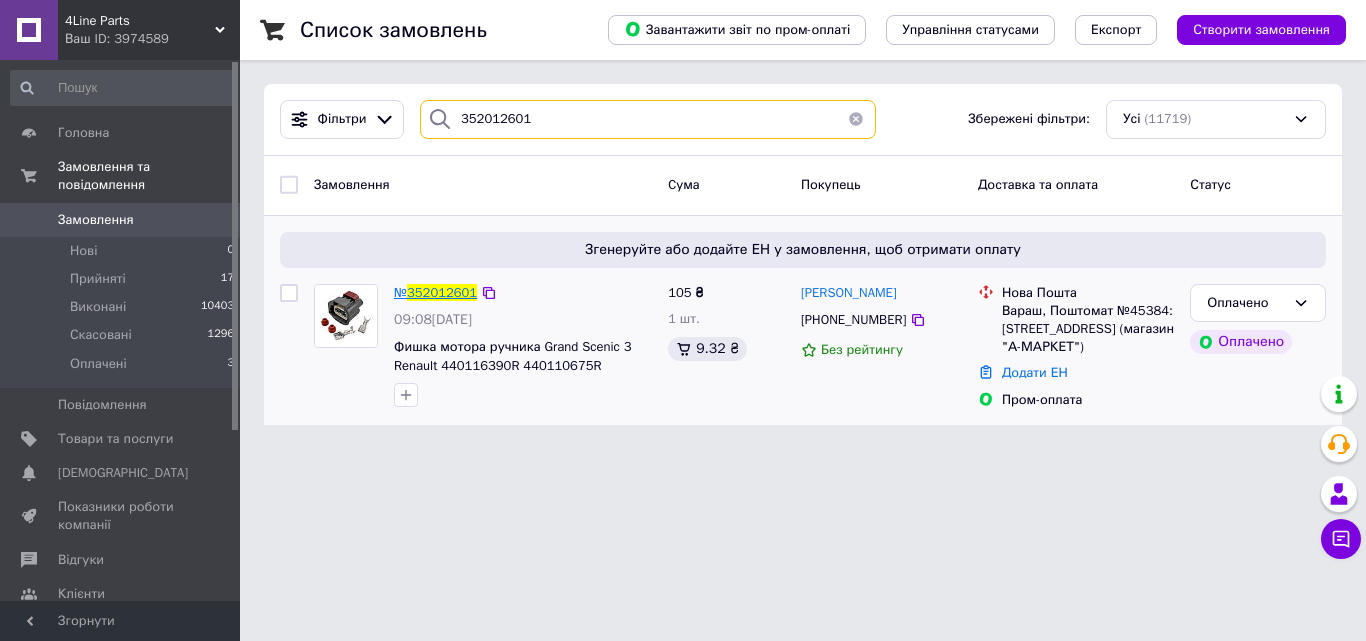 type on "352012601" 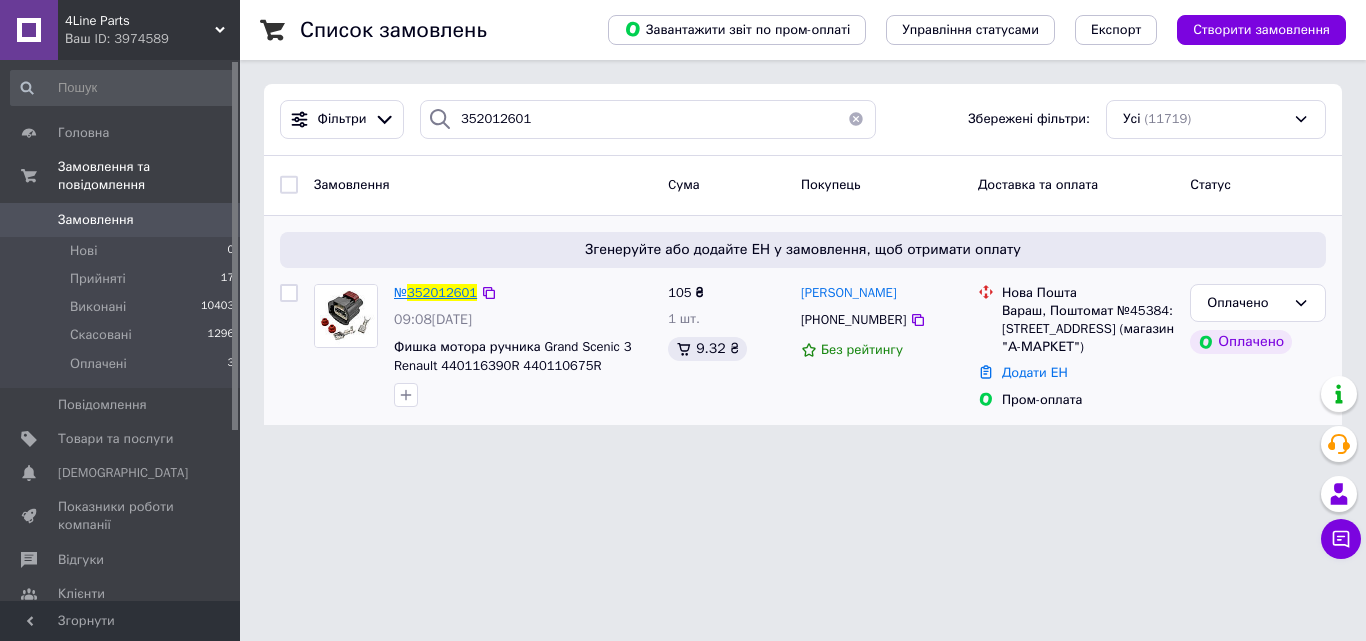 click on "352012601" at bounding box center [442, 292] 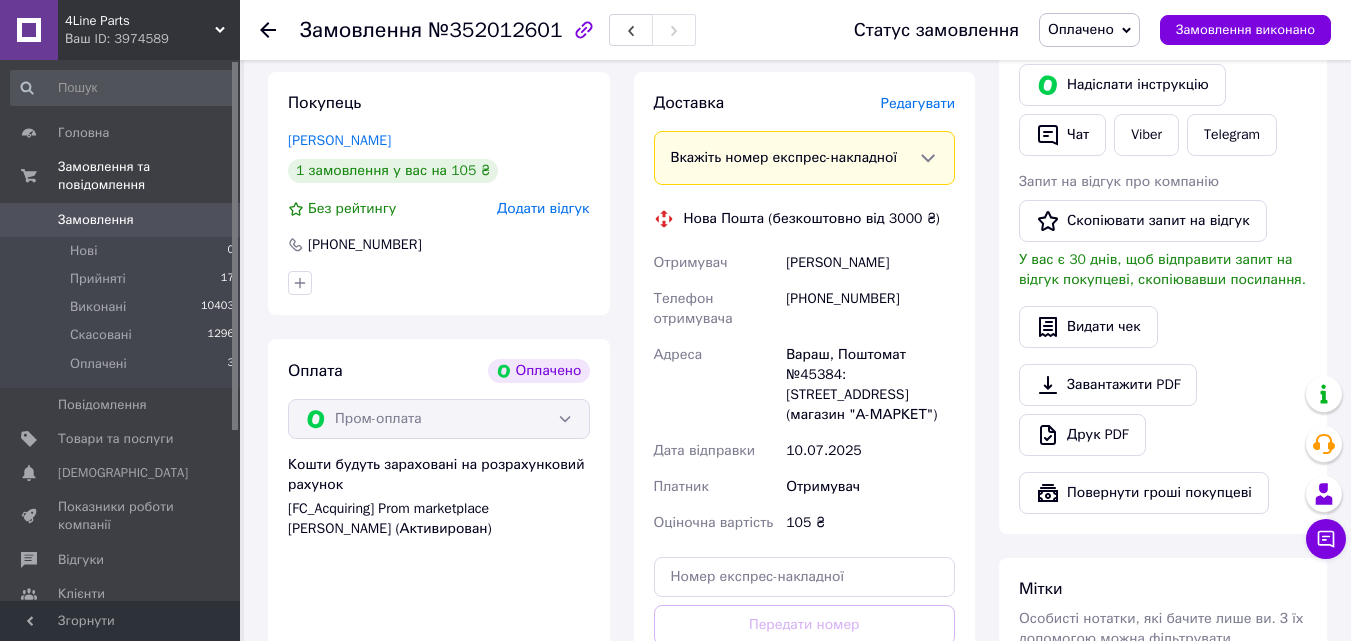 scroll, scrollTop: 500, scrollLeft: 0, axis: vertical 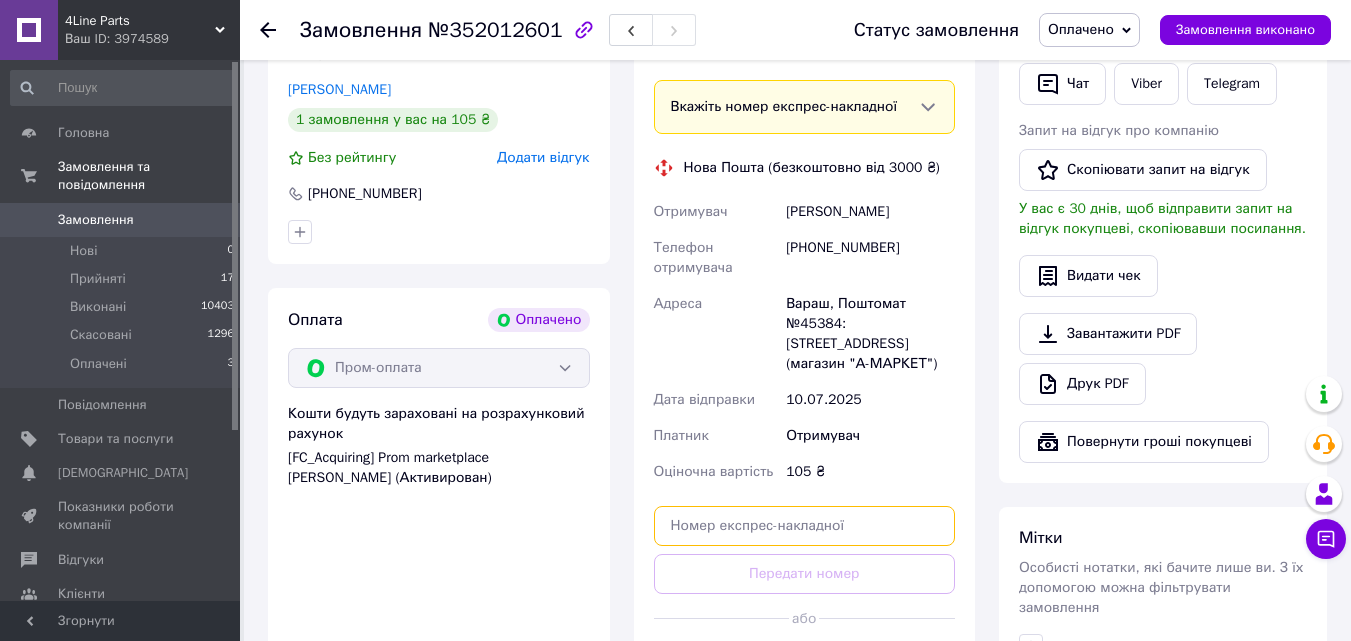 click at bounding box center (805, 526) 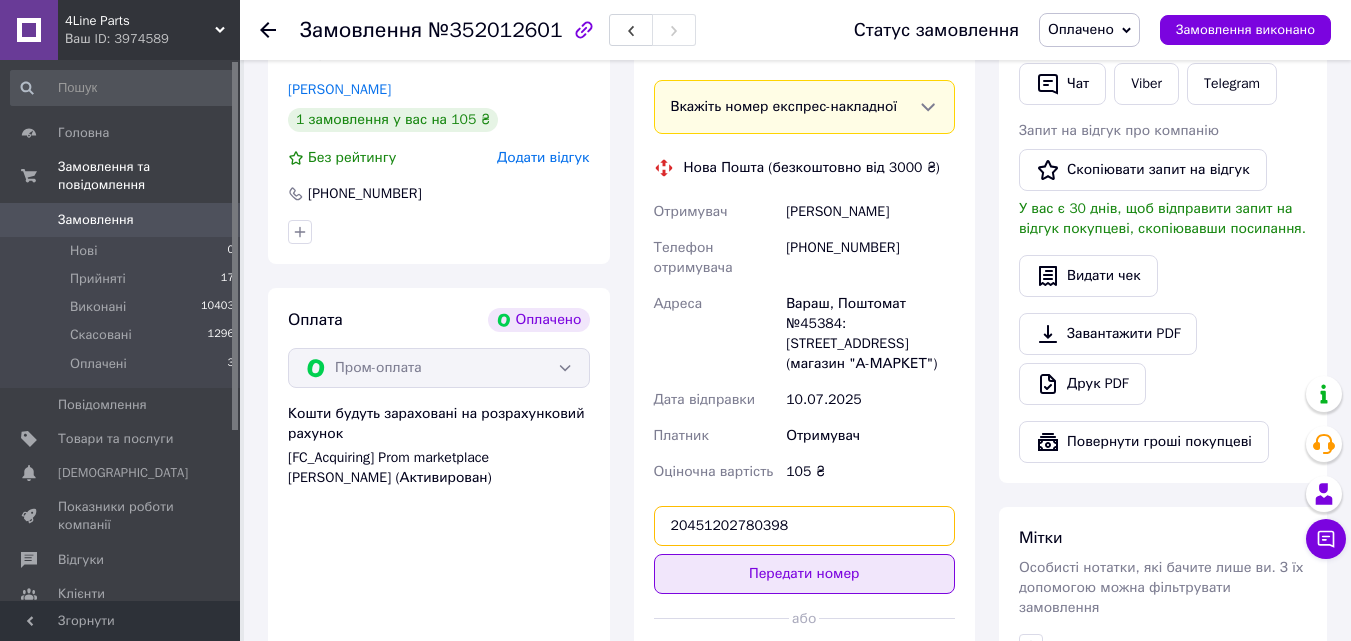 type on "20451202780398" 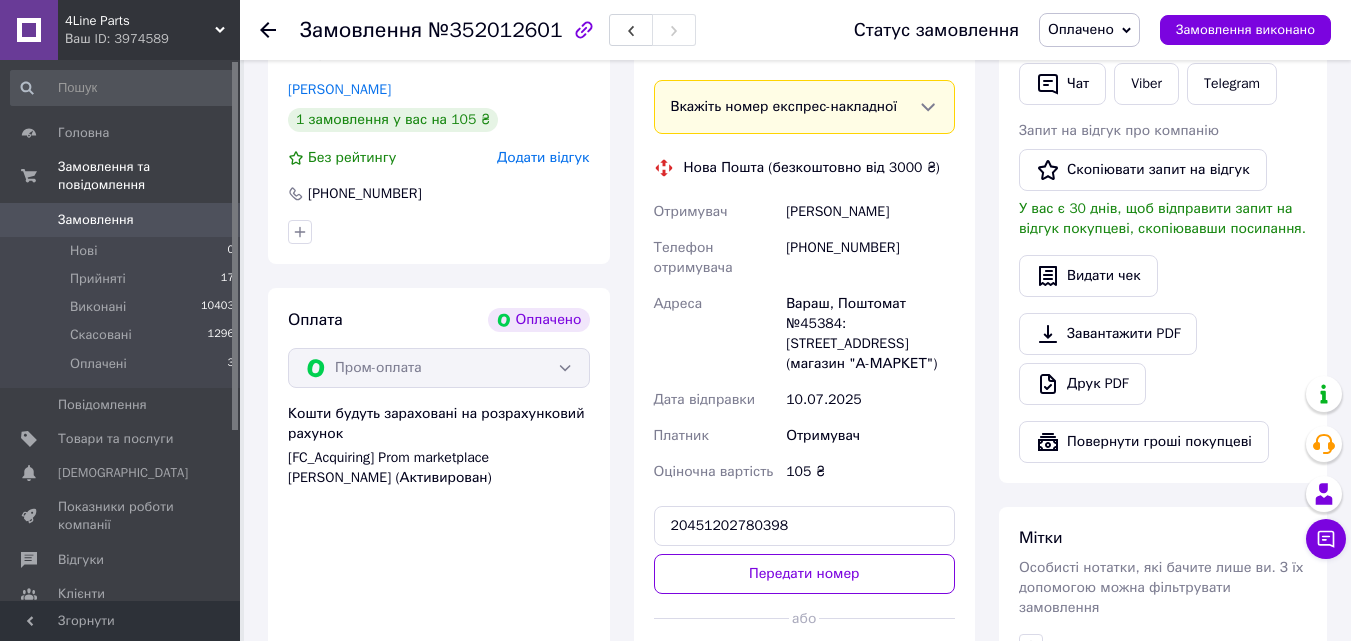 drag, startPoint x: 877, startPoint y: 585, endPoint x: 842, endPoint y: 559, distance: 43.60046 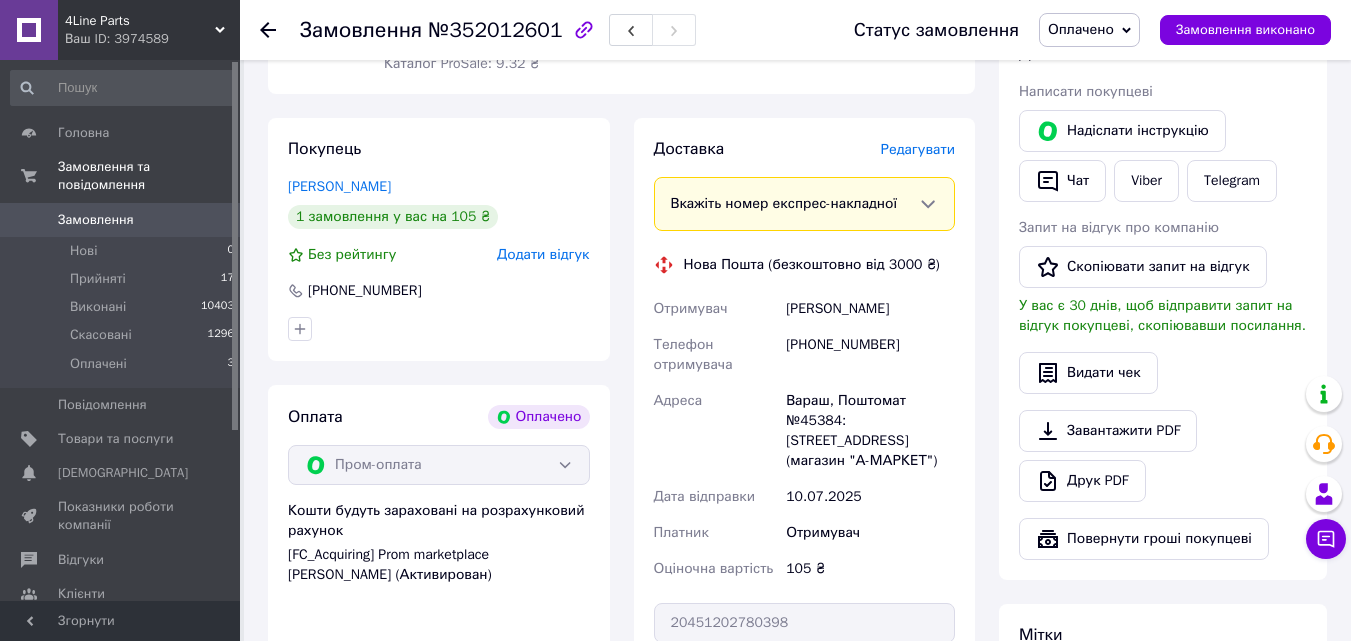 scroll, scrollTop: 200, scrollLeft: 0, axis: vertical 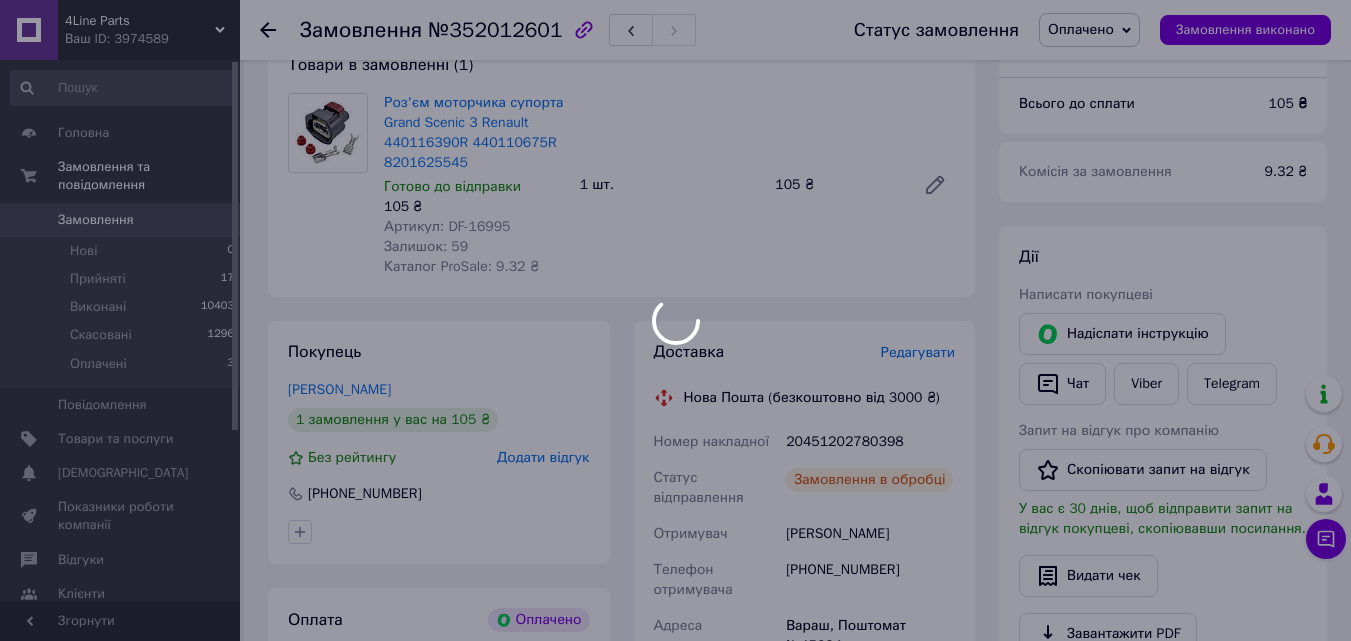 click at bounding box center (675, 320) 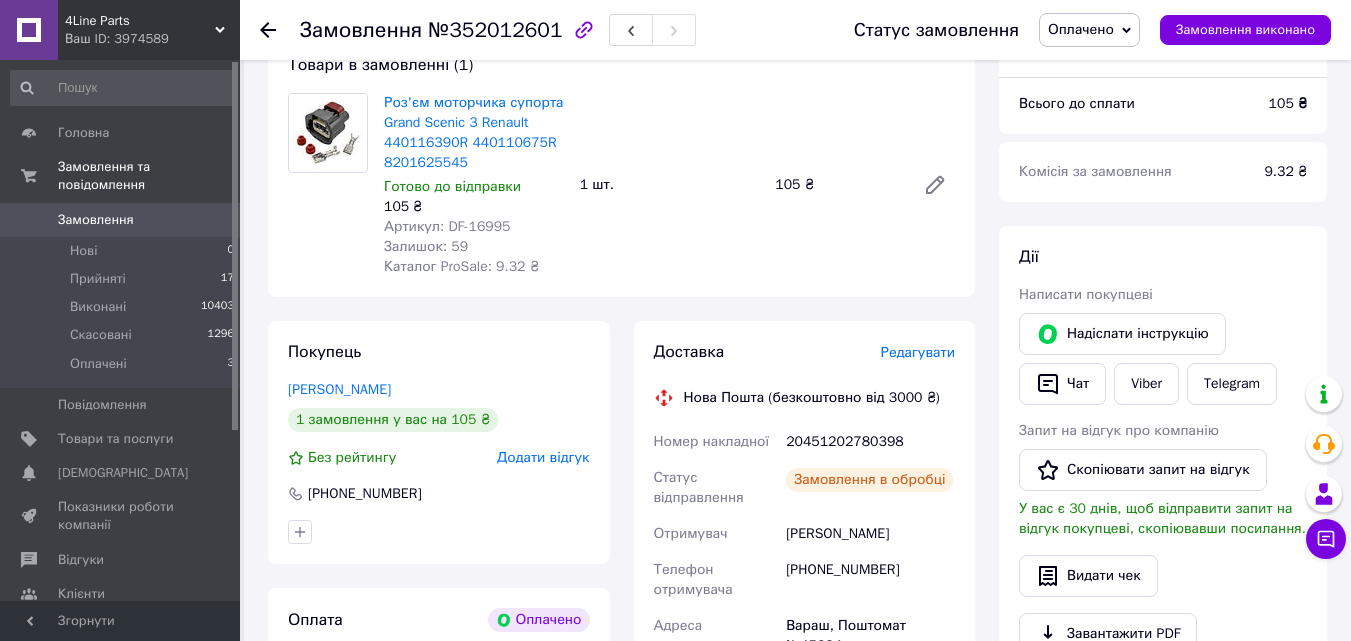 click on "Оплачено" at bounding box center [1081, 29] 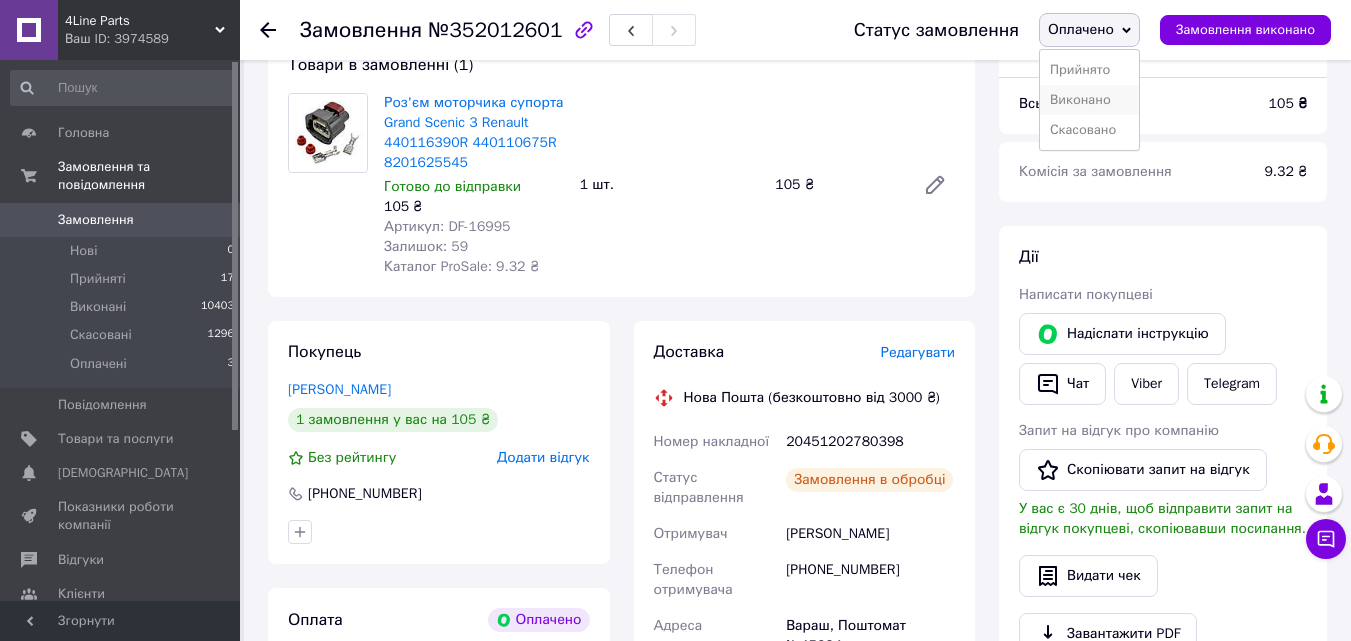 click on "Виконано" at bounding box center (1089, 100) 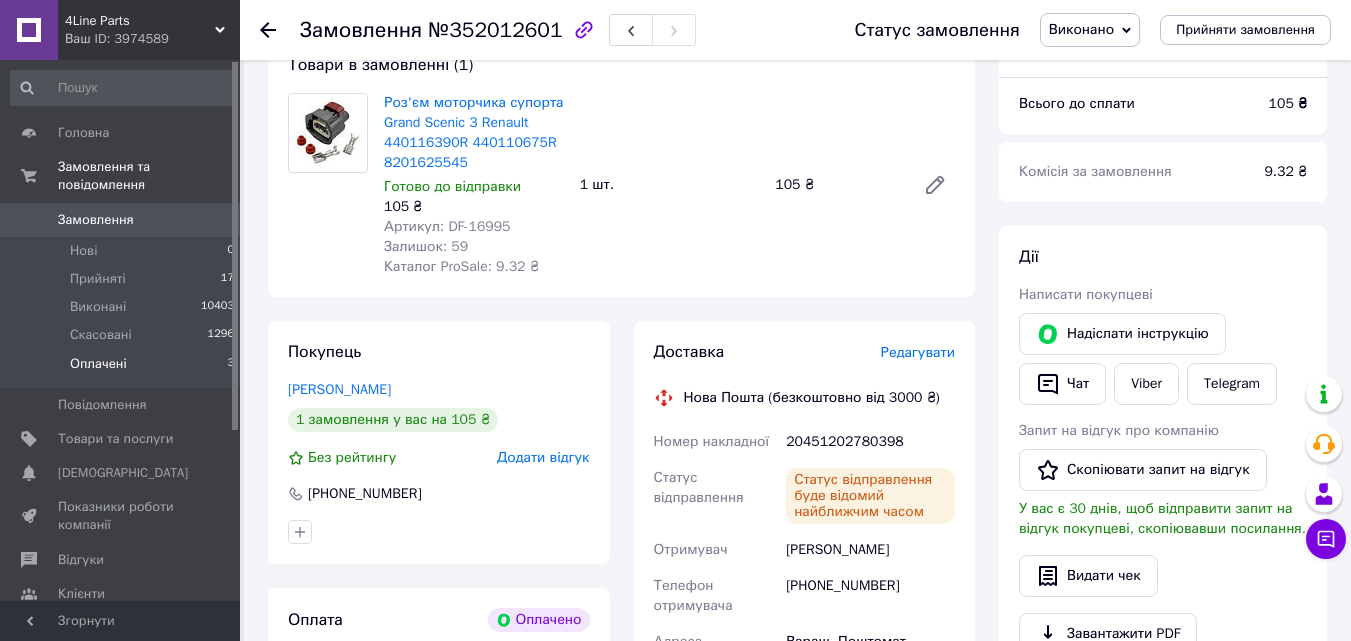 click on "Оплачені 3" at bounding box center (123, 369) 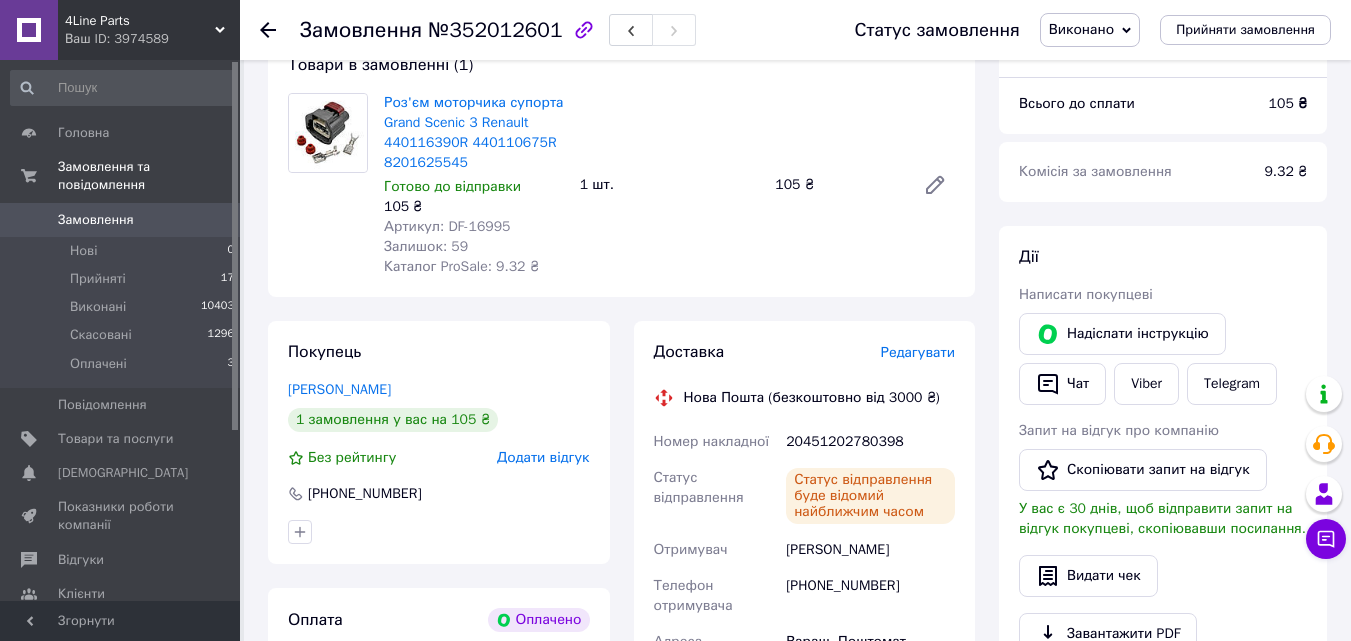 scroll, scrollTop: 0, scrollLeft: 0, axis: both 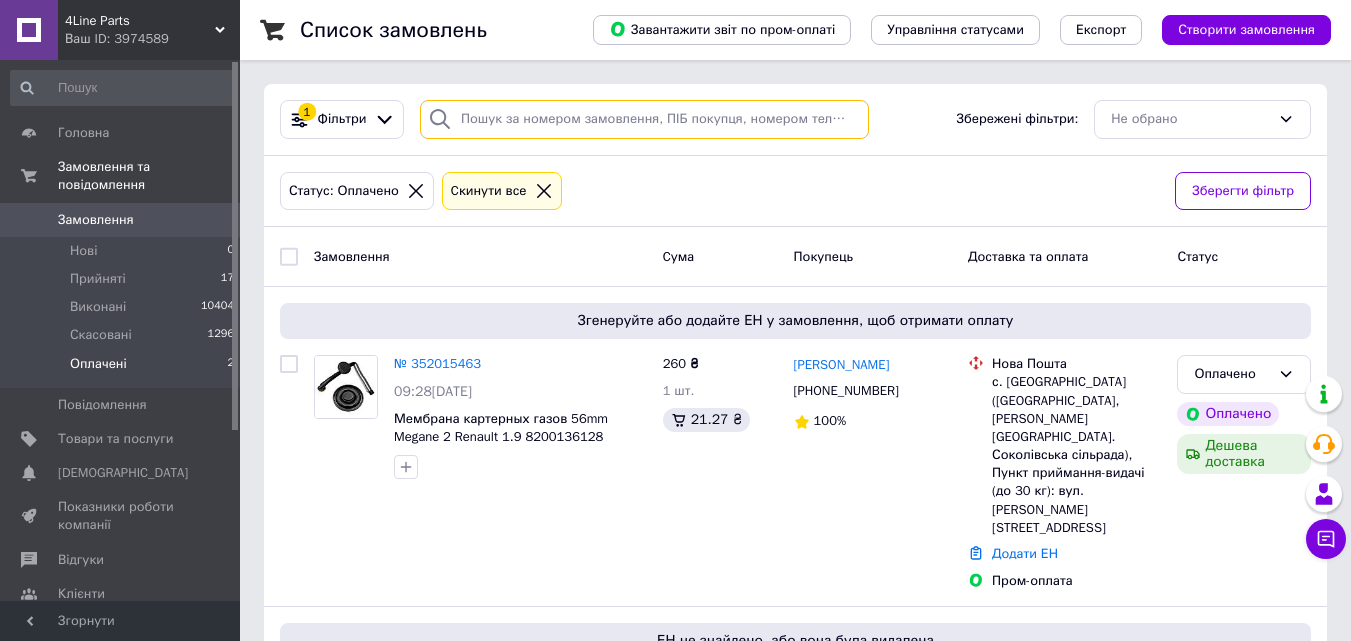 click at bounding box center (644, 119) 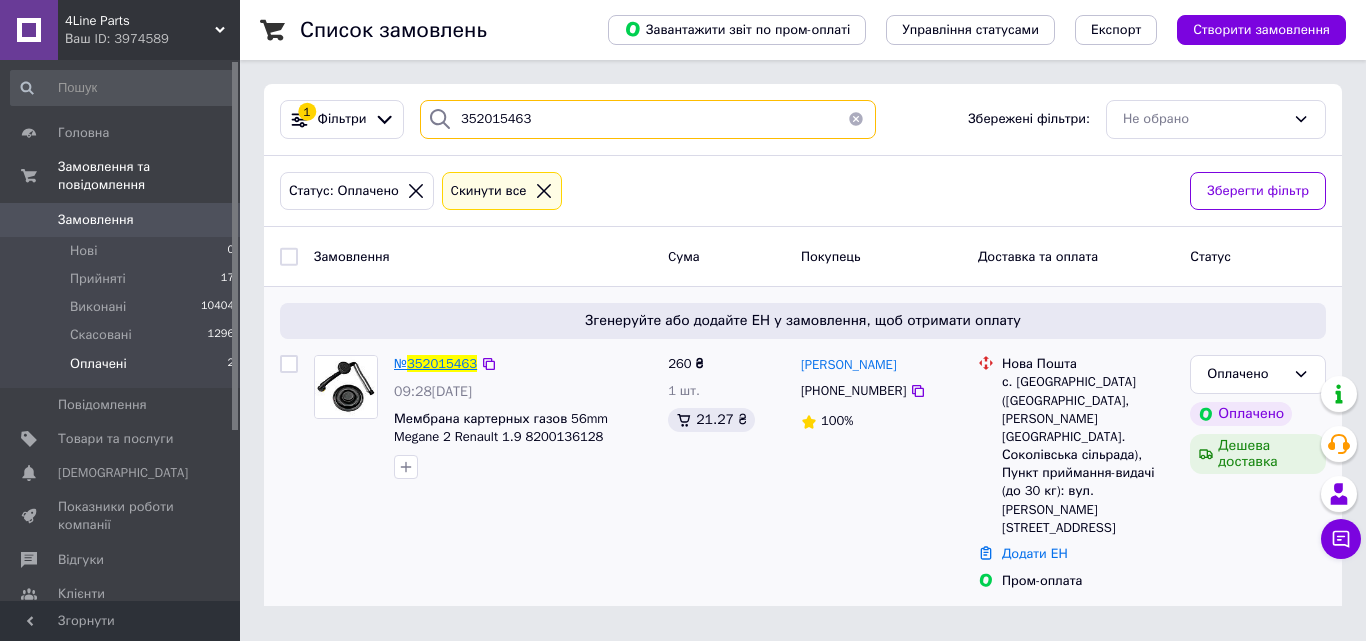type on "352015463" 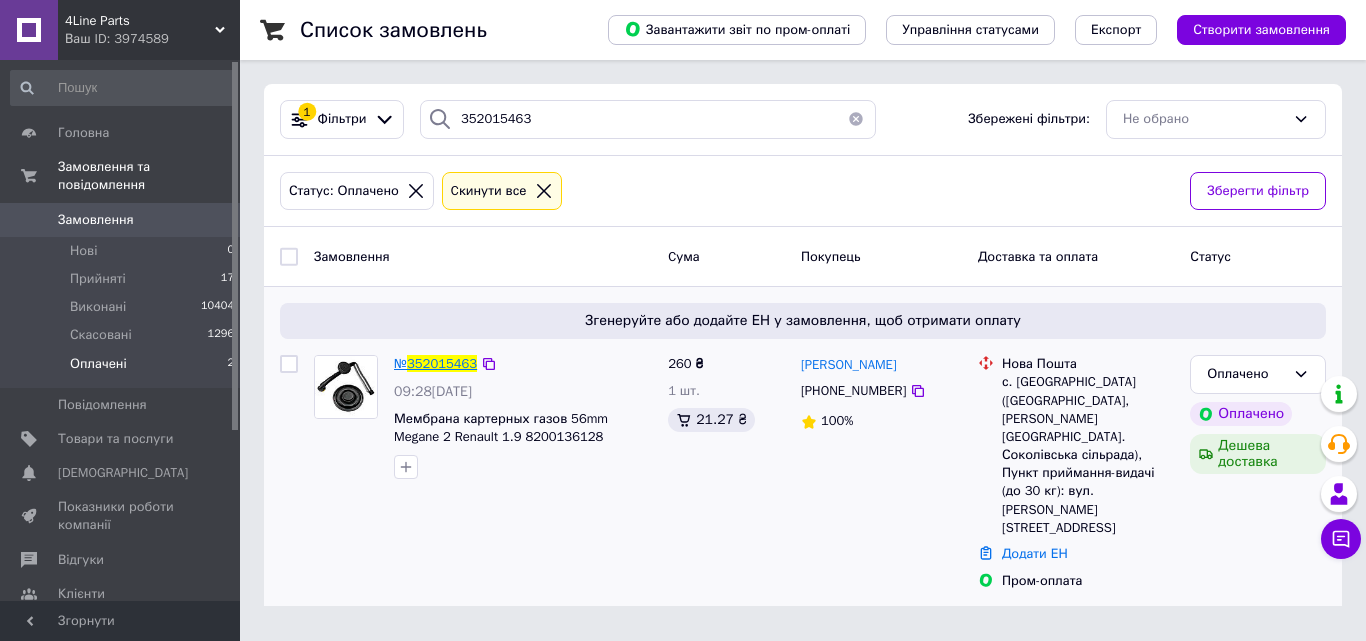 click on "352015463" at bounding box center [442, 363] 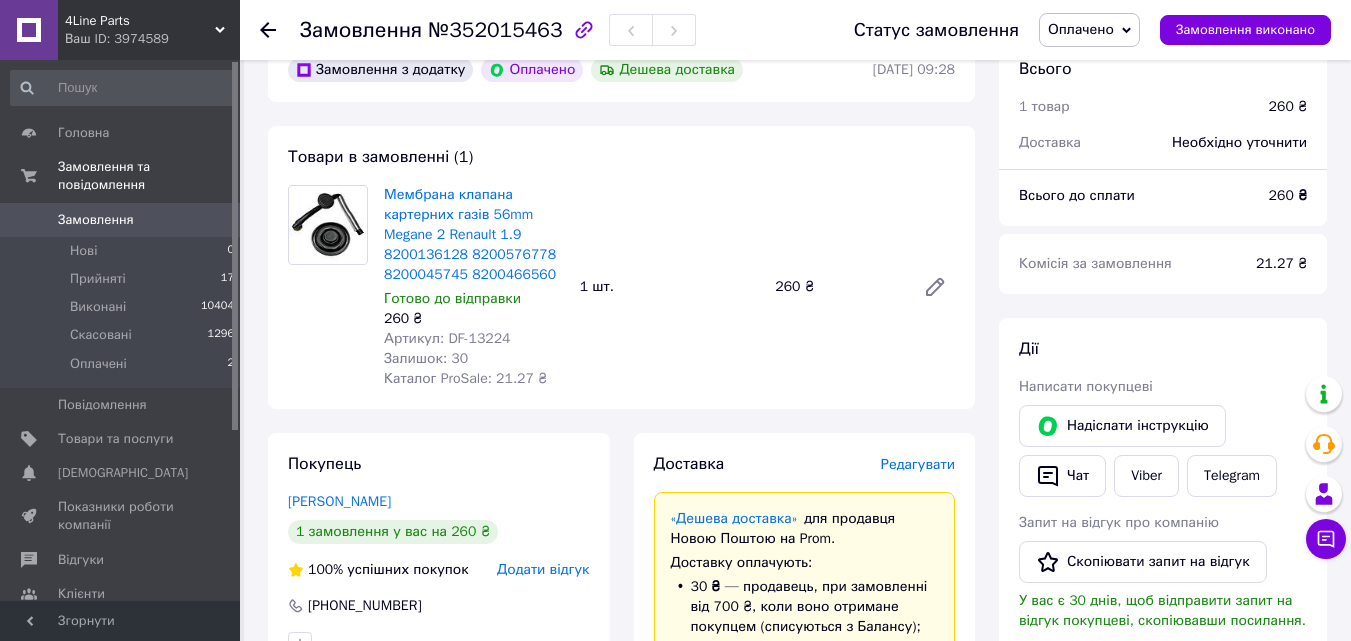 scroll, scrollTop: 200, scrollLeft: 0, axis: vertical 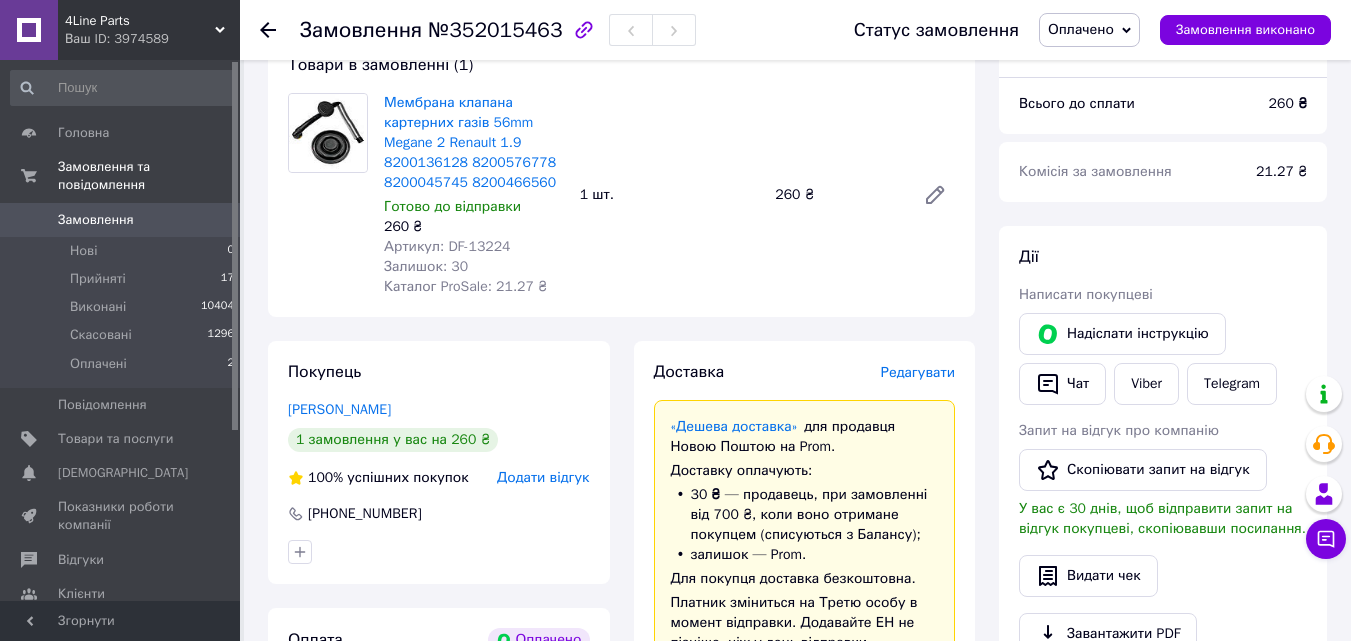 drag, startPoint x: 1138, startPoint y: 377, endPoint x: 971, endPoint y: 397, distance: 168.19334 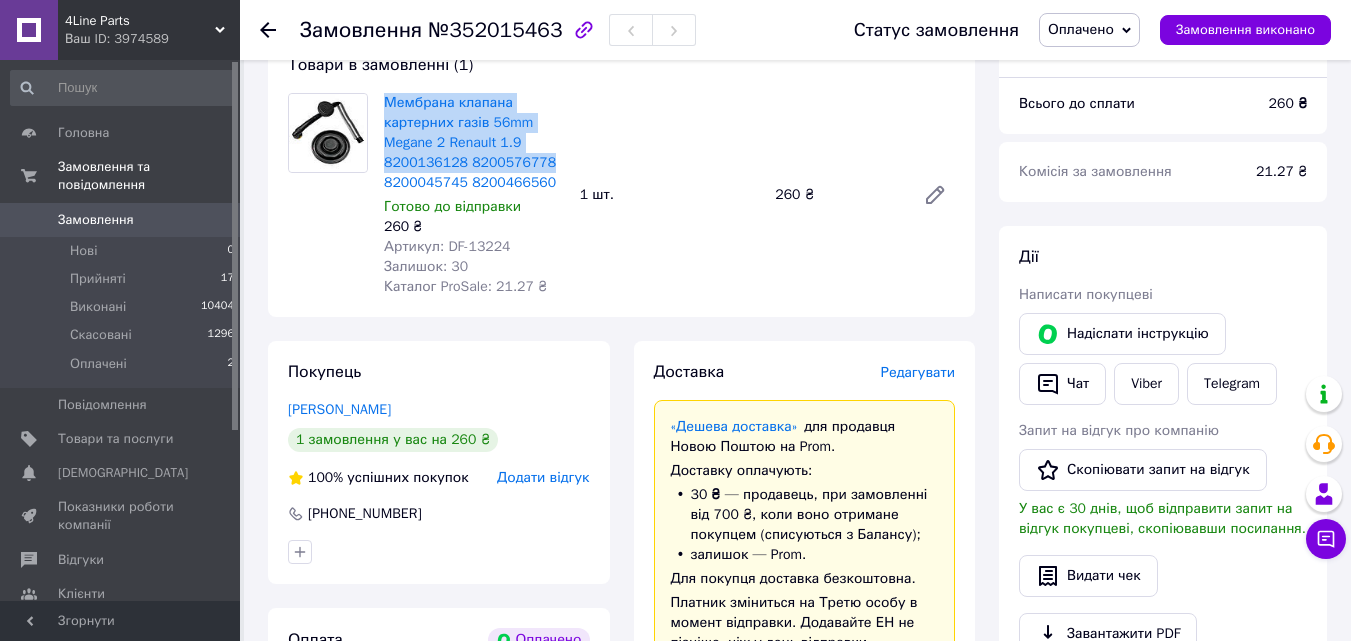 drag, startPoint x: 390, startPoint y: 110, endPoint x: 557, endPoint y: 160, distance: 174.32442 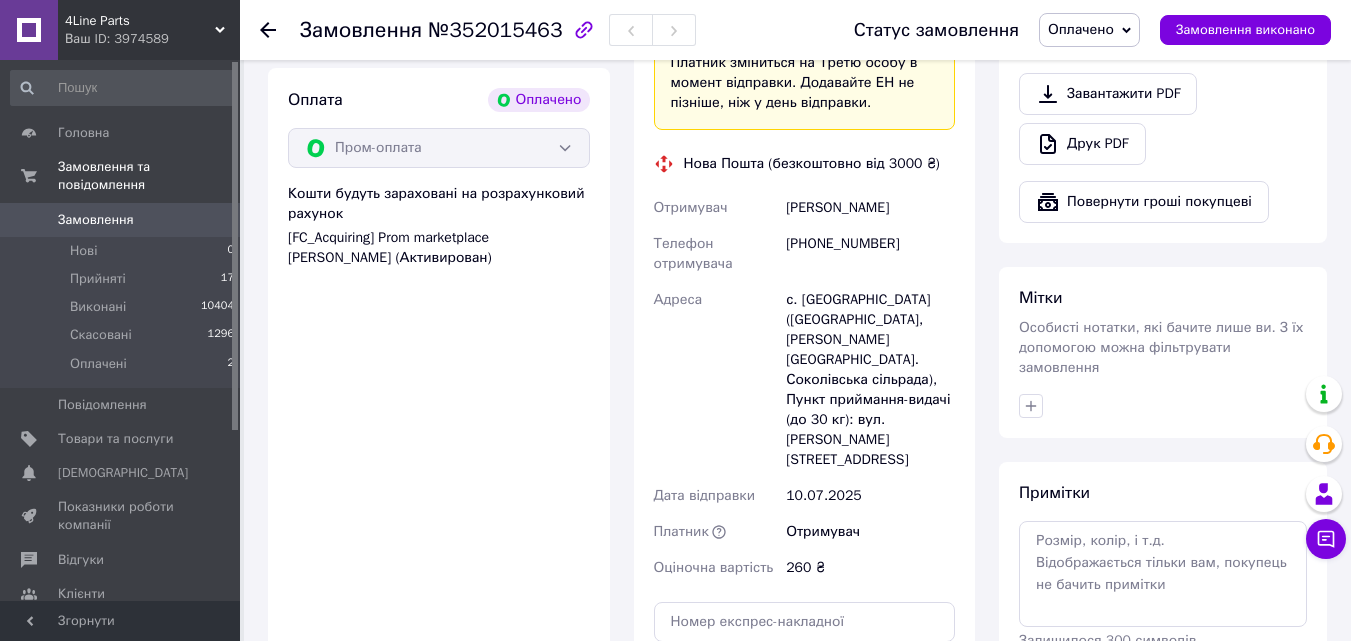 scroll, scrollTop: 900, scrollLeft: 0, axis: vertical 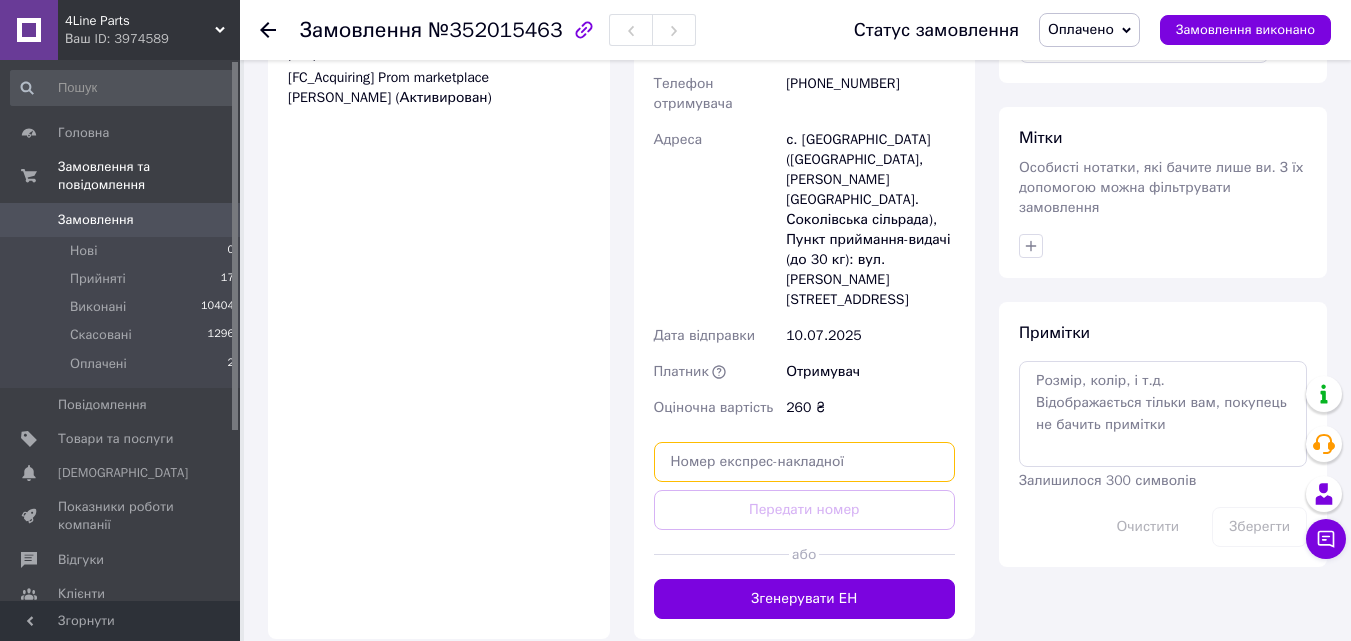 click at bounding box center (805, 462) 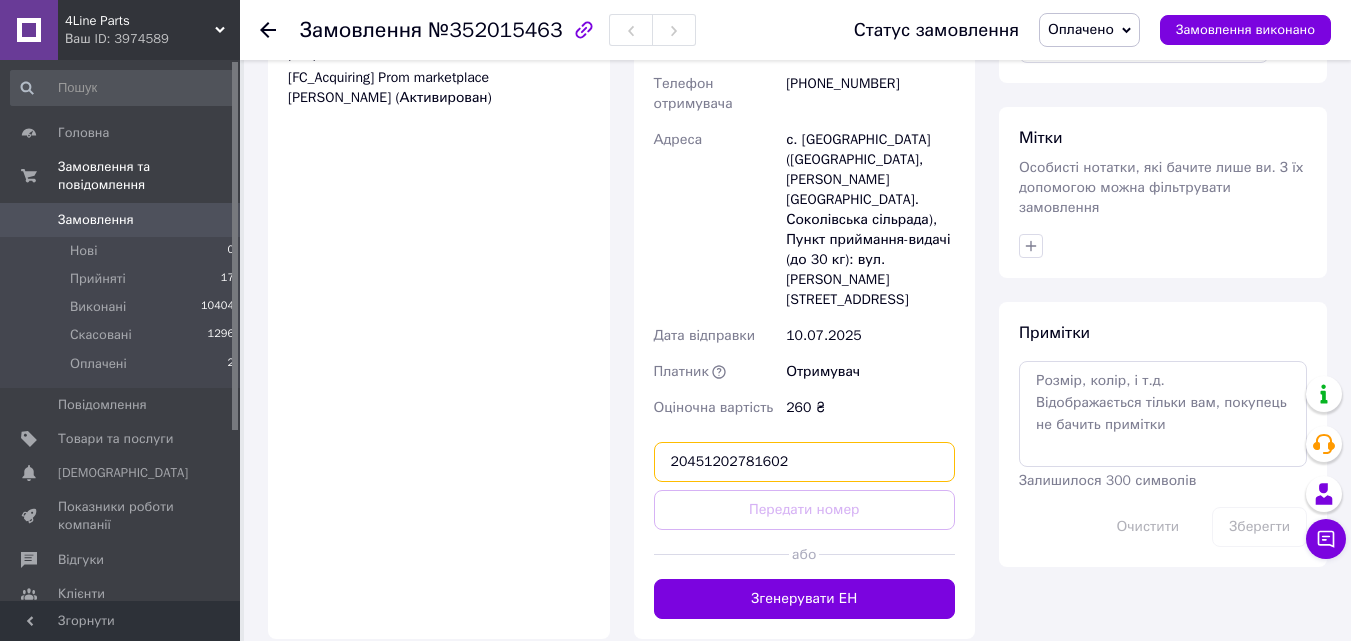 type on "20451202781602" 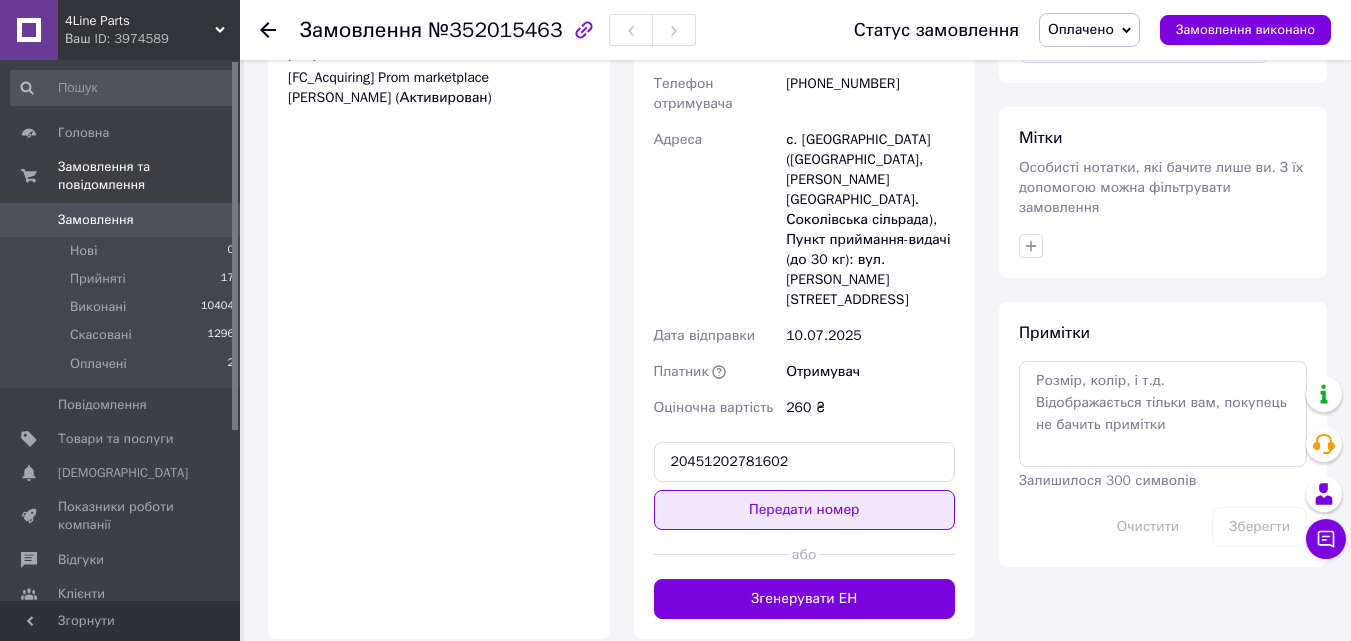 drag, startPoint x: 778, startPoint y: 473, endPoint x: 761, endPoint y: 443, distance: 34.48188 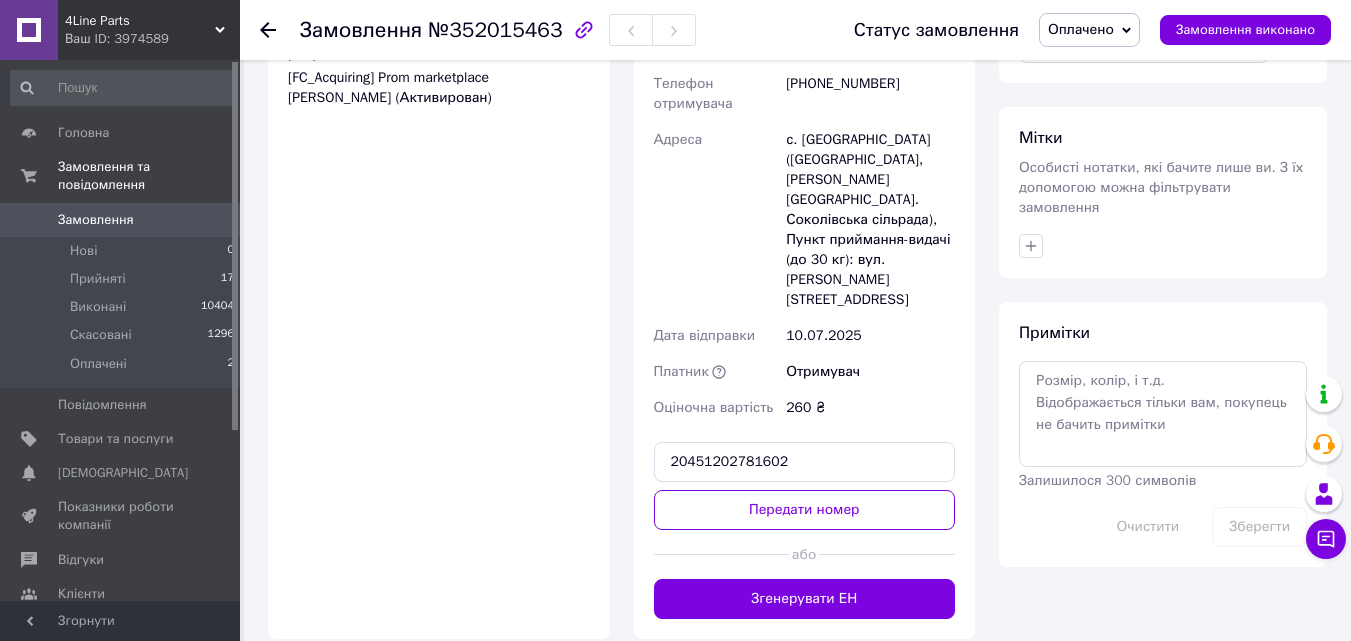 click on "Передати номер" at bounding box center (805, 510) 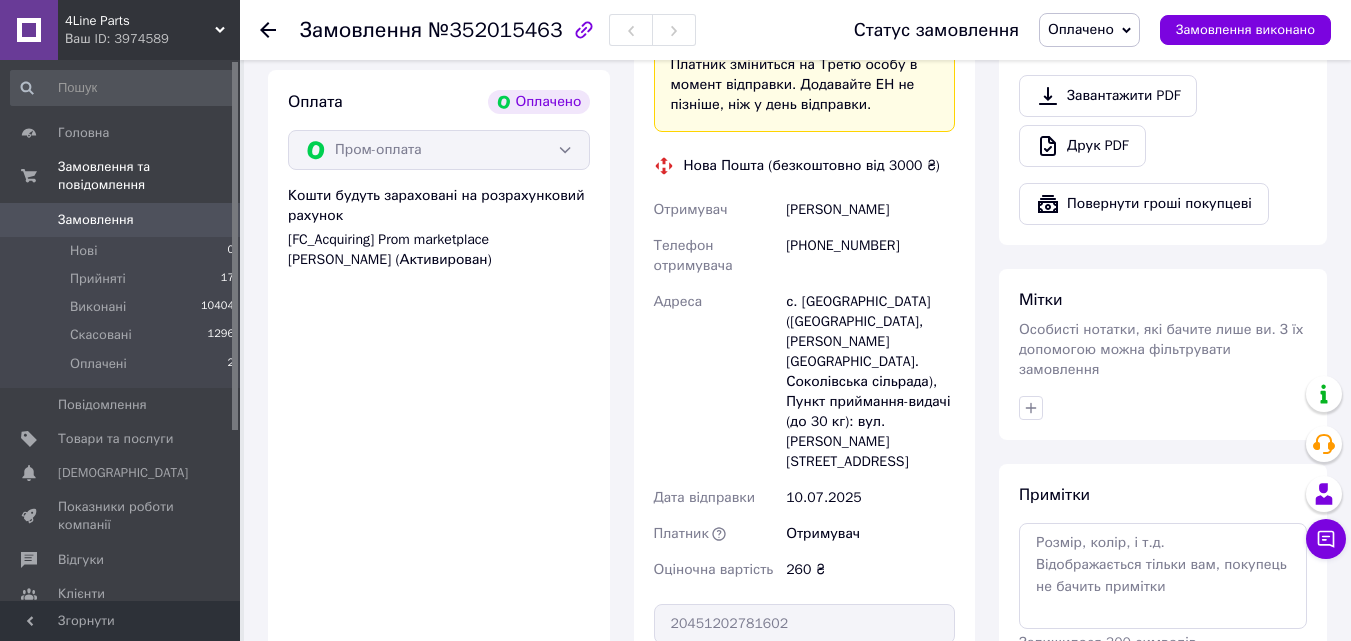 scroll, scrollTop: 500, scrollLeft: 0, axis: vertical 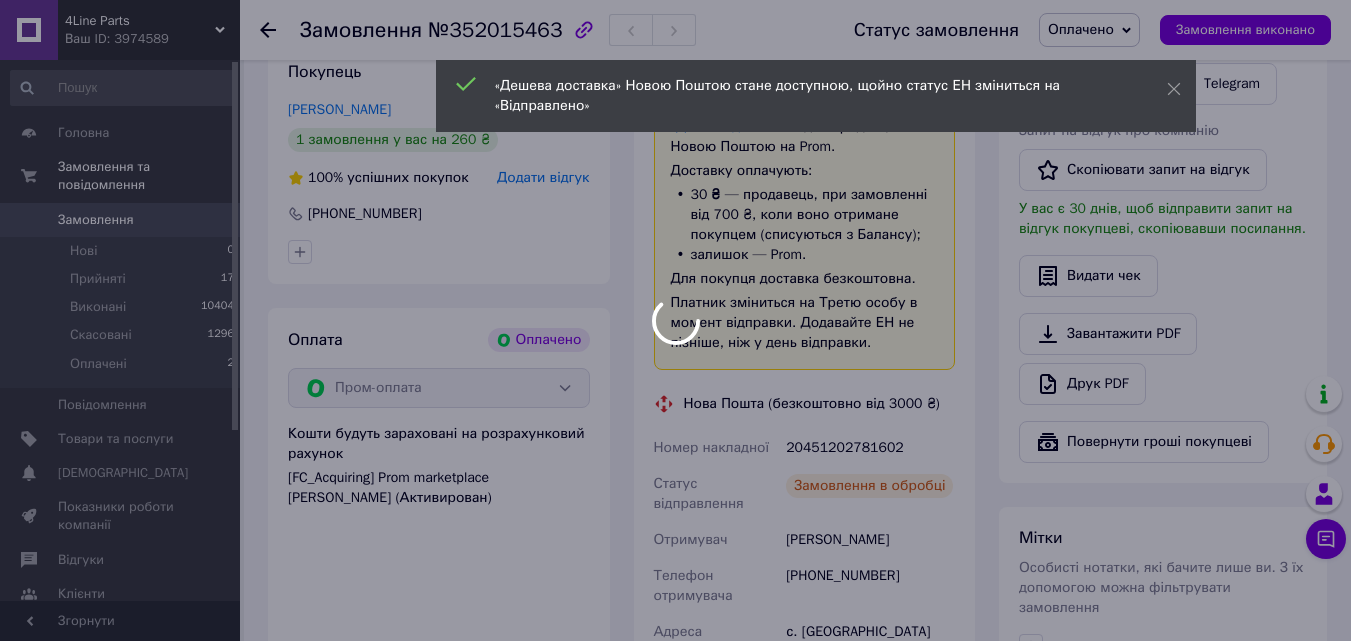 click on "«Дешева доставка» Новою Поштою стане доступною, щойно статус ЕН зміниться на «Відправлено»" at bounding box center [816, 96] 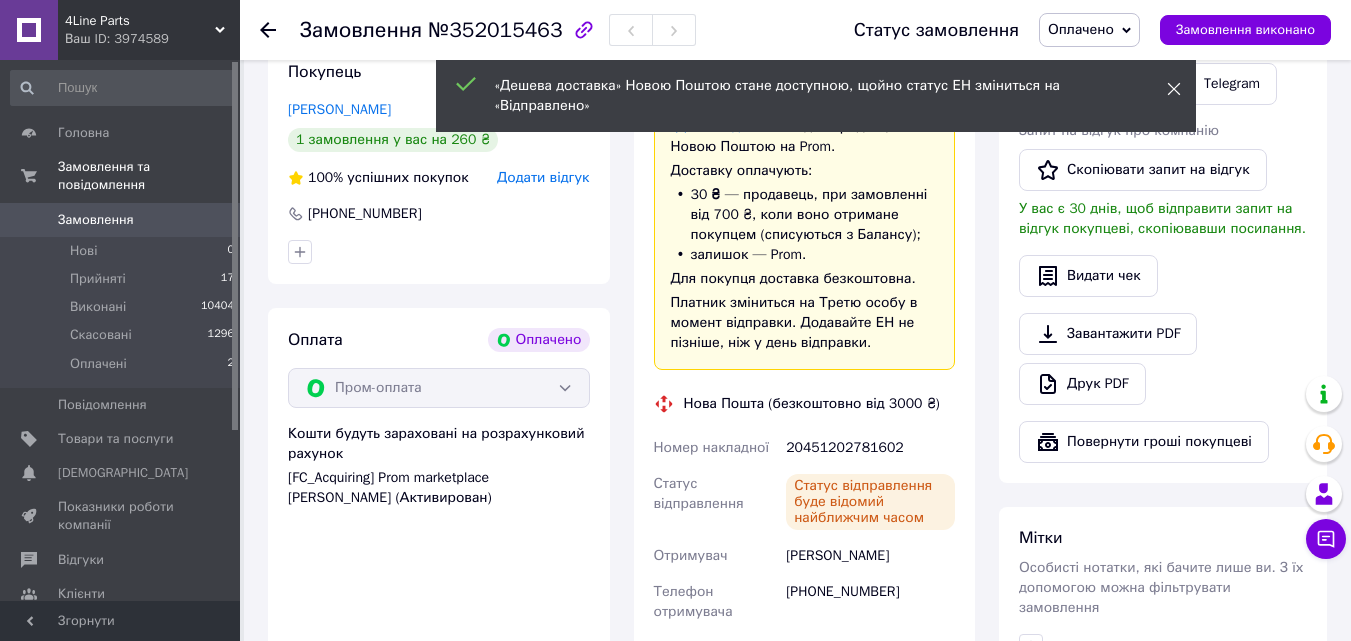 click 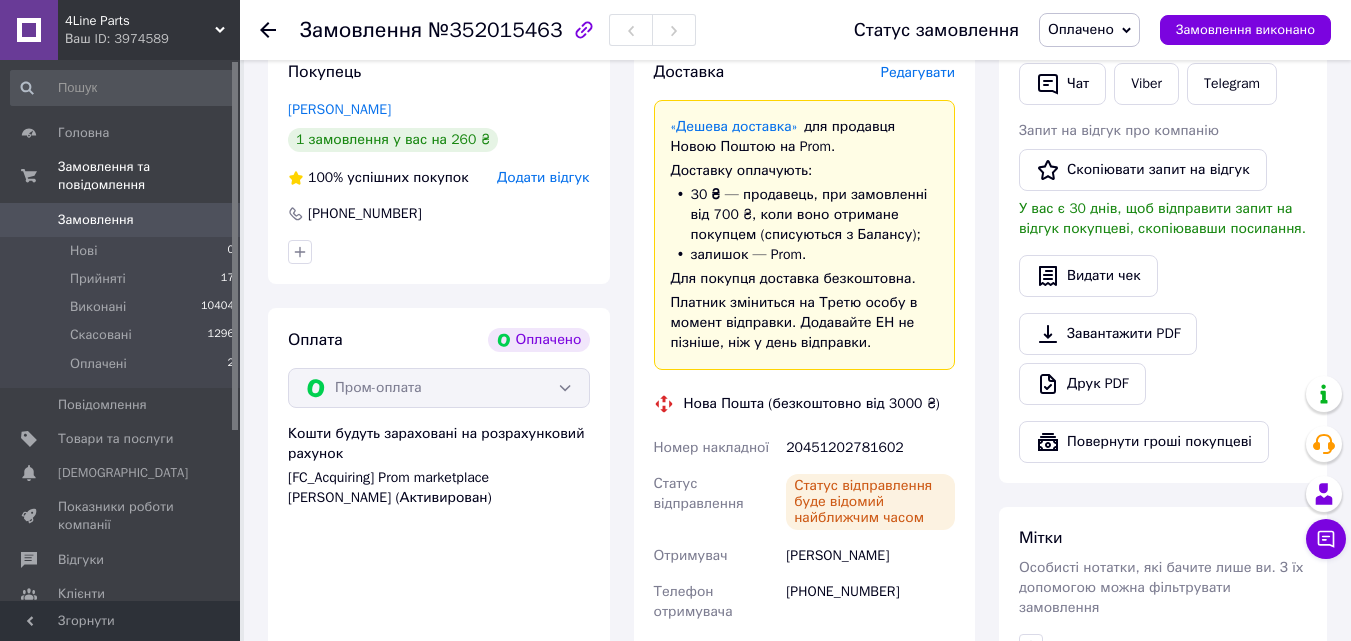 click on "Оплачено" at bounding box center (1089, 30) 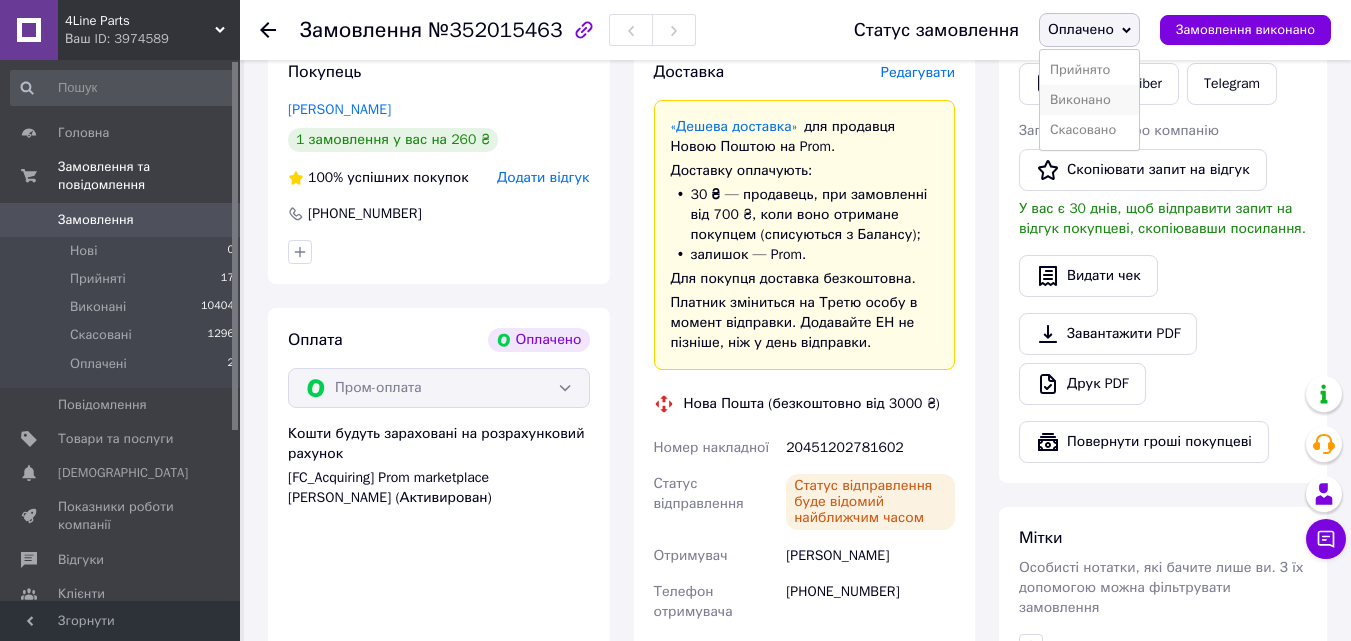click on "Виконано" at bounding box center [1089, 100] 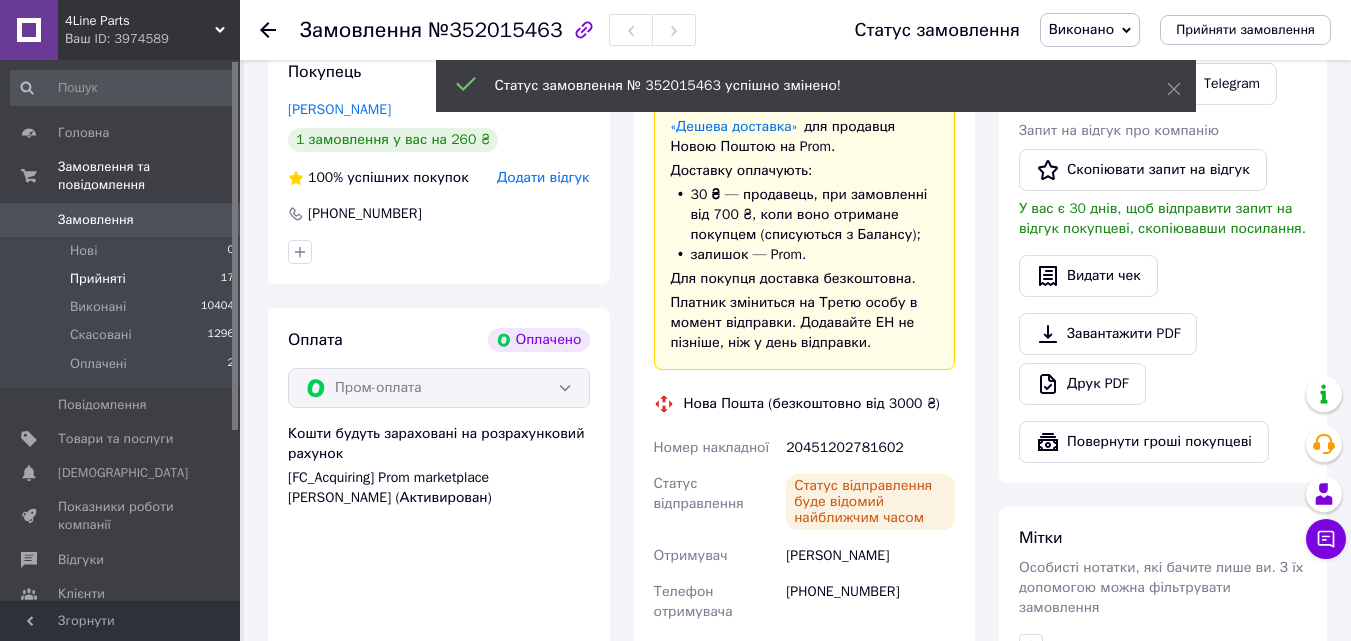 click on "Прийняті" at bounding box center (98, 279) 